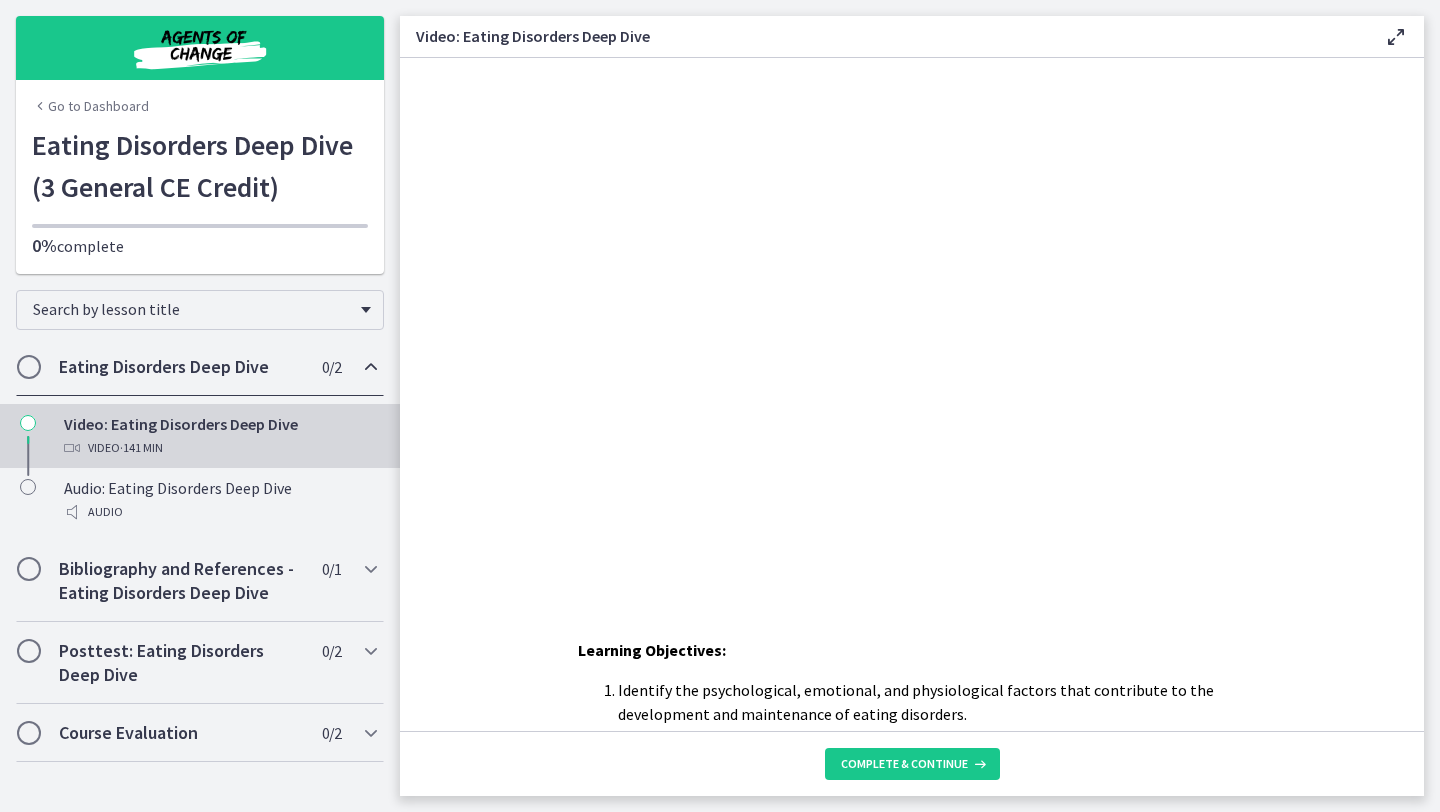 scroll, scrollTop: 0, scrollLeft: 0, axis: both 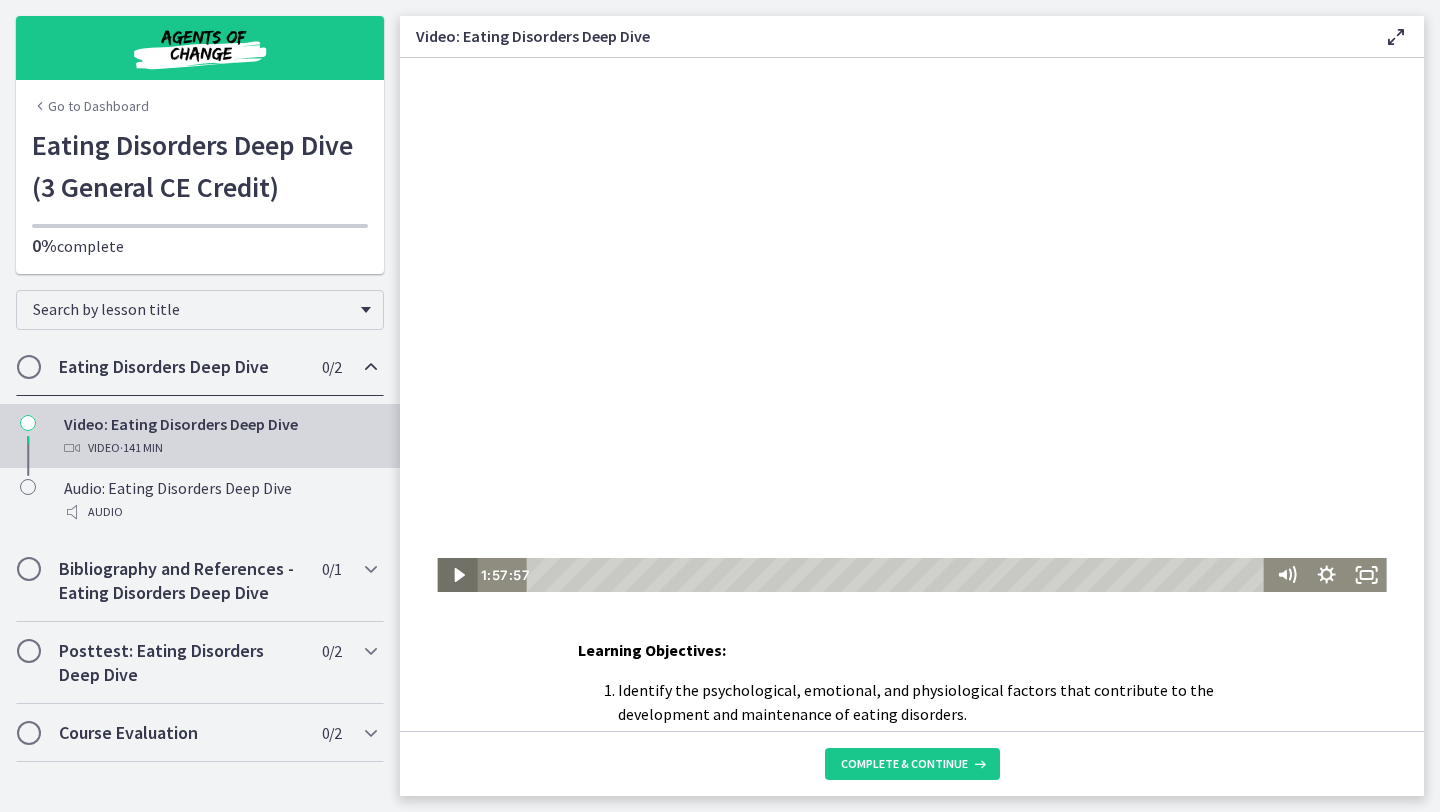 click 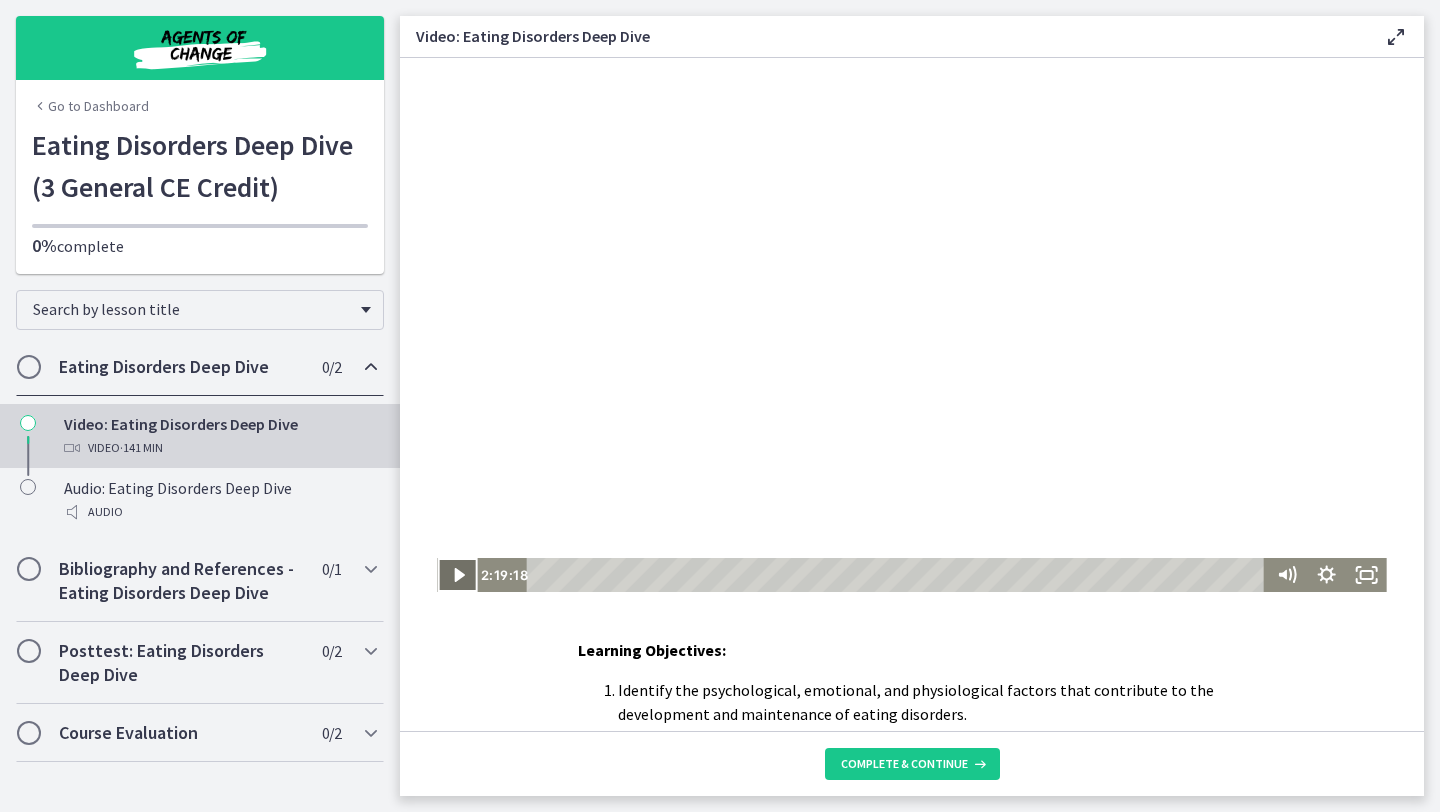 click 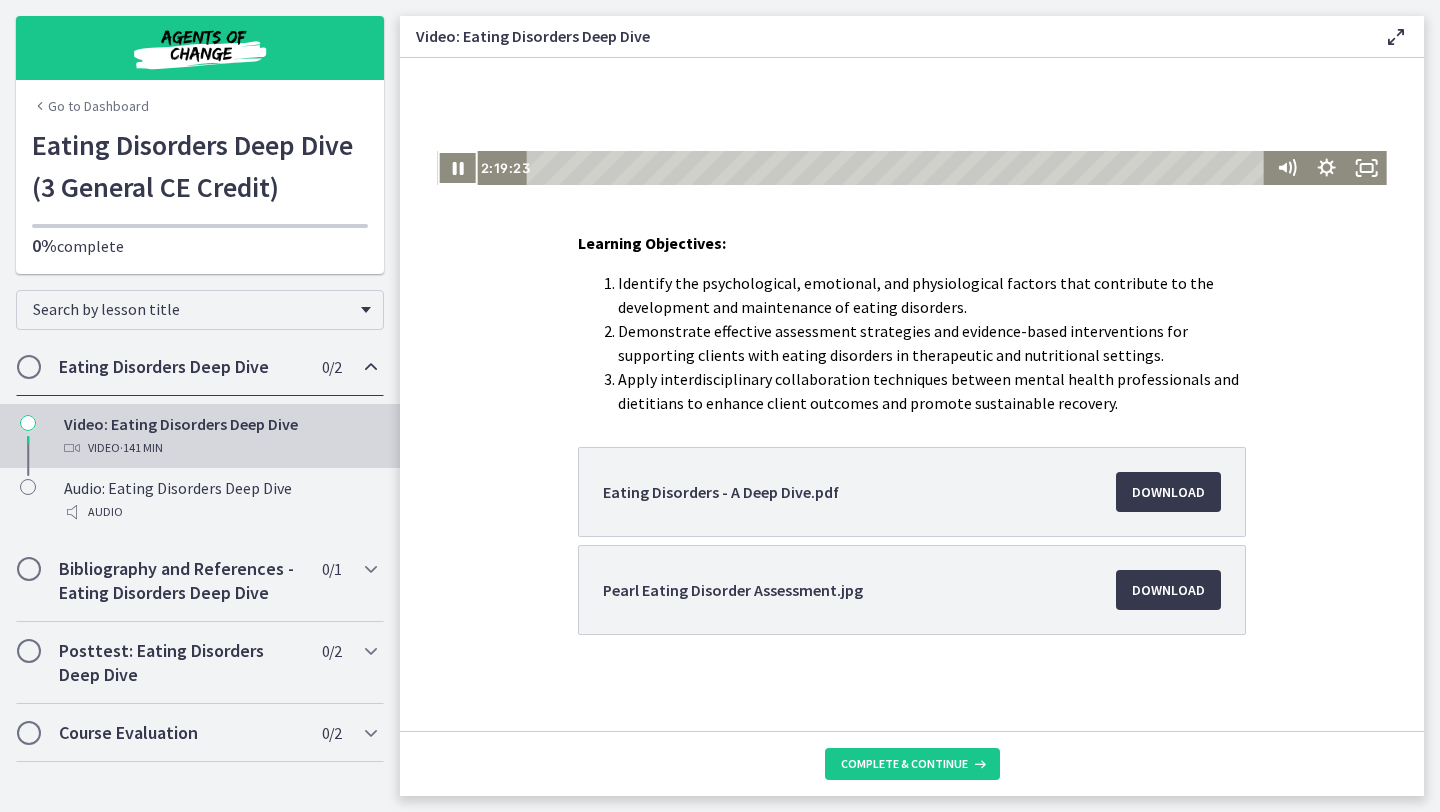scroll, scrollTop: 406, scrollLeft: 0, axis: vertical 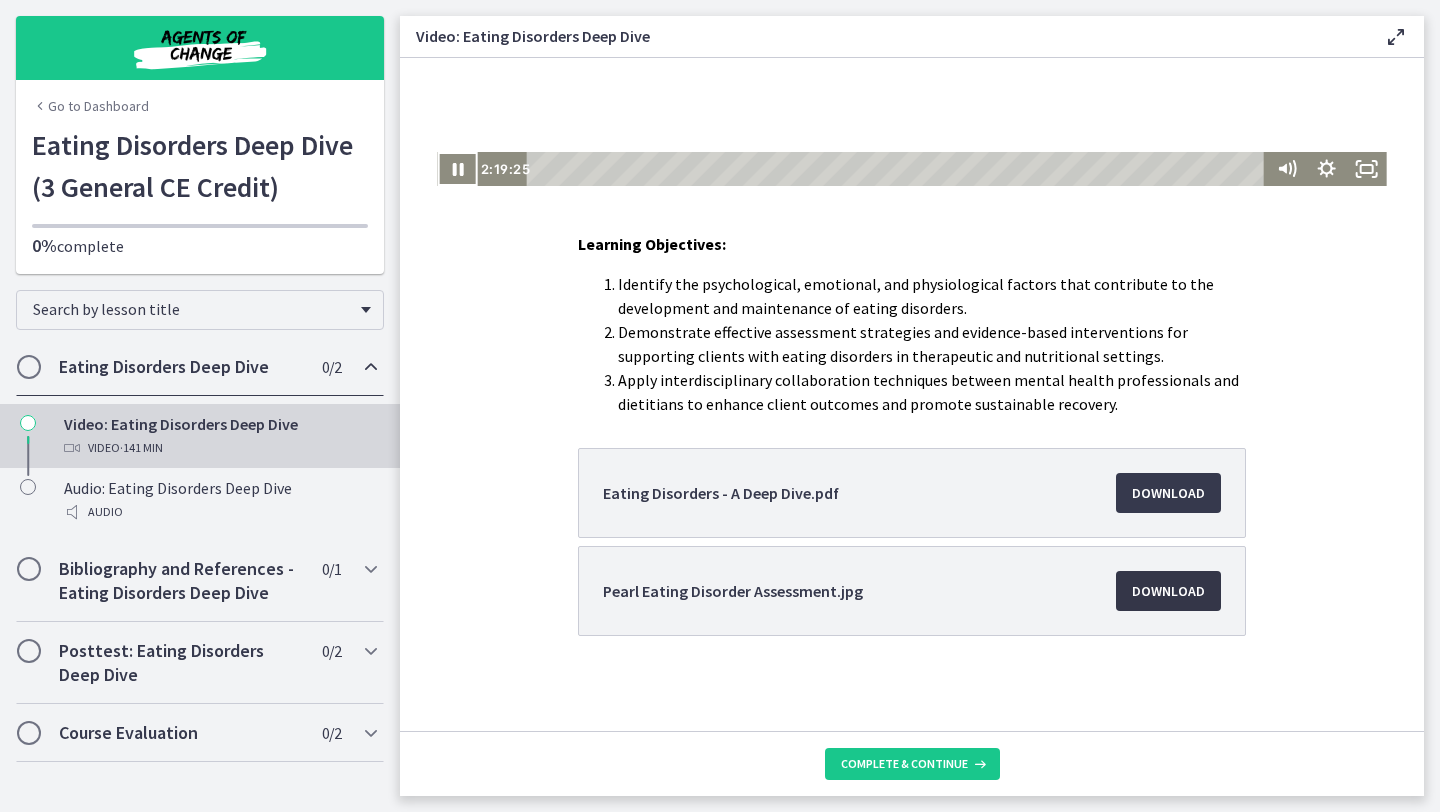 click on "Download
Opens in a new window" at bounding box center (1168, 591) 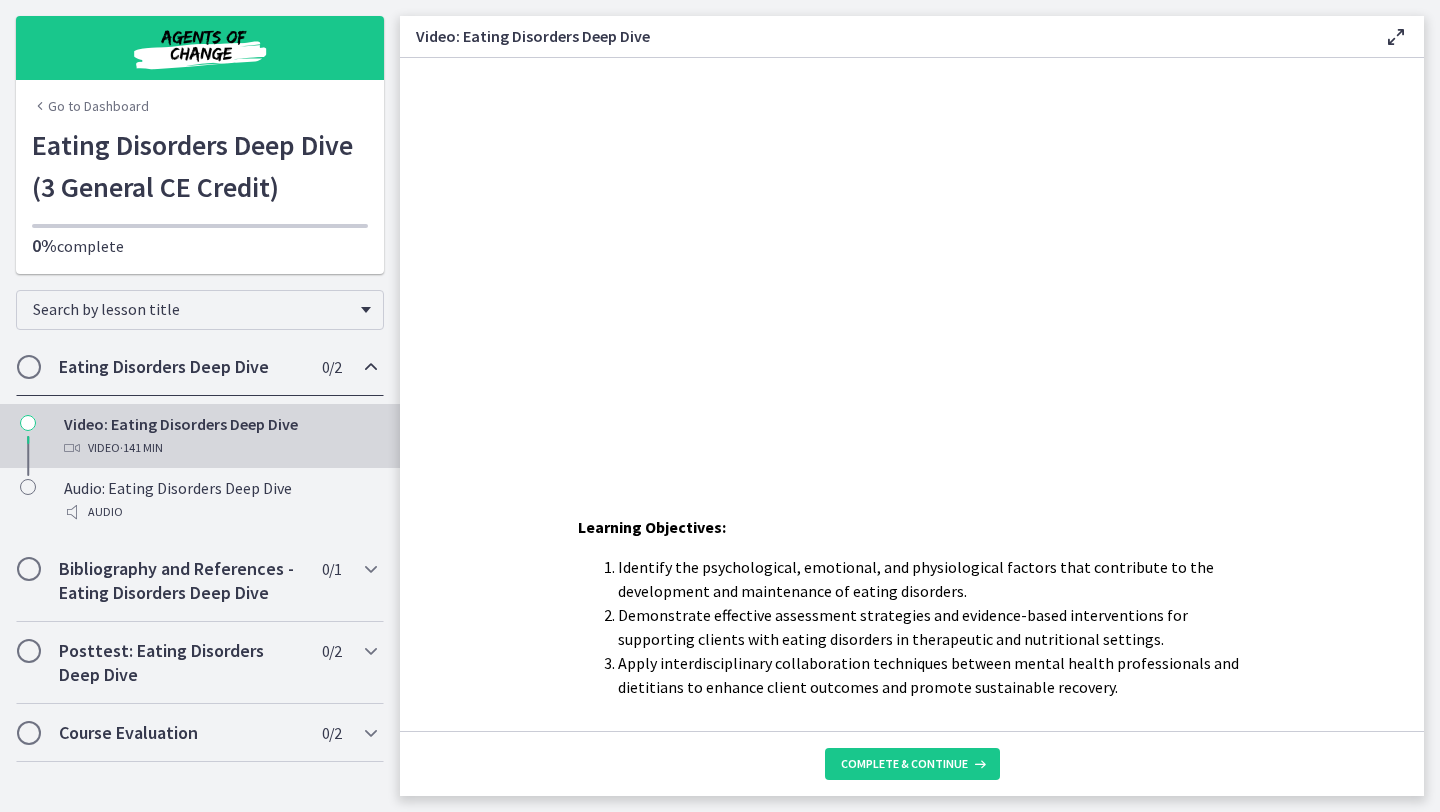 scroll, scrollTop: 0, scrollLeft: 0, axis: both 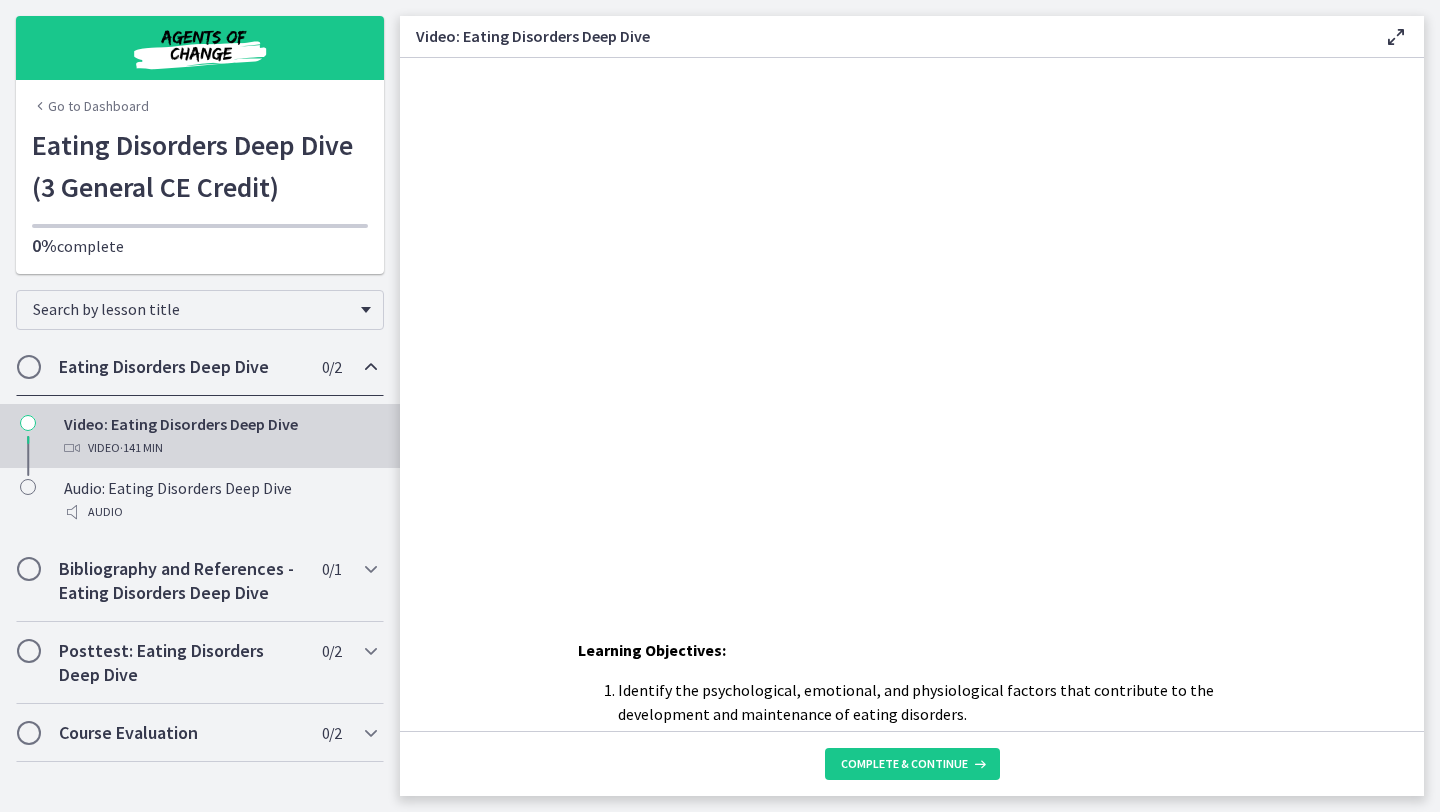 click on "Learning Objectives: Identify the psychological, emotional, and physiological factors that contribute to the development and maintenance of eating disorders. Demonstrate effective assessment strategies and evidence-based interventions for supporting clients with eating disorders in therapeutic and nutritional settings. Apply interdisciplinary collaboration techniques between mental health professionals and dietitians to enhance client outcomes and promote sustainable recovery.
Eating Disorders - A Deep Dive.pdf
Download
Opens in a new window
Pearl Eating Disorder Assessment.jpg" 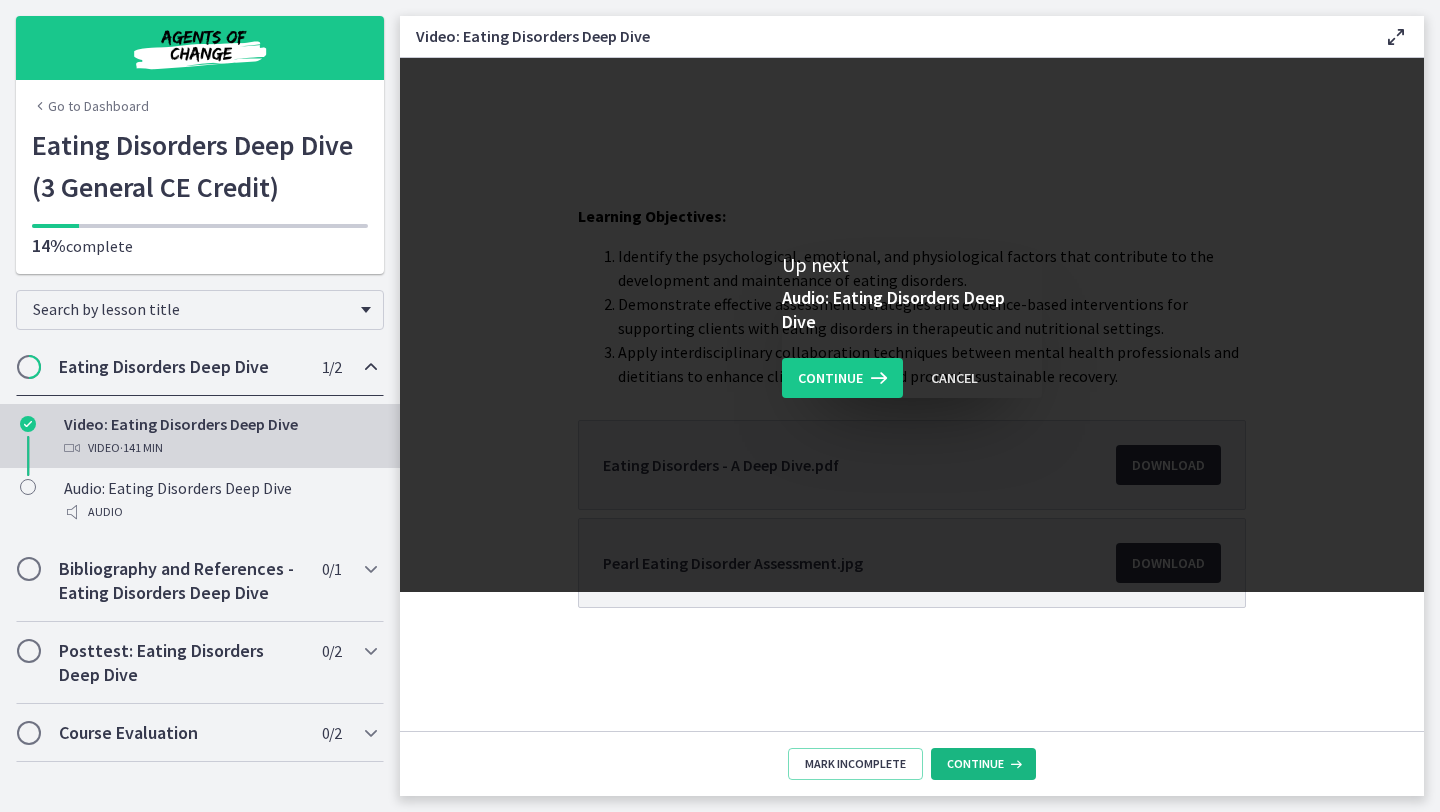 click on "Continue" at bounding box center [975, 764] 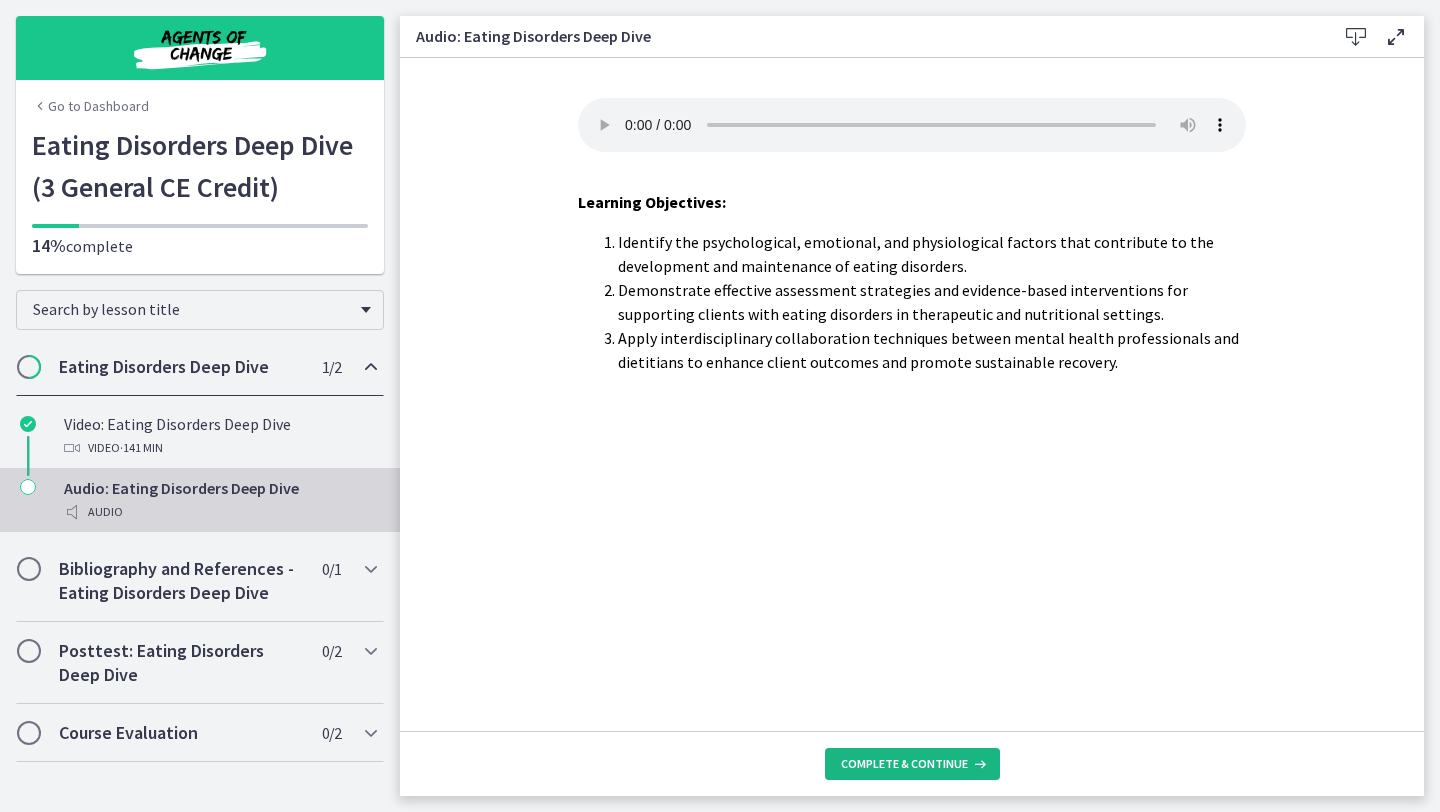 click at bounding box center [978, 764] 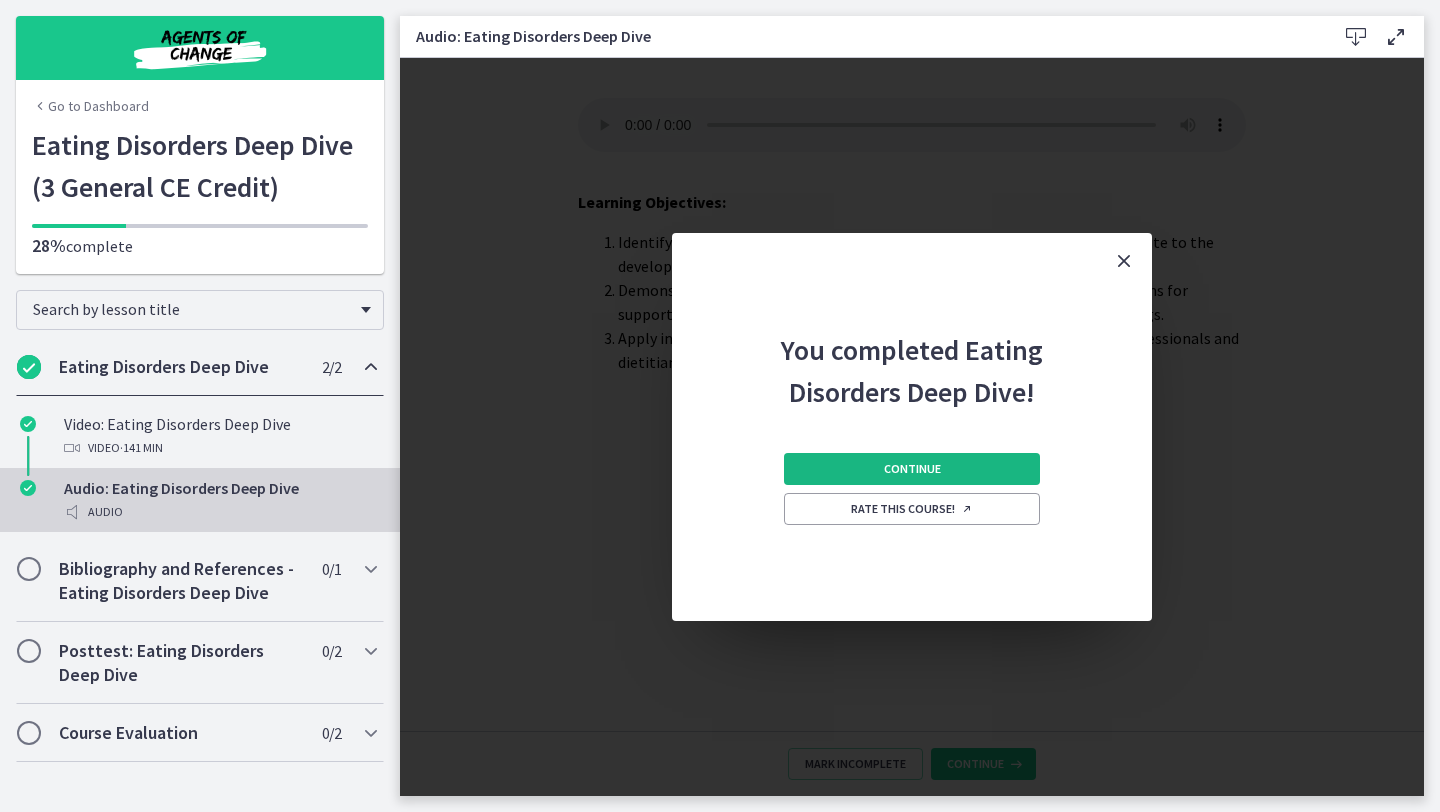 click on "Continue" at bounding box center [912, 469] 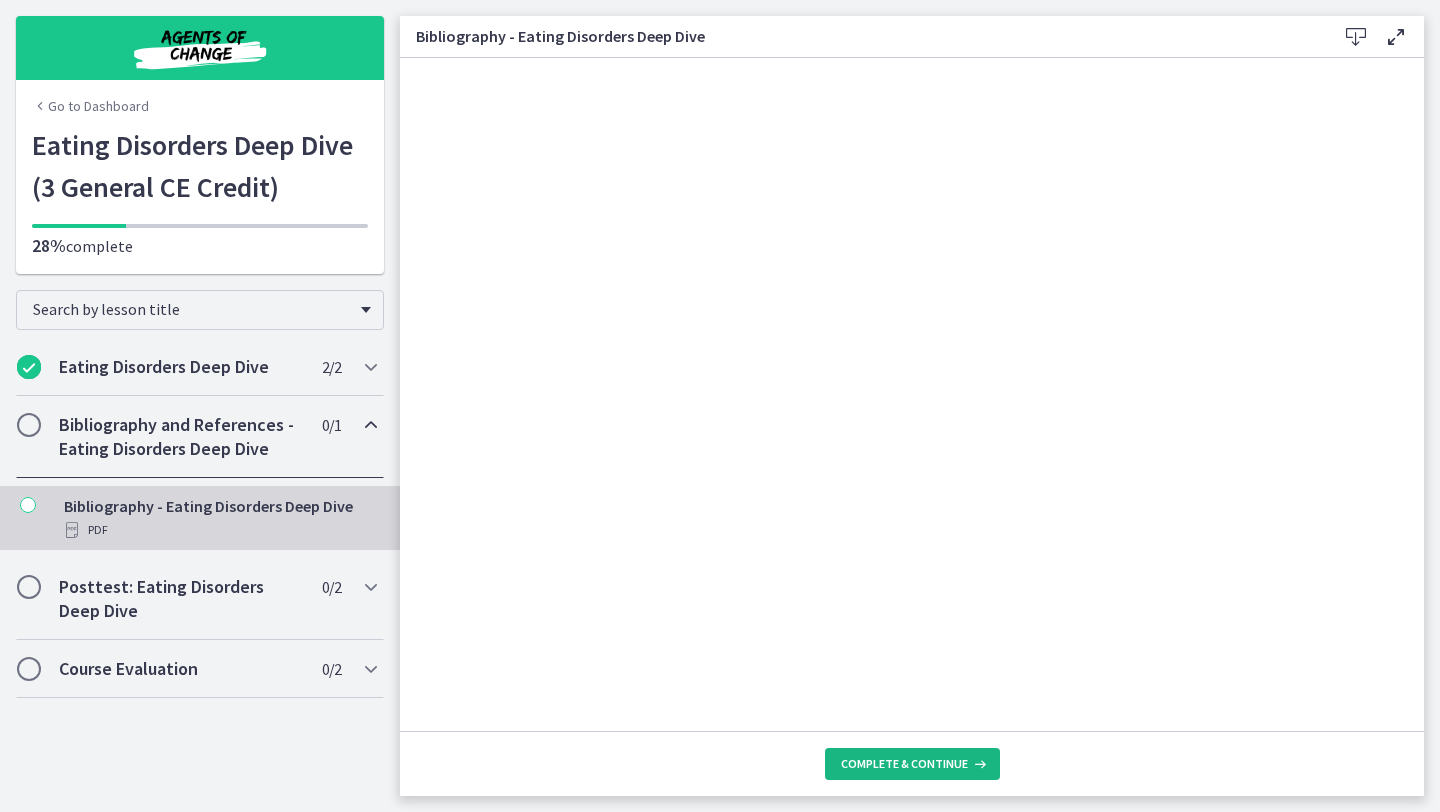 click on "Complete & continue" at bounding box center (904, 764) 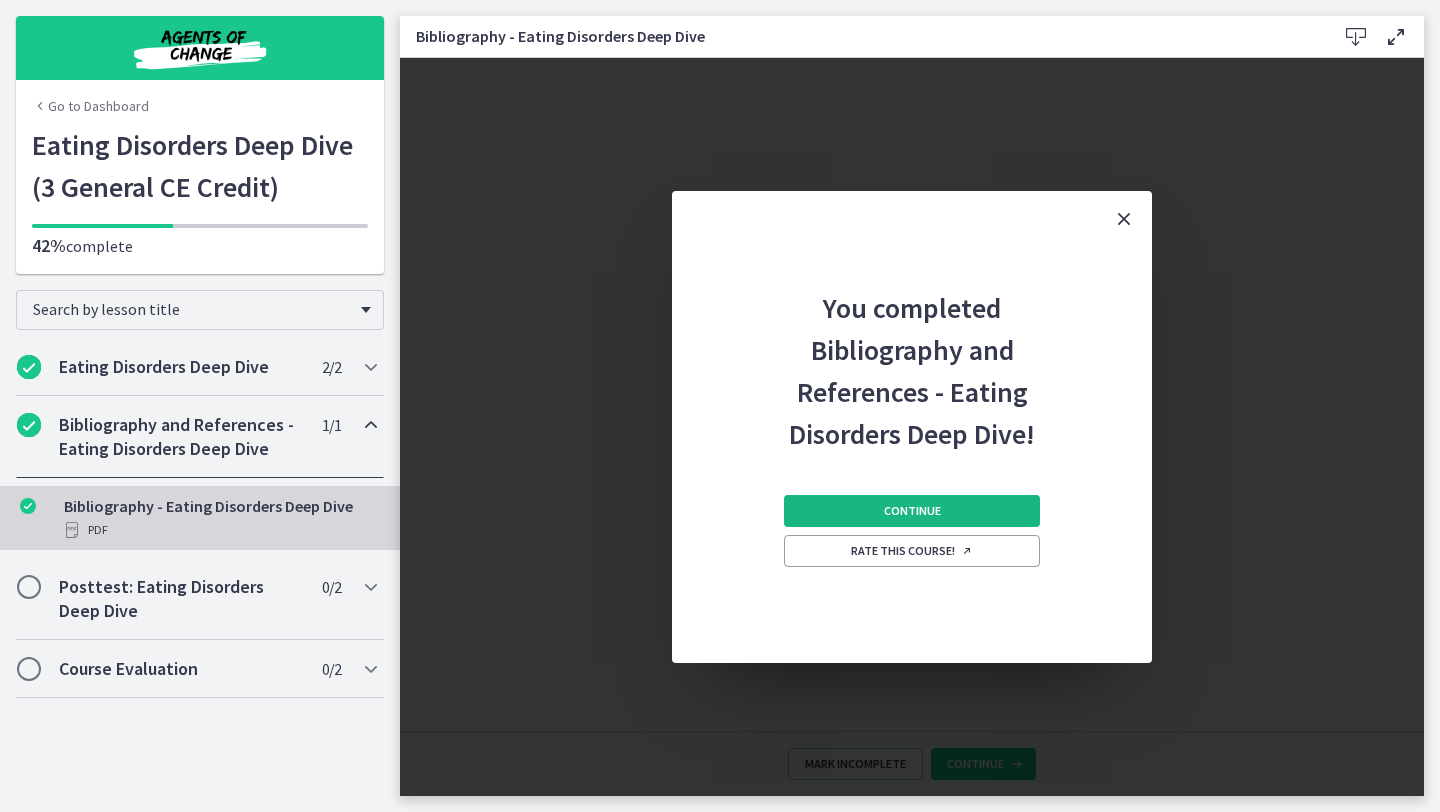 click on "Continue" at bounding box center (912, 511) 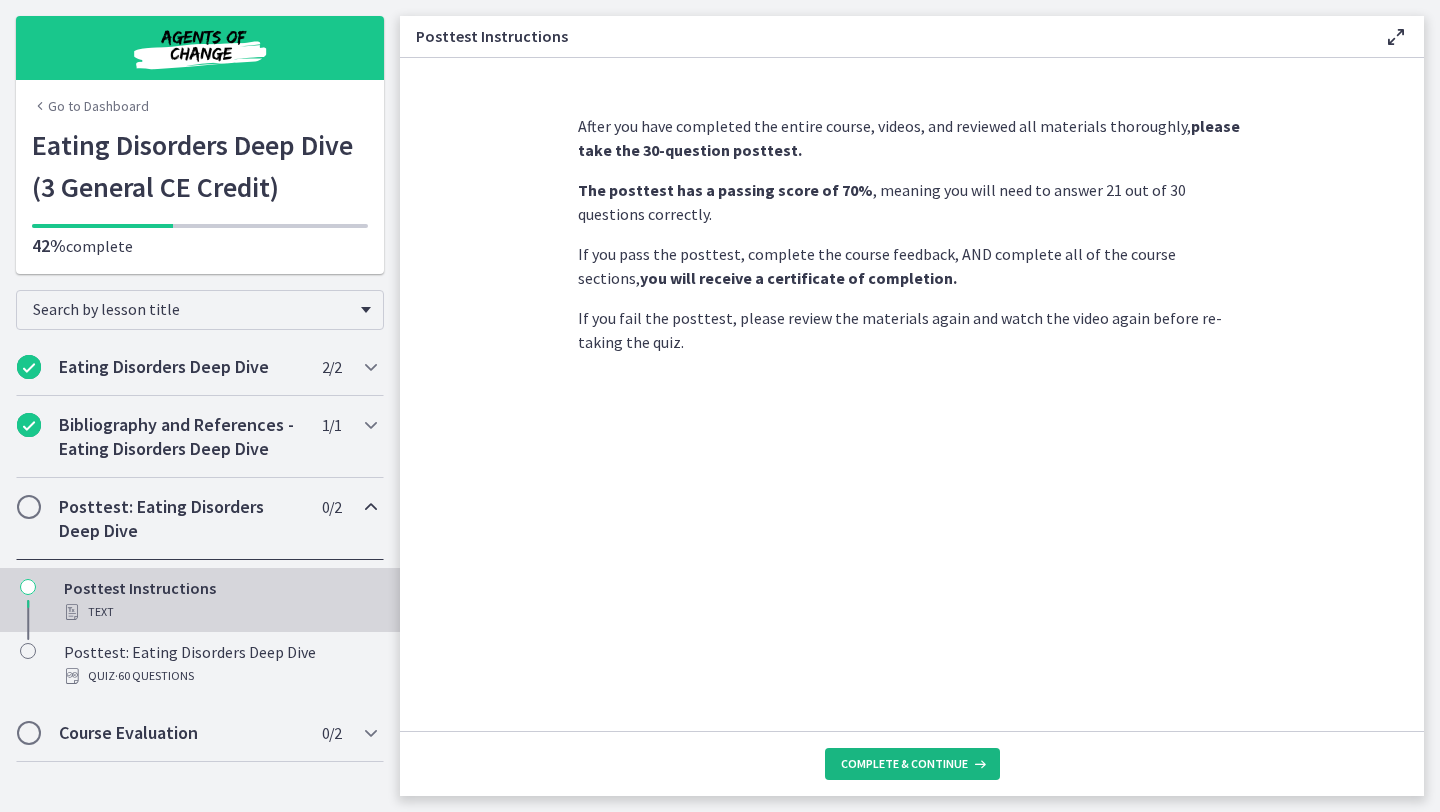 click on "Complete & continue" at bounding box center [904, 764] 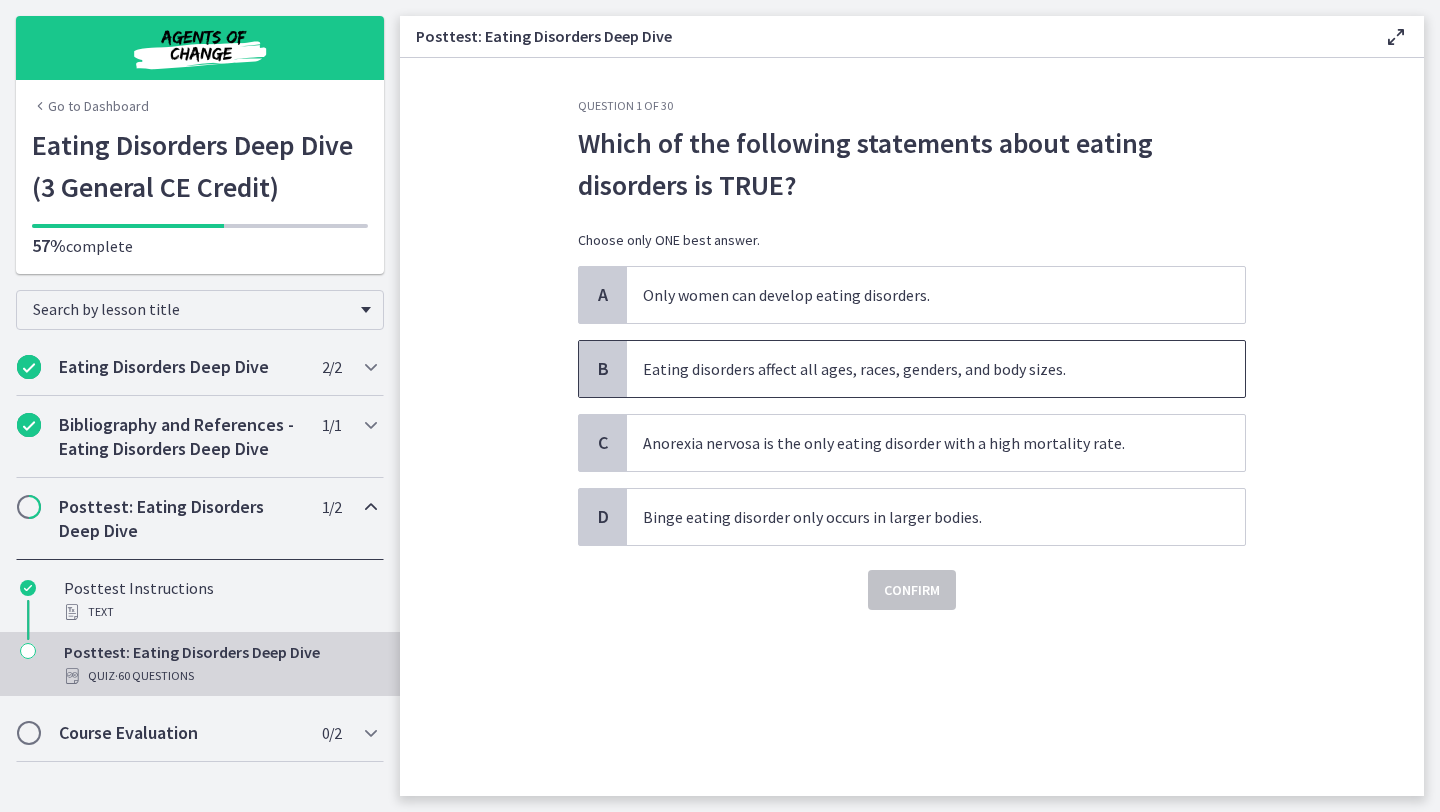 click on "Eating disorders affect all ages, races, genders, and body sizes." at bounding box center (936, 369) 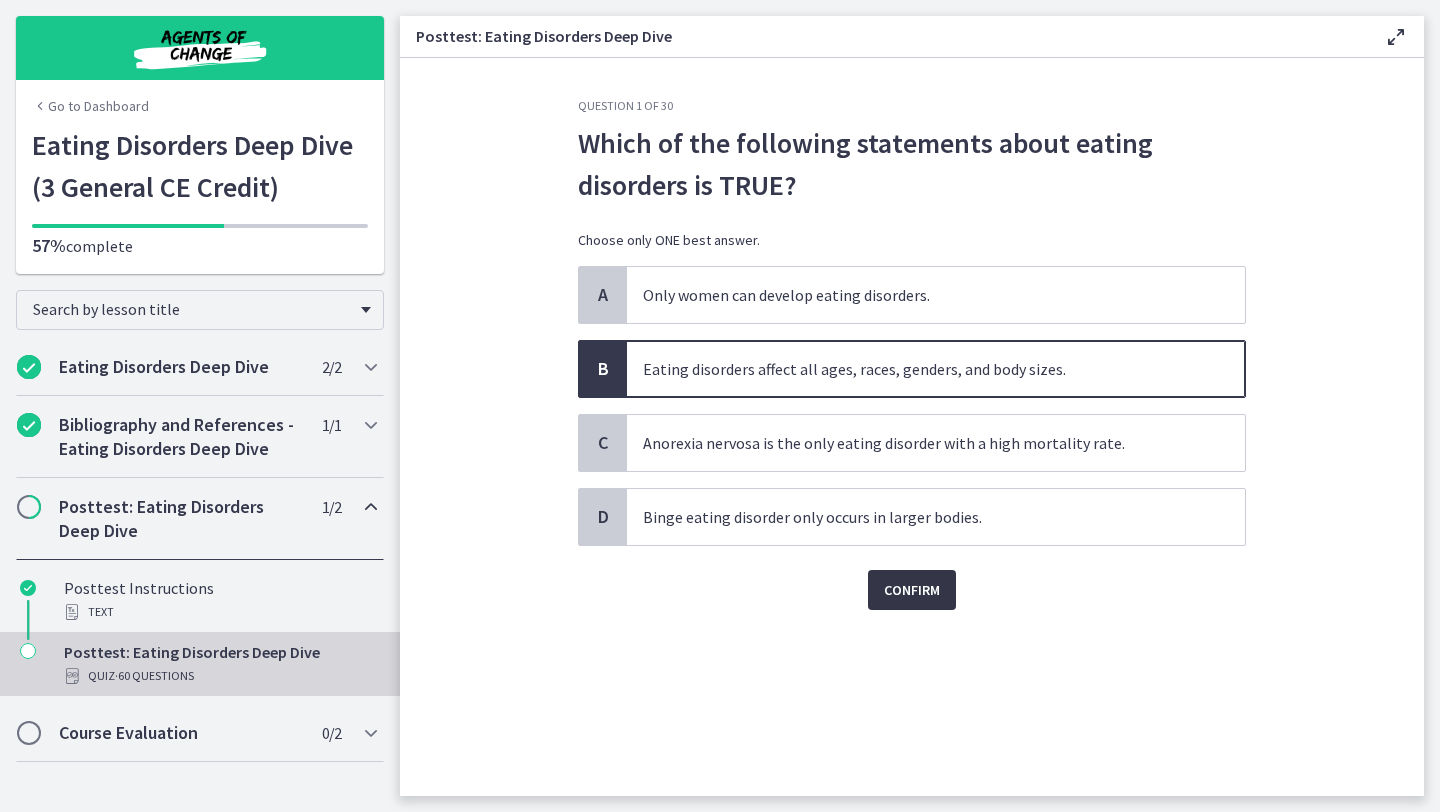 click on "Confirm" at bounding box center [912, 590] 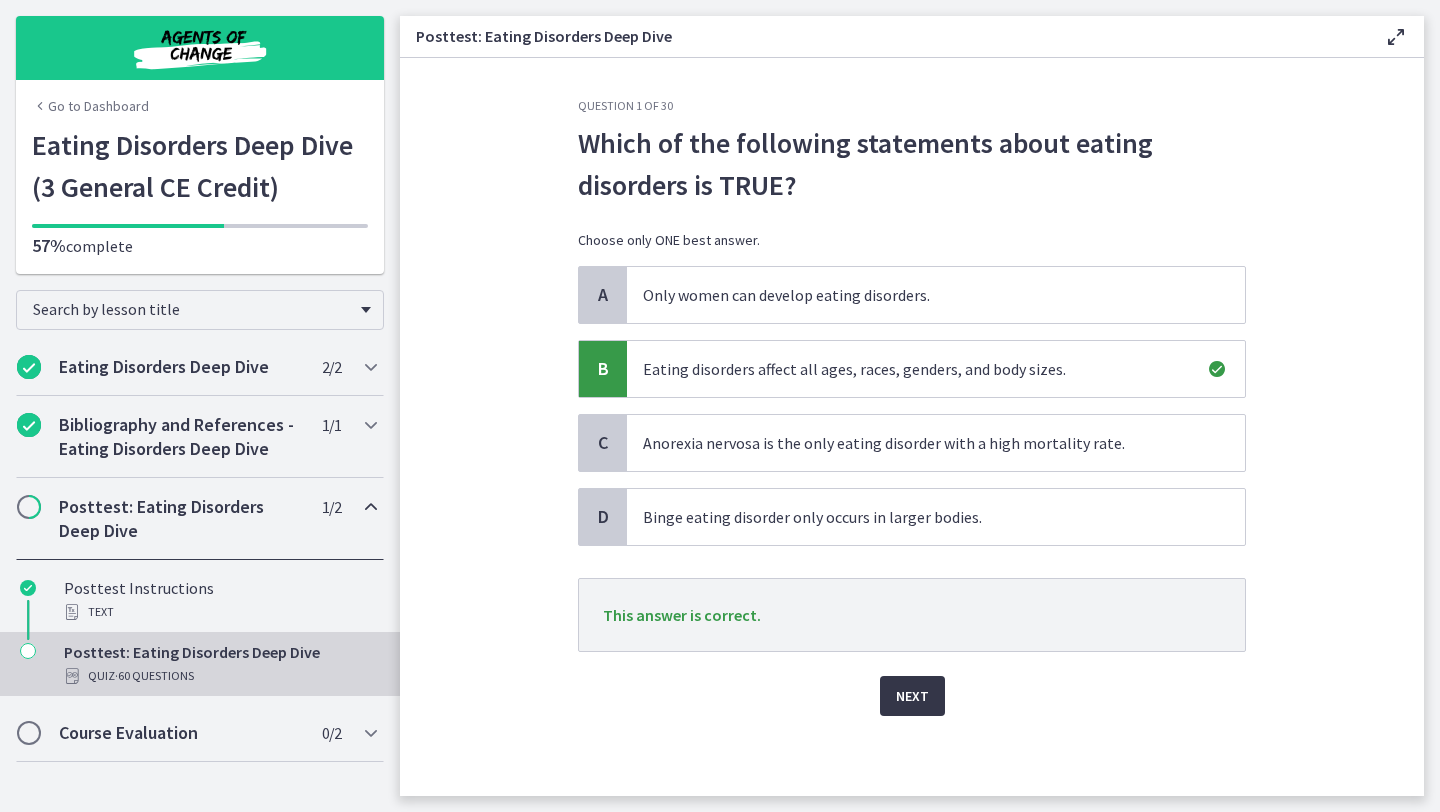 click on "Next" at bounding box center [912, 696] 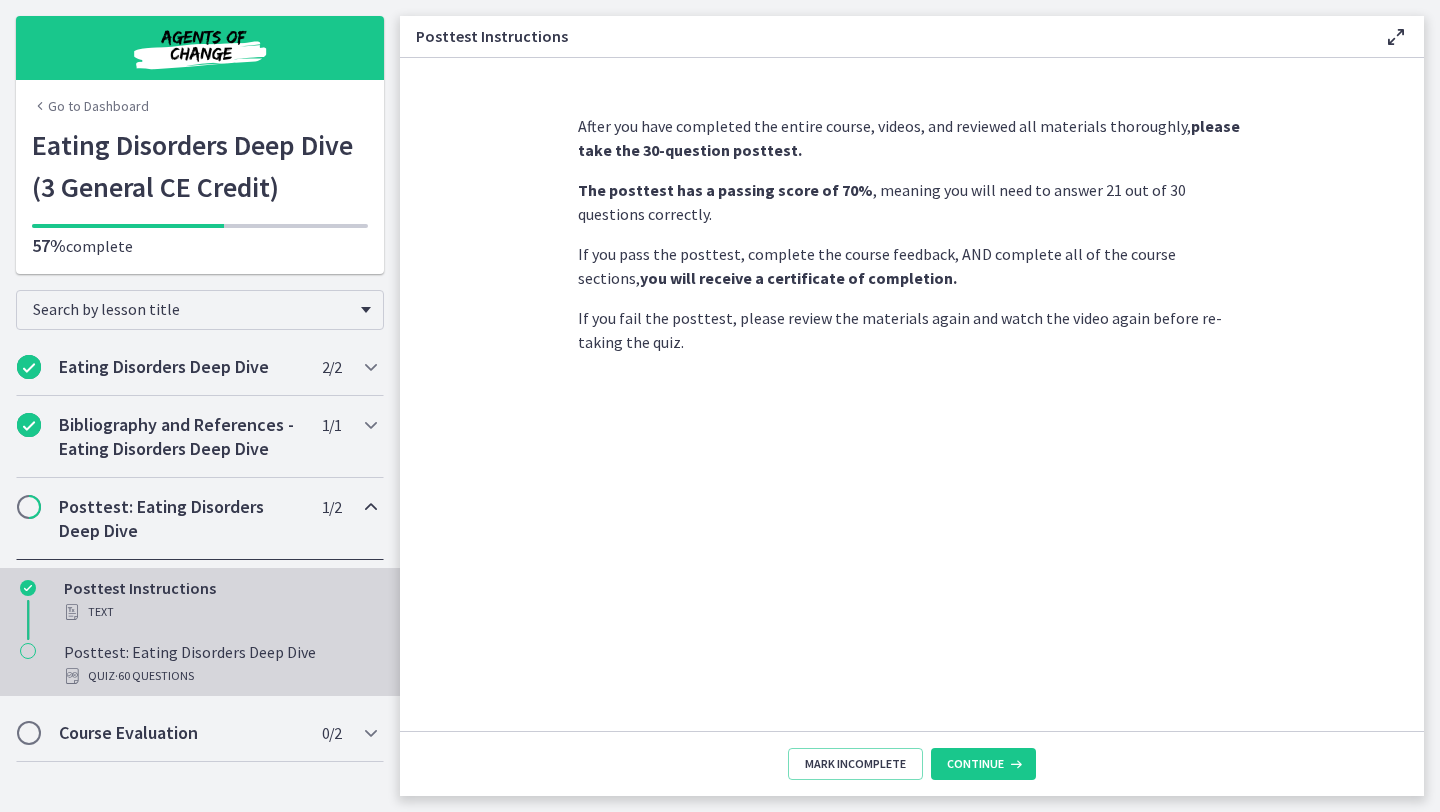 click on "Posttest: Eating Disorders Deep Dive
Quiz
·  60 Questions" at bounding box center (220, 664) 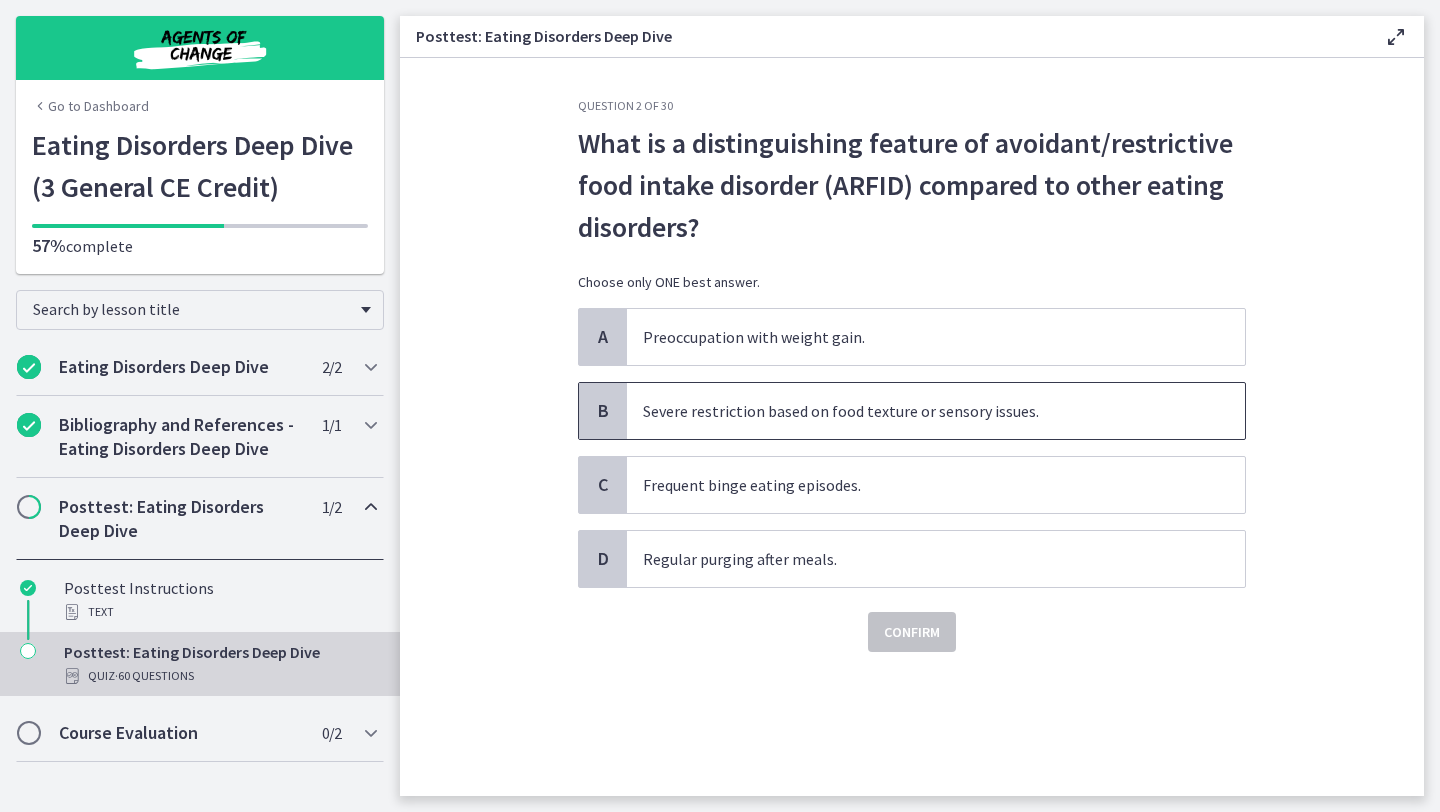 click on "Severe restriction based on food texture or sensory issues." at bounding box center (936, 411) 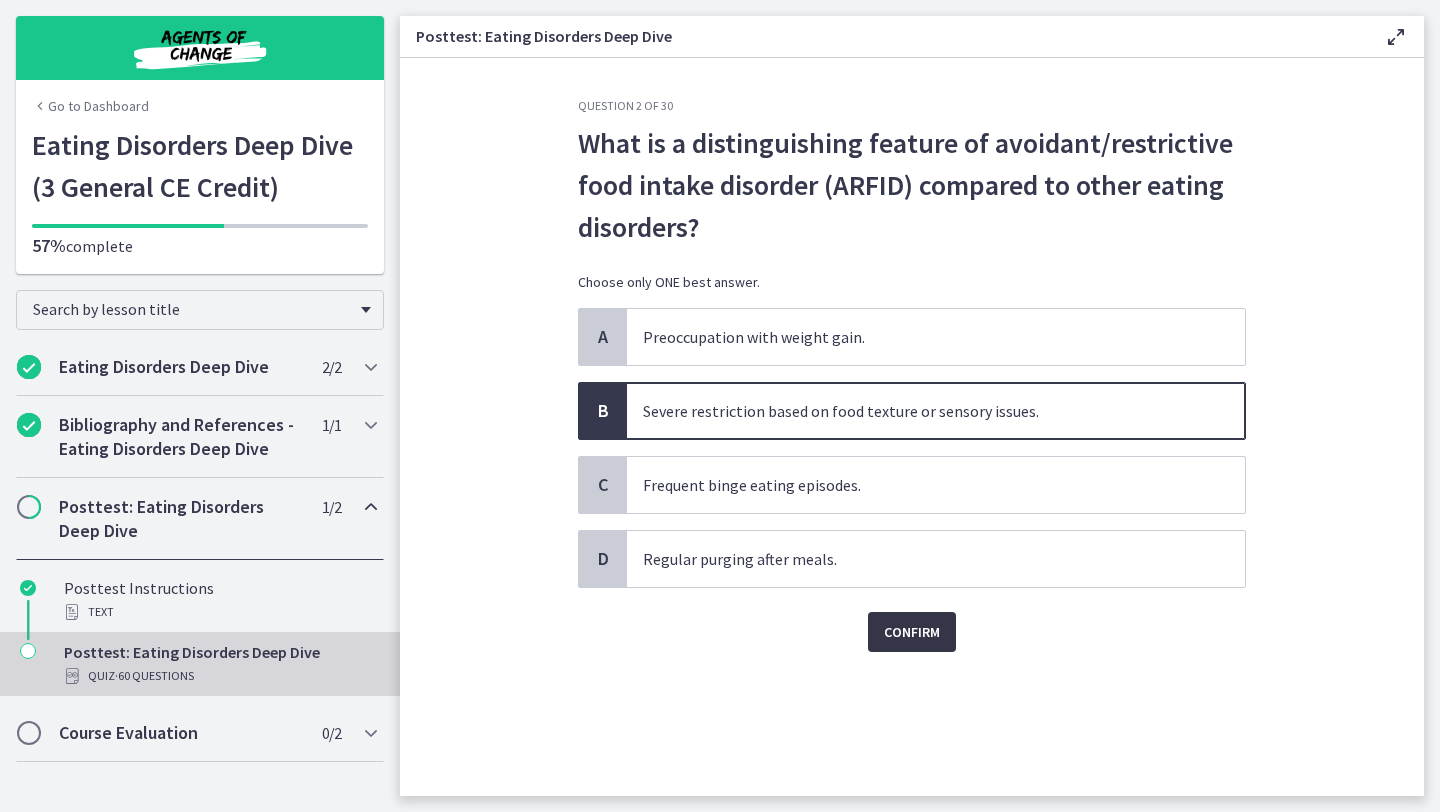 click on "Confirm" at bounding box center [912, 632] 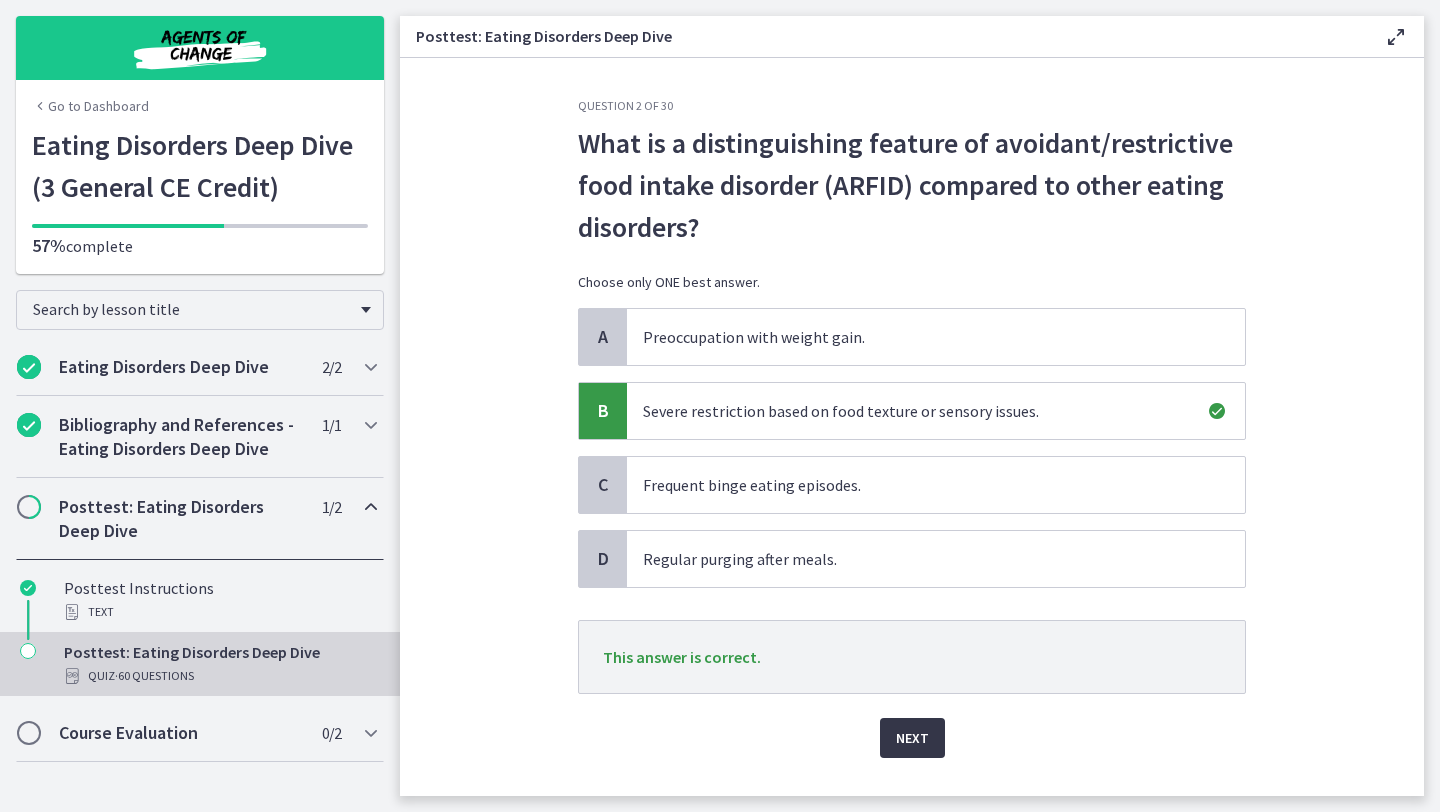 click on "Next" at bounding box center [912, 738] 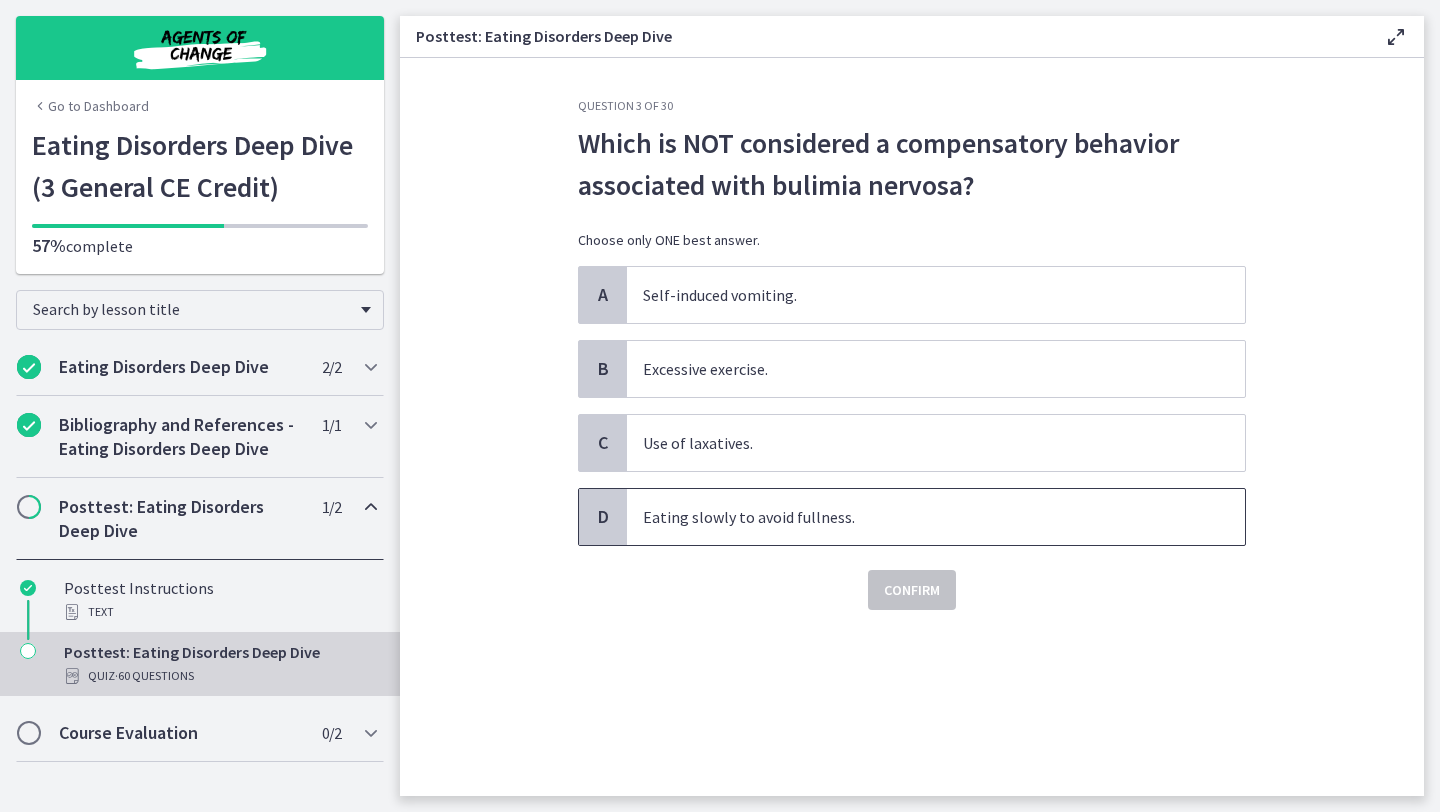 click on "D" at bounding box center (603, 517) 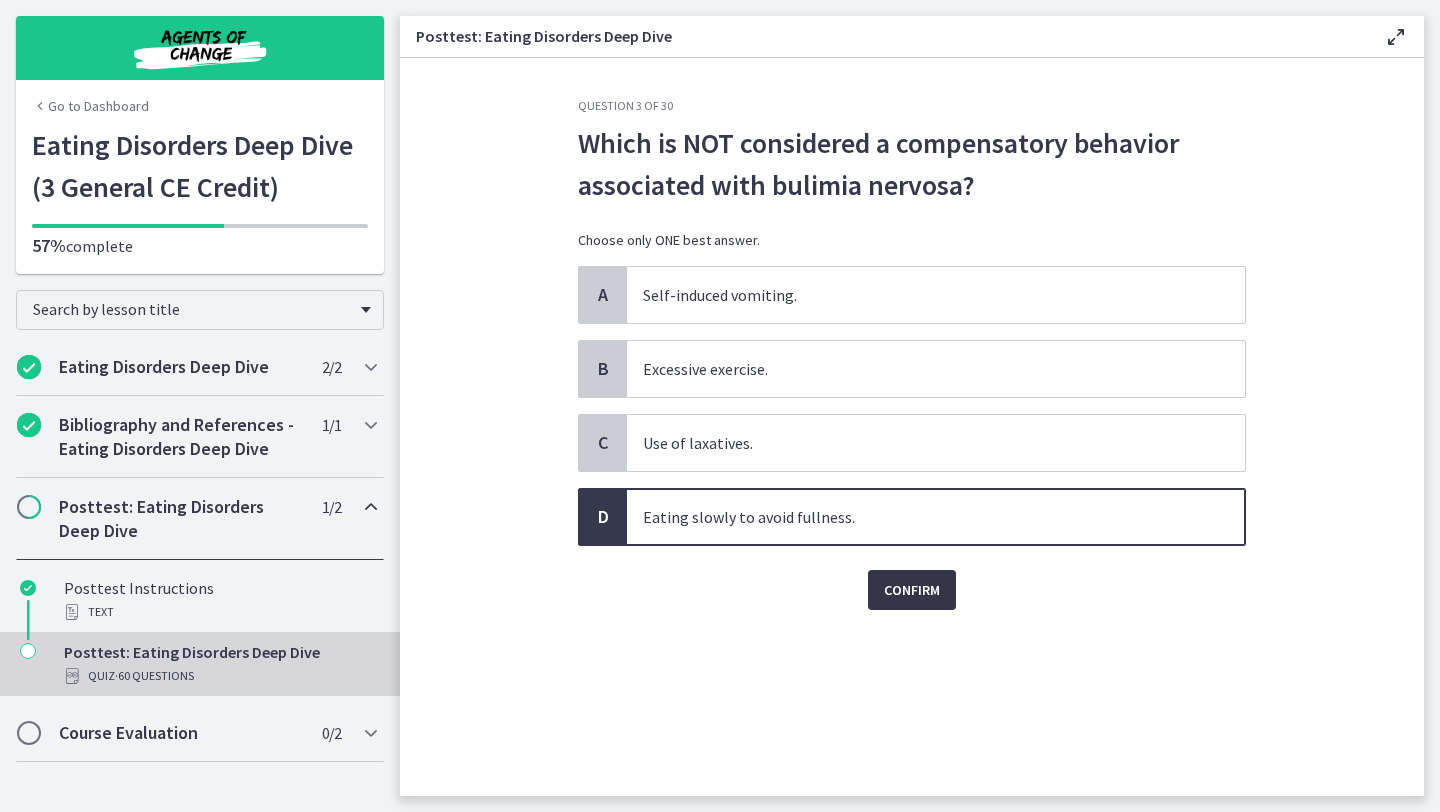 click on "Confirm" at bounding box center (912, 590) 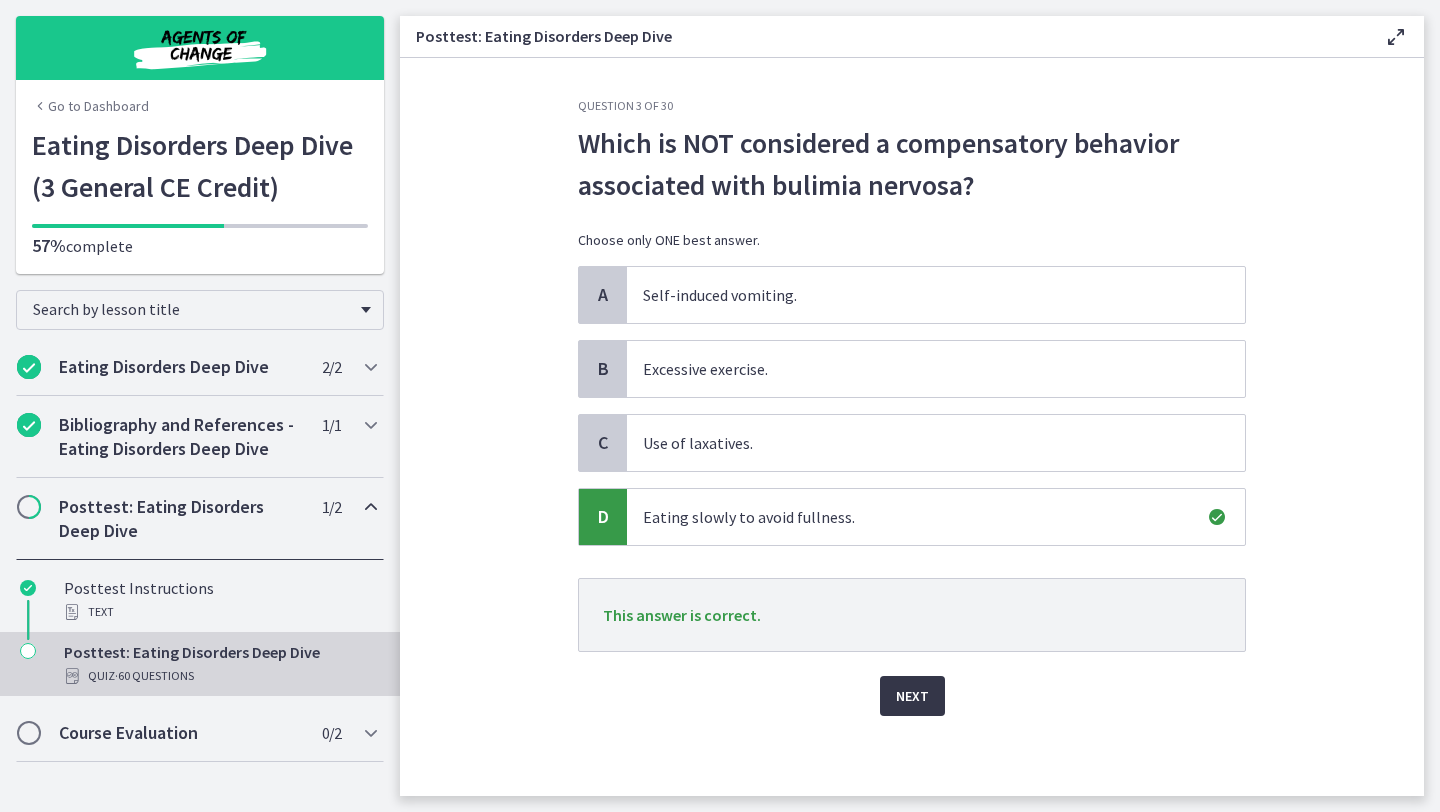 click on "Next" at bounding box center [912, 696] 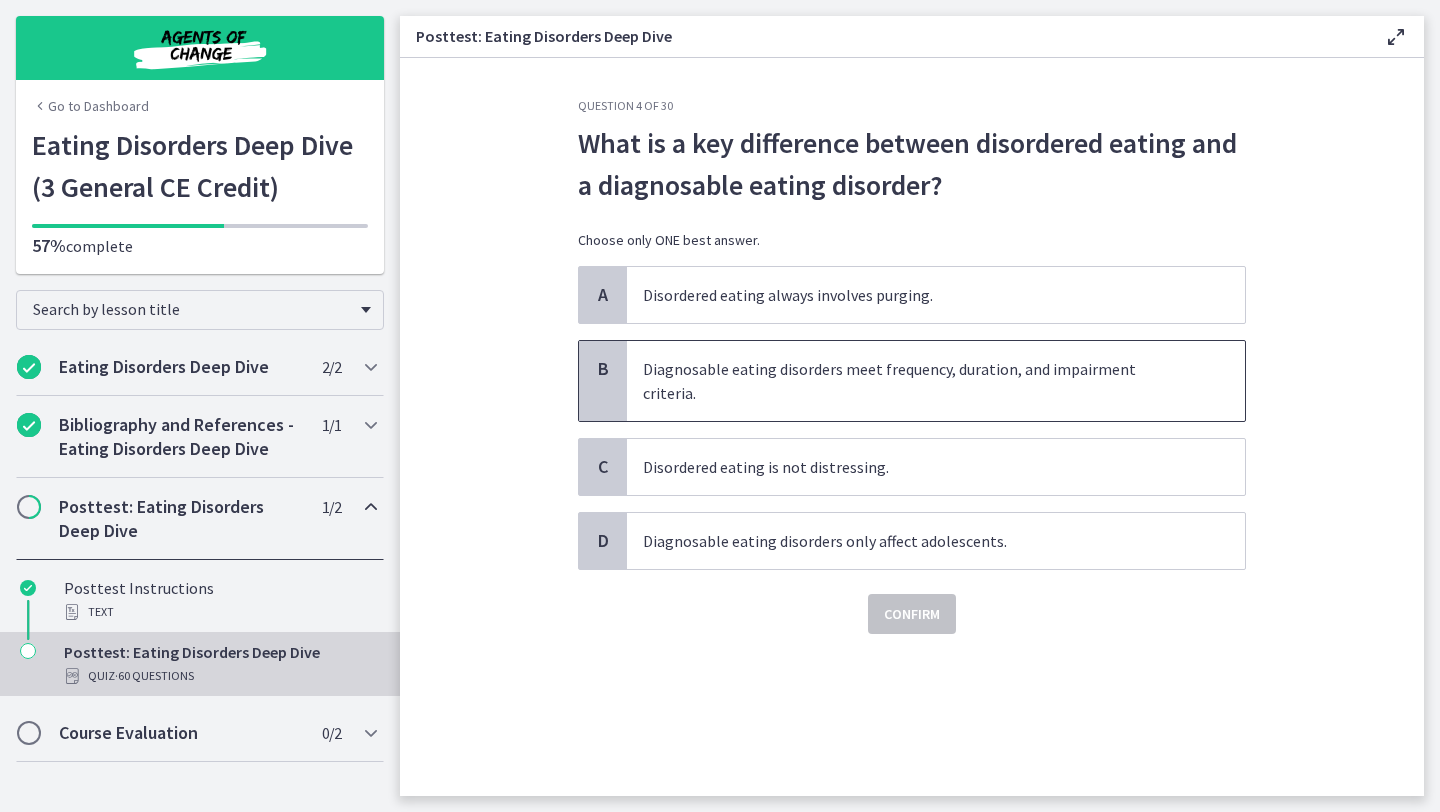 click on "Diagnosable eating disorders meet frequency, duration, and impairment criteria." at bounding box center (936, 381) 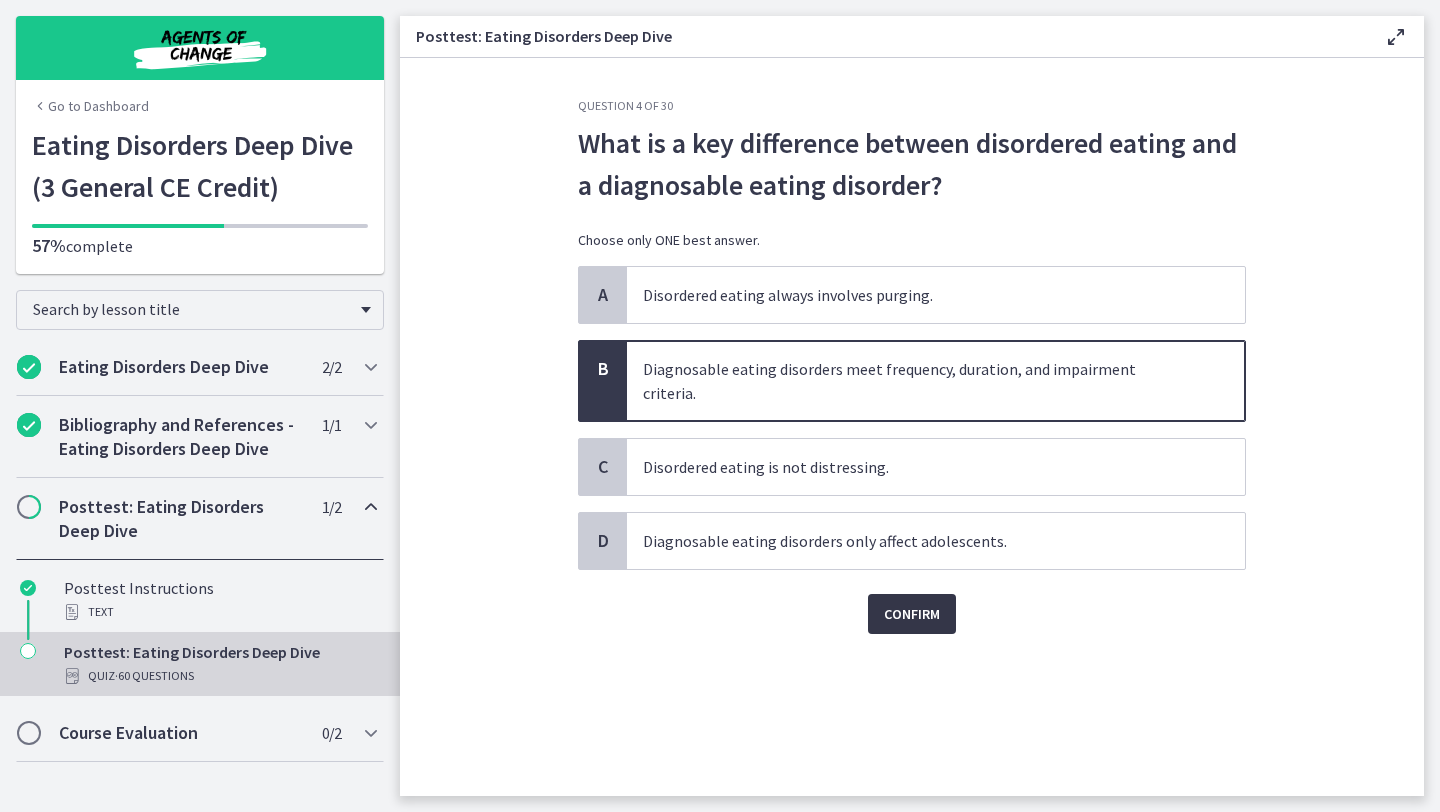 click on "Confirm" at bounding box center [912, 614] 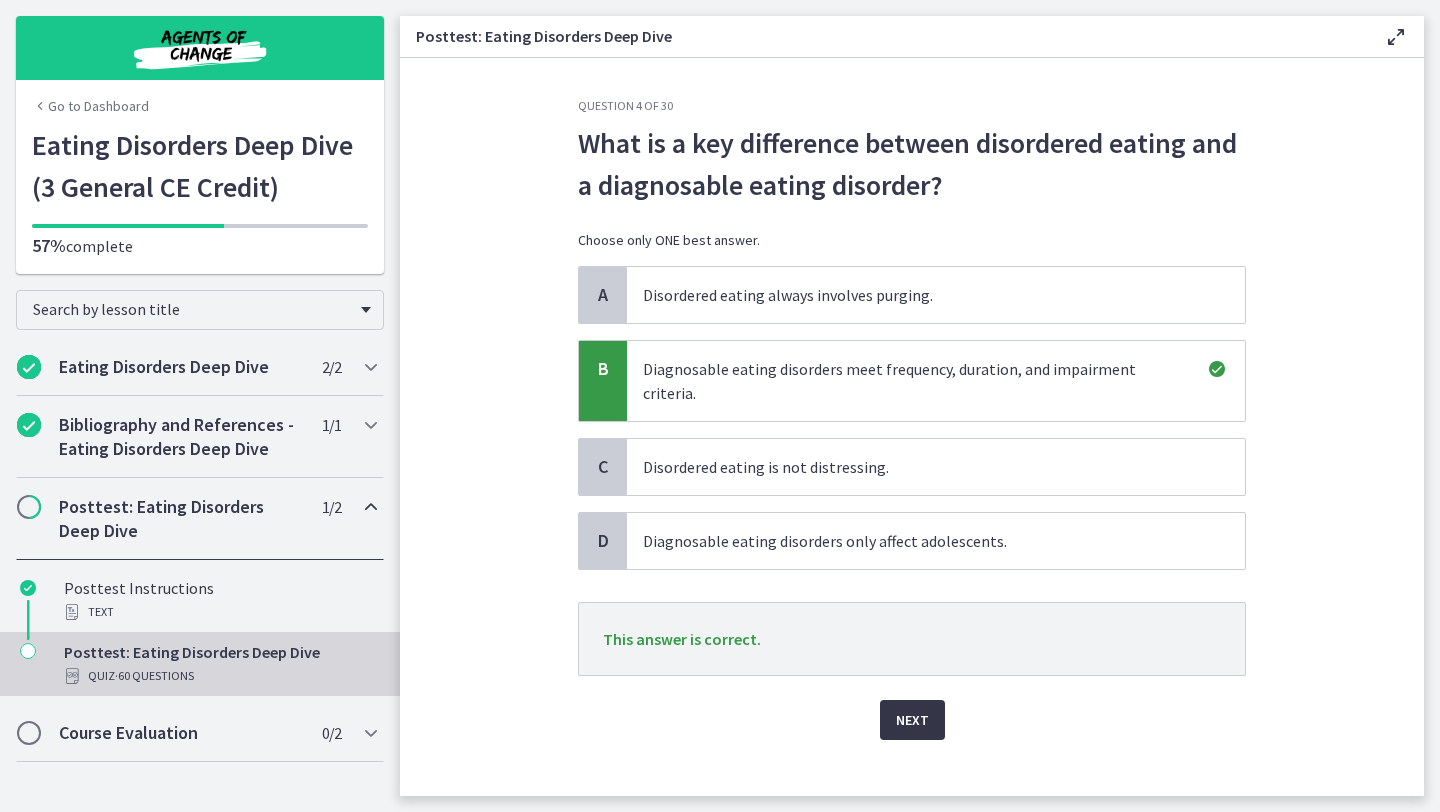 click on "Next" at bounding box center (912, 720) 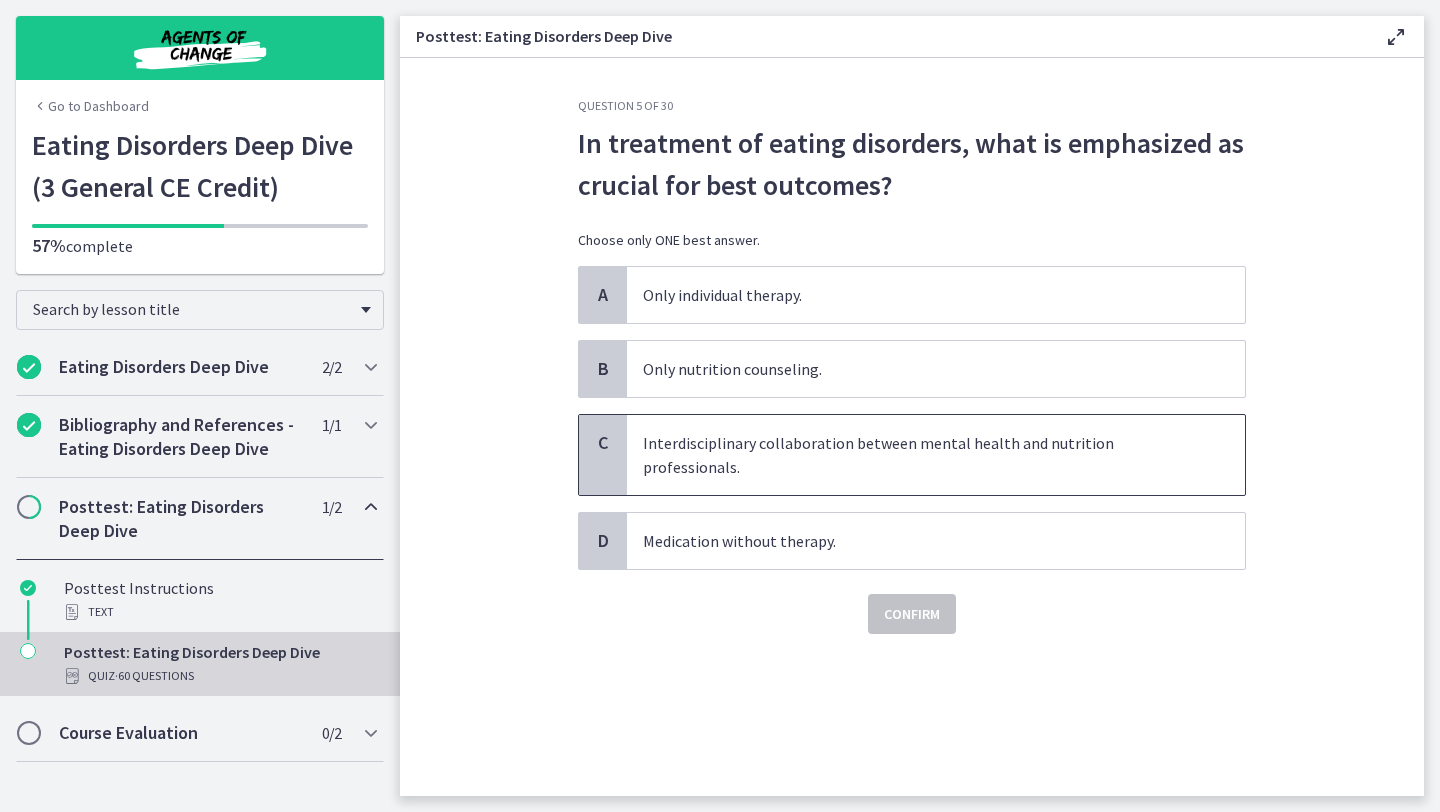 click on "Interdisciplinary collaboration between mental health and nutrition professionals." at bounding box center [936, 455] 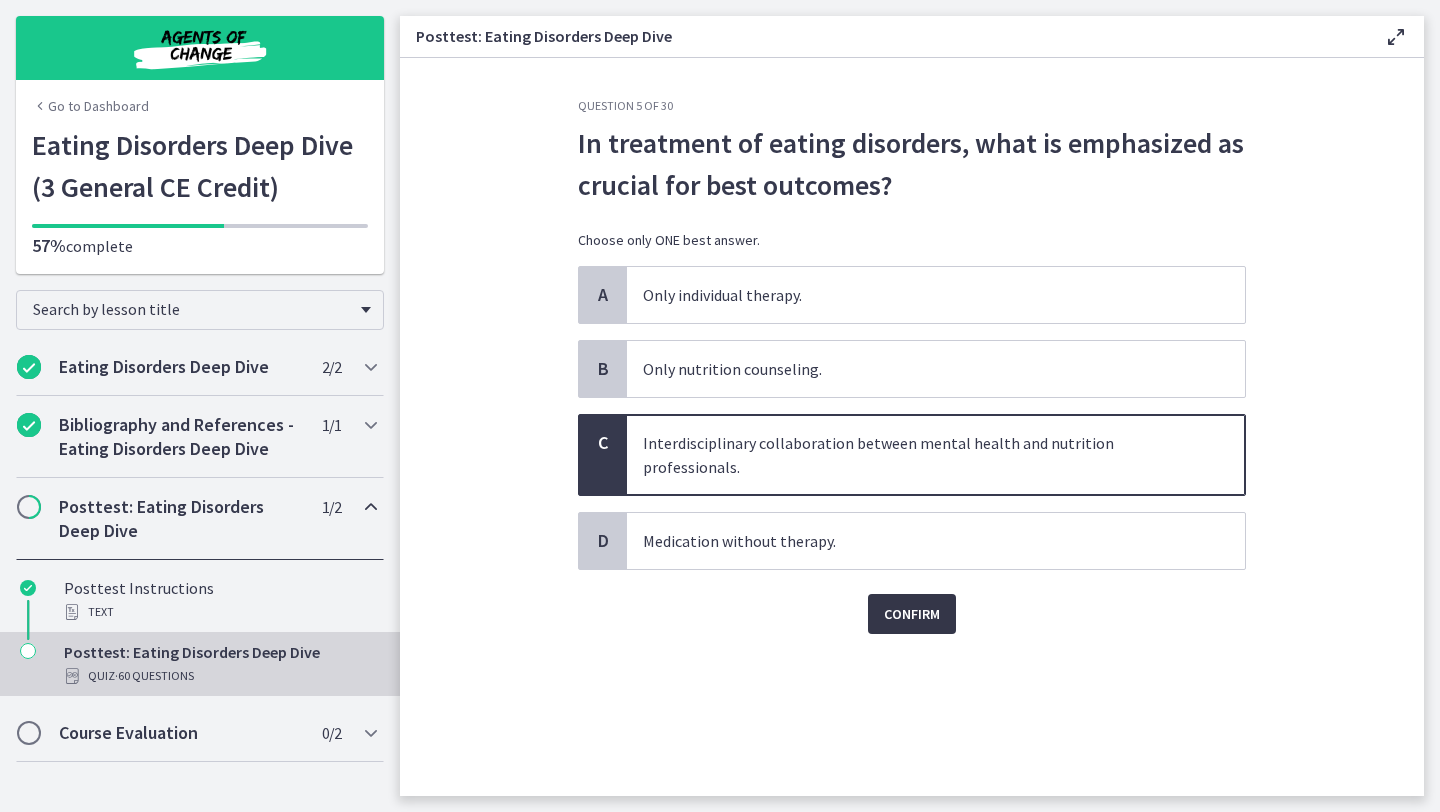 click on "Confirm" at bounding box center (912, 614) 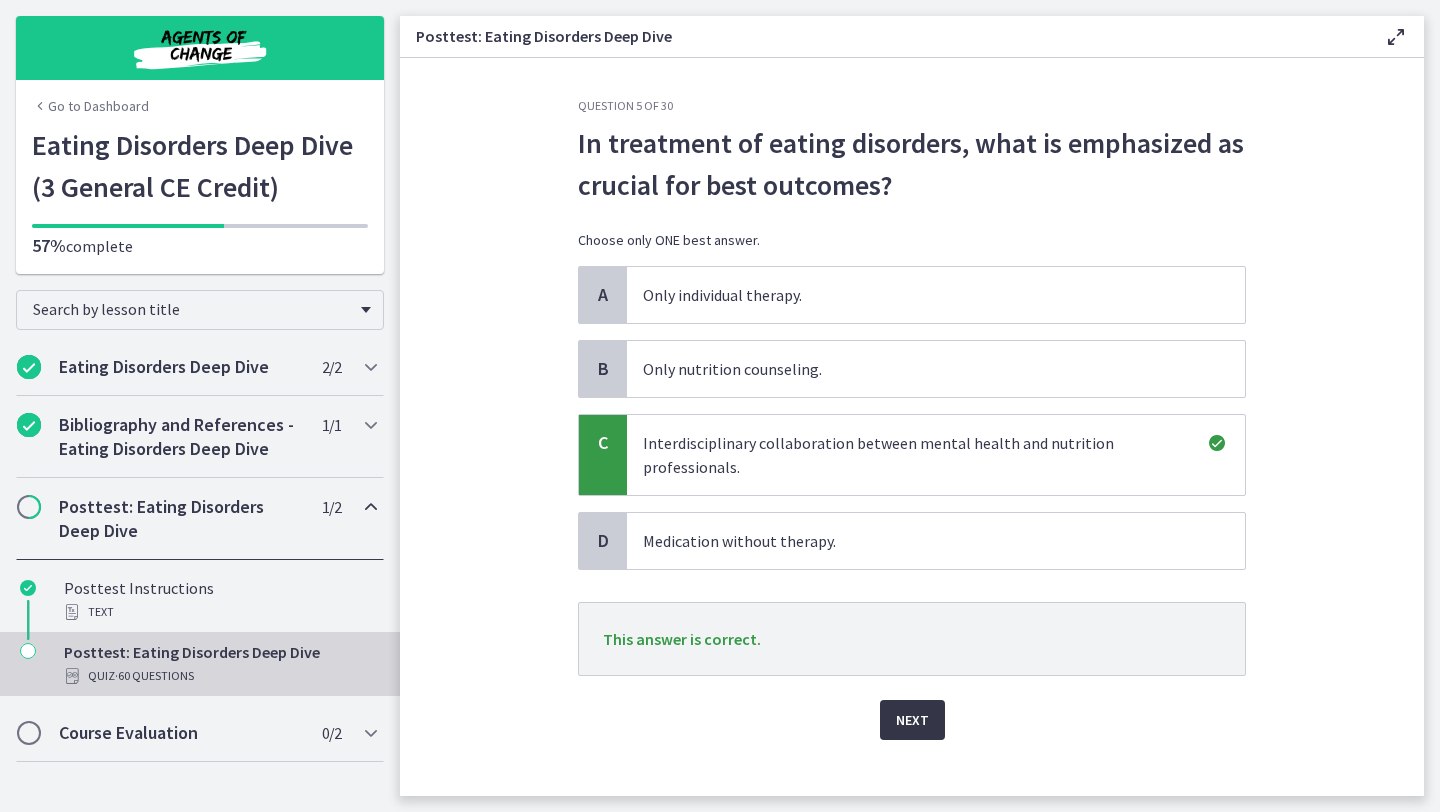 click on "Next" at bounding box center (912, 720) 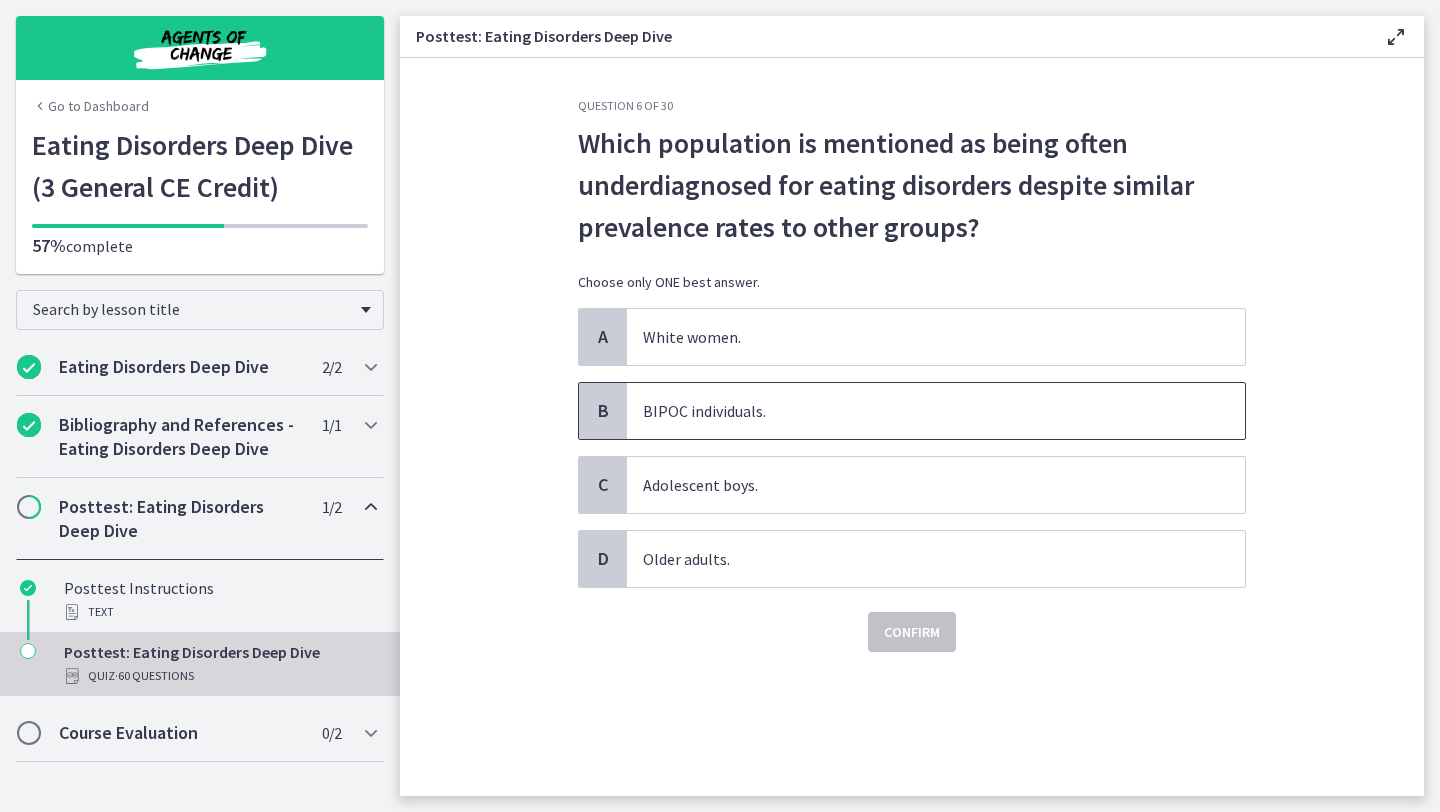 click on "BIPOC individuals." at bounding box center [936, 411] 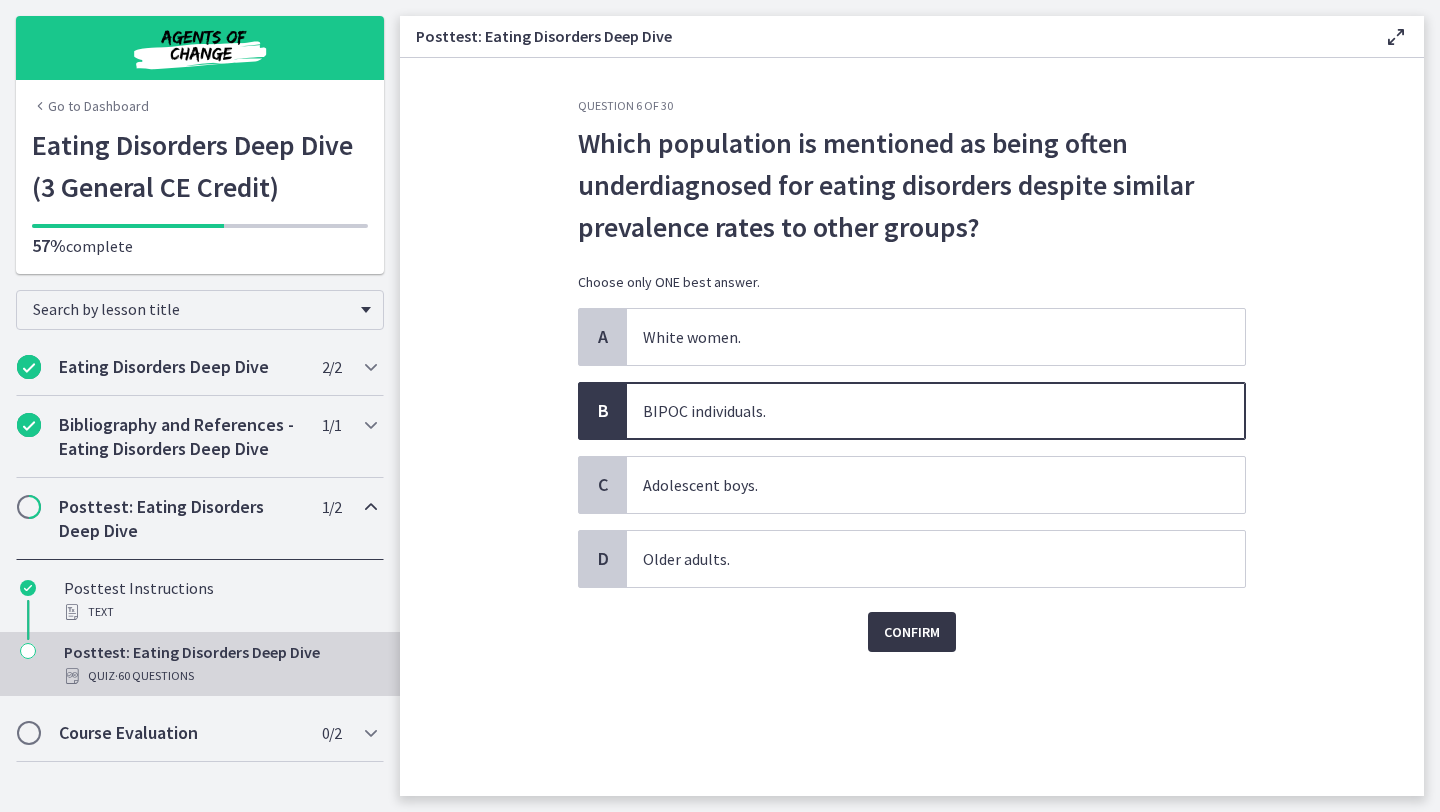 click on "Confirm" at bounding box center (912, 632) 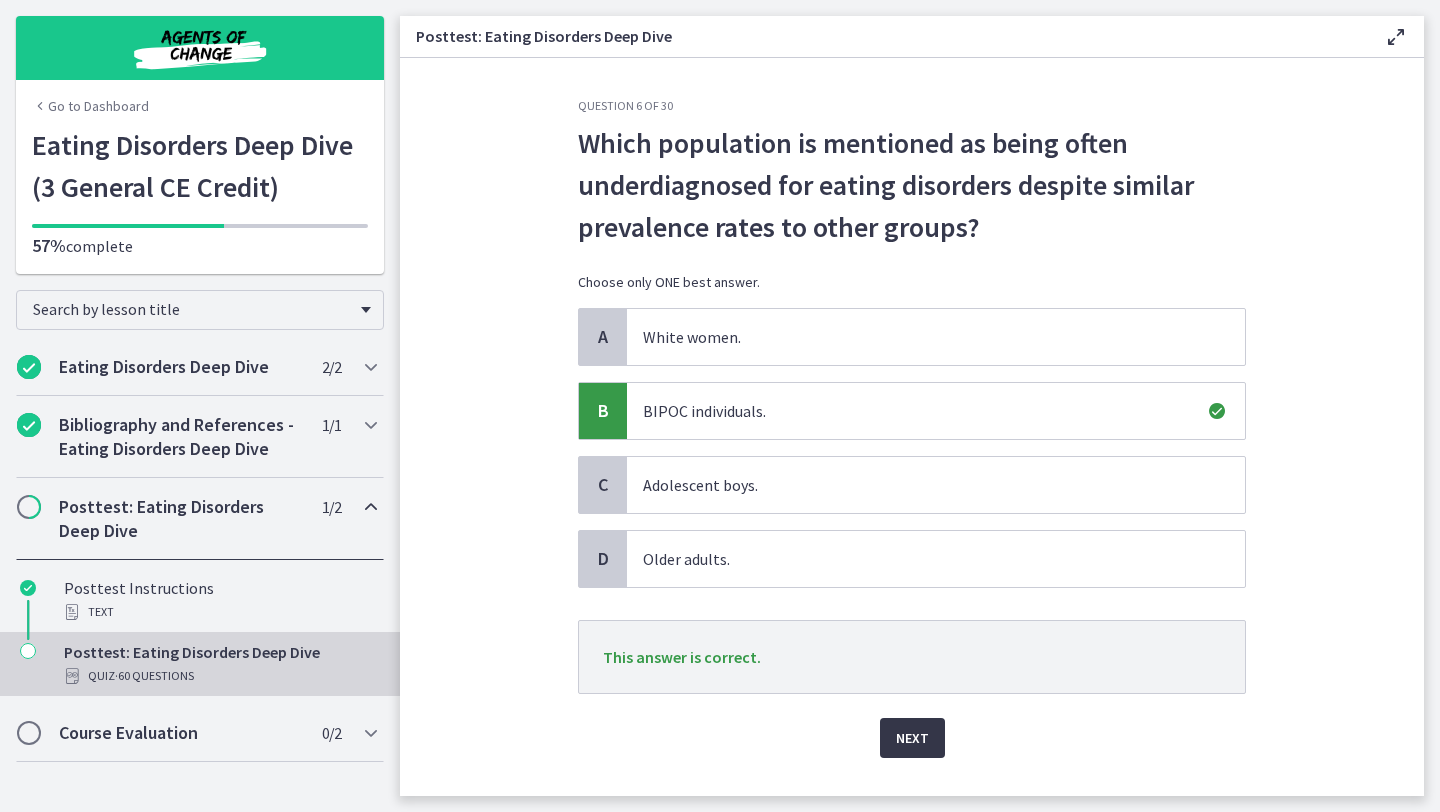 click on "Next" at bounding box center [912, 738] 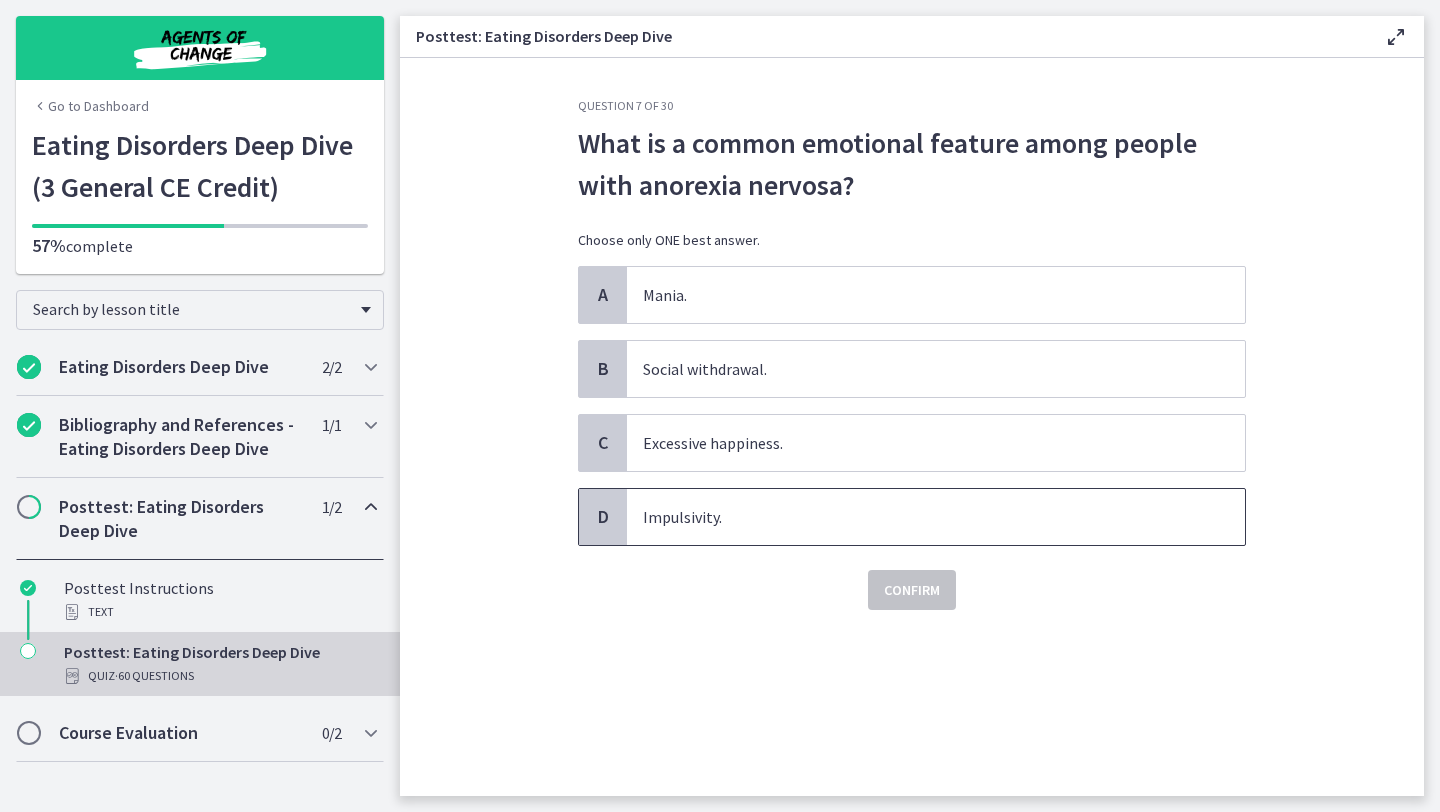 click on "Impulsivity." at bounding box center (936, 517) 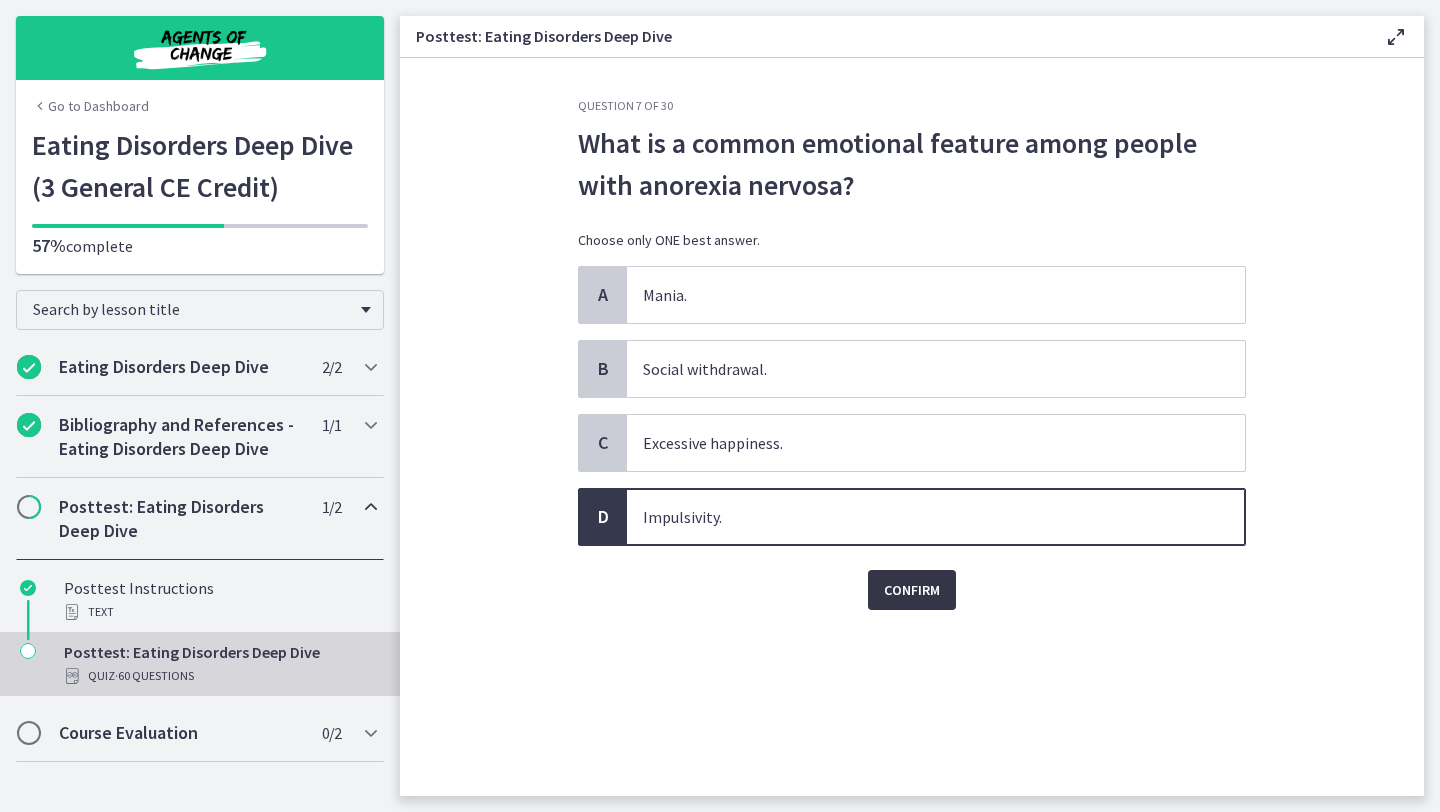 click on "Confirm" at bounding box center [912, 590] 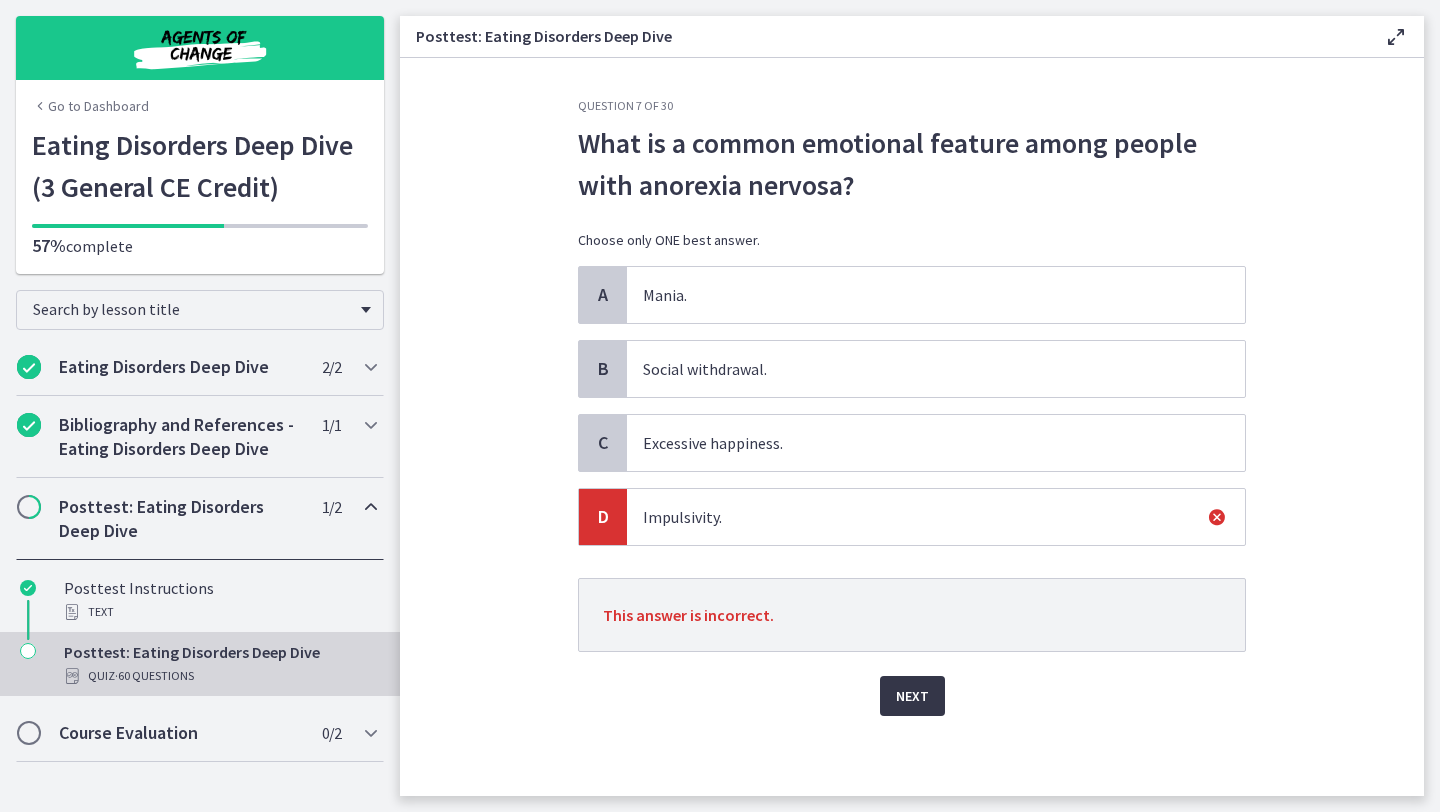 click on "Next" at bounding box center (912, 696) 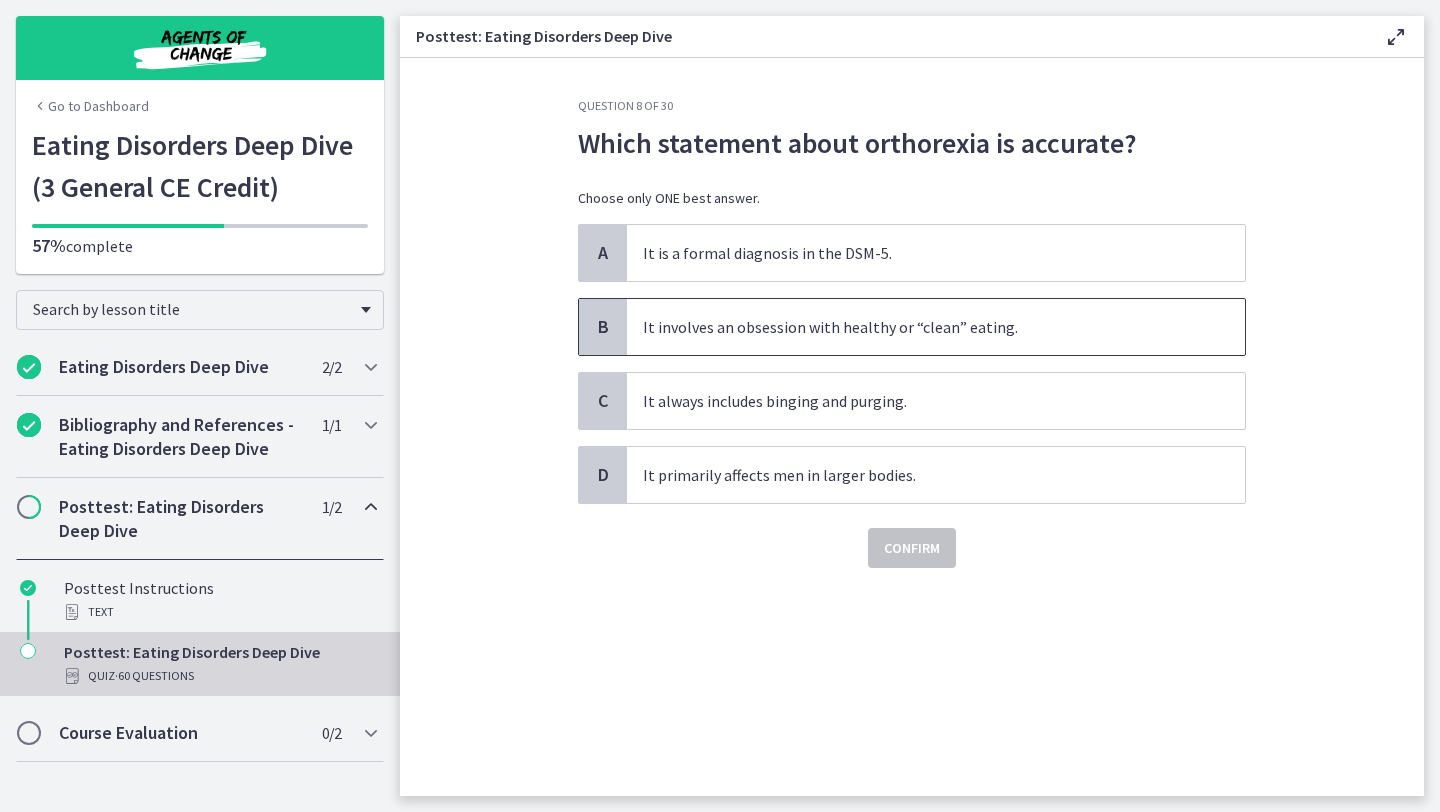 click on "It involves an obsession with healthy or “clean” eating." at bounding box center [936, 327] 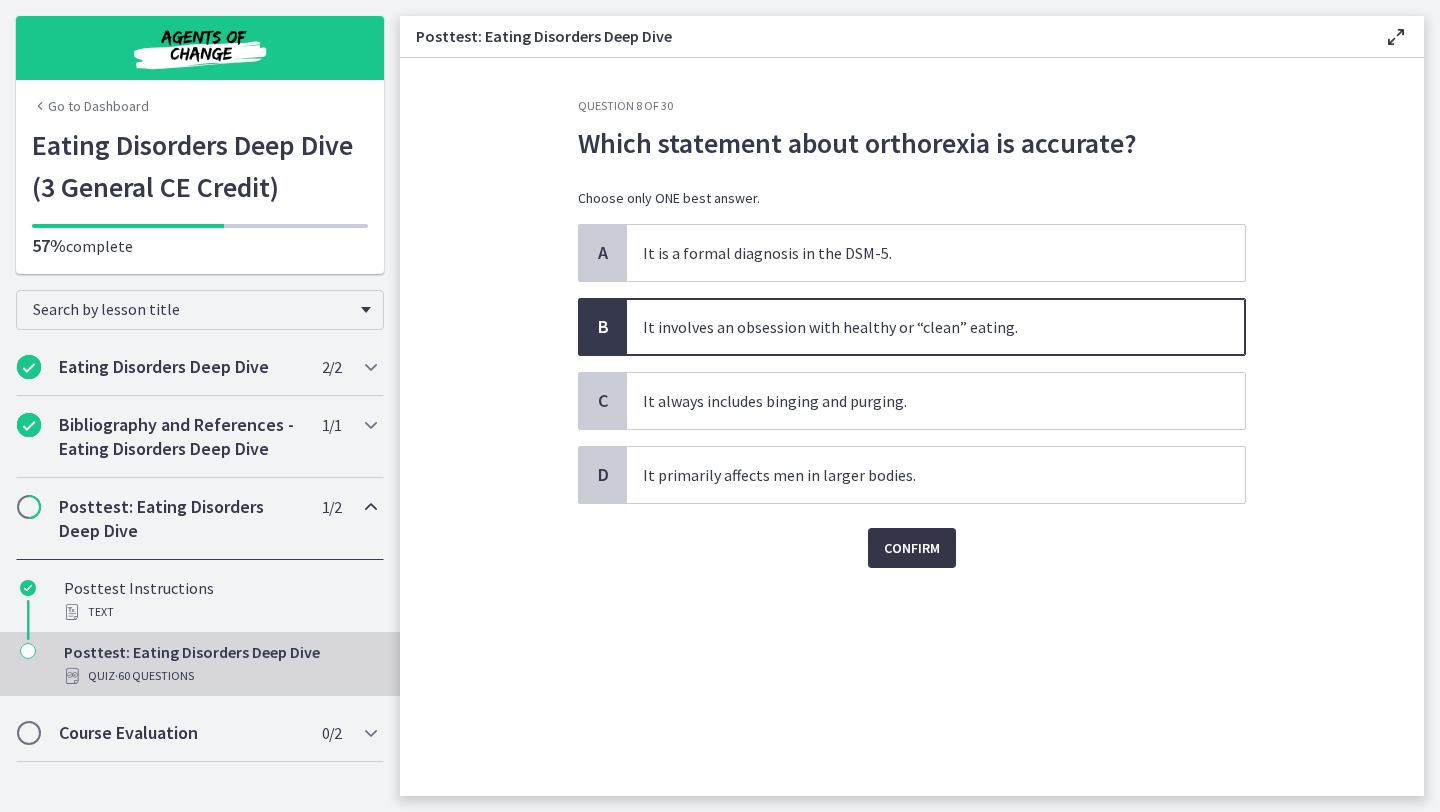 click on "Confirm" at bounding box center (912, 548) 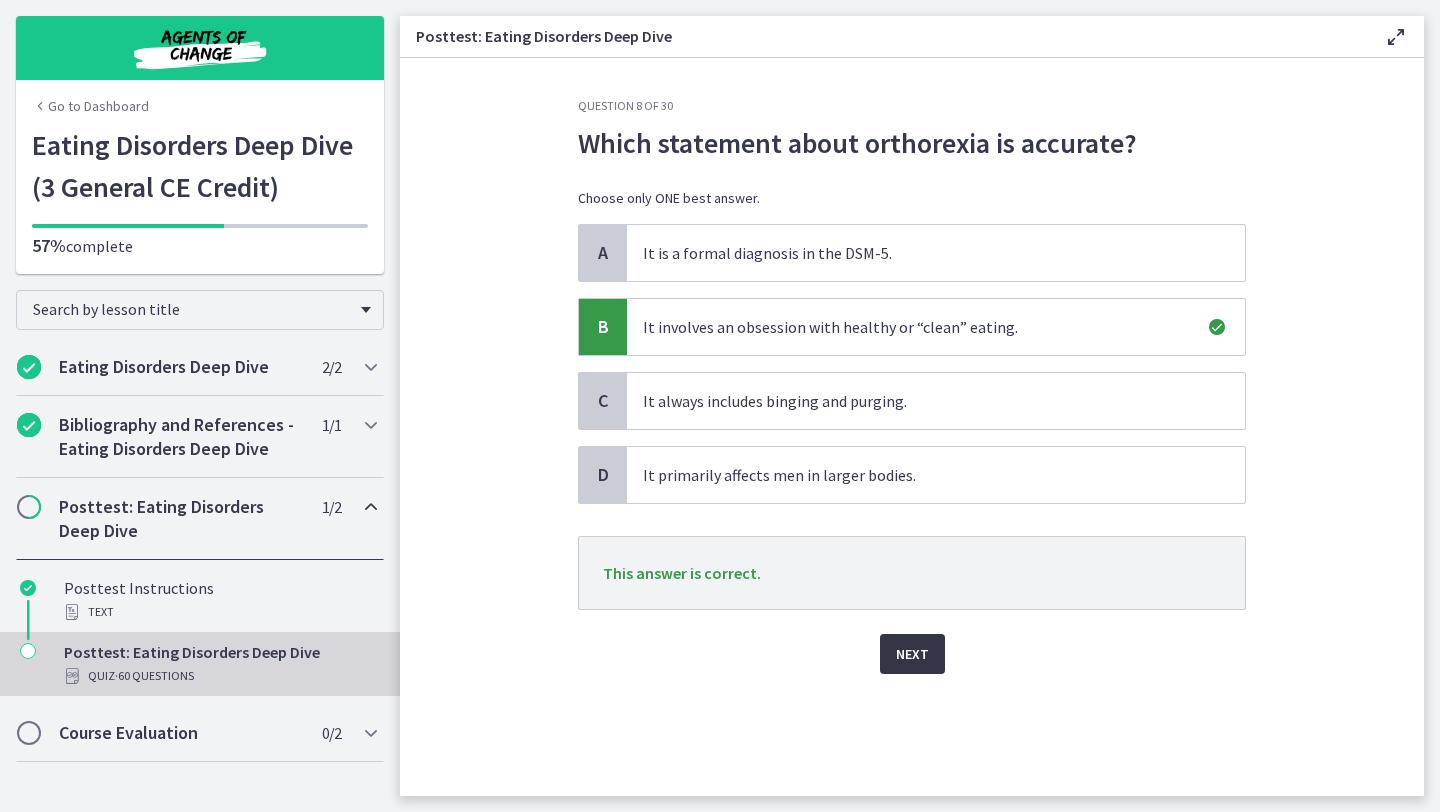 click on "Next" at bounding box center (912, 654) 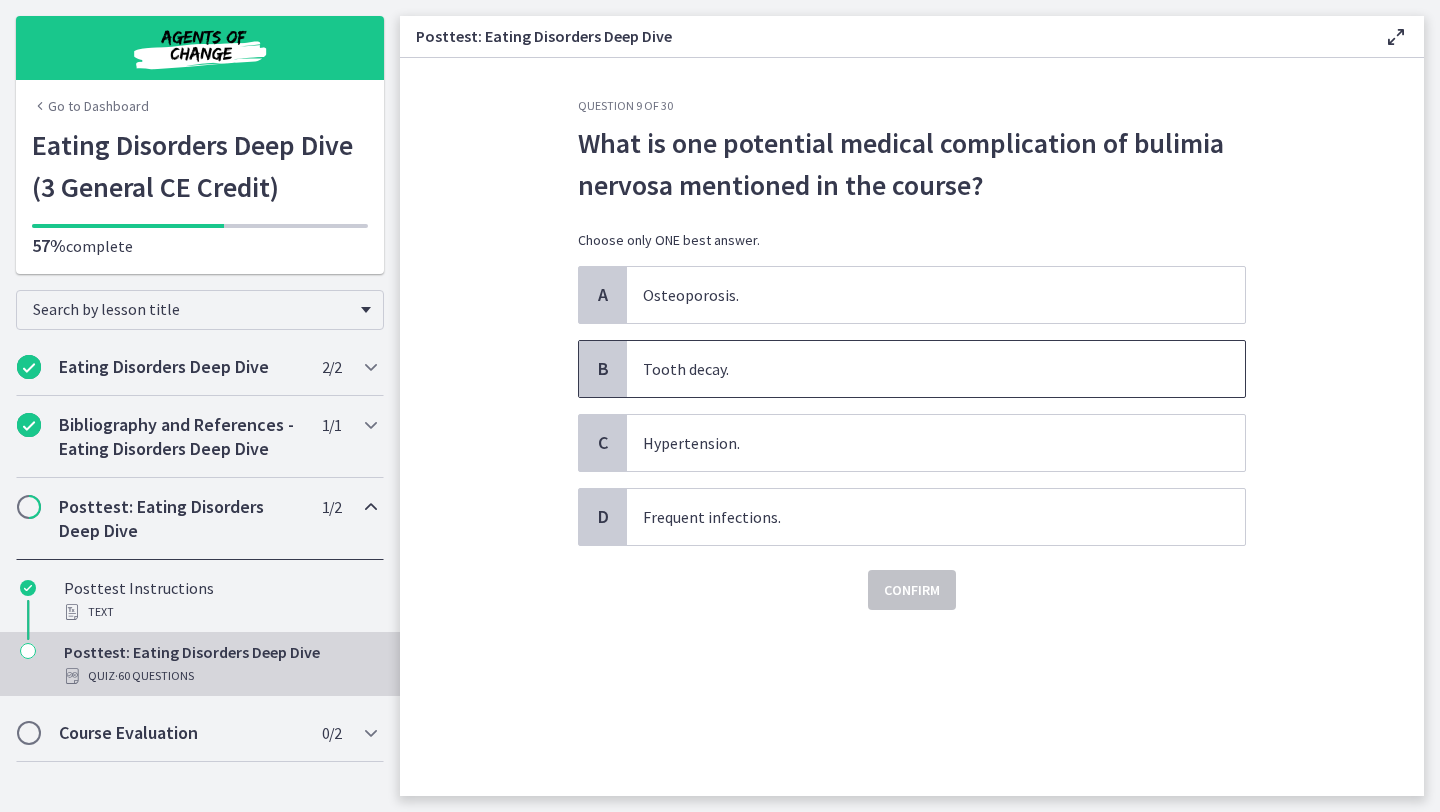 click on "Tooth decay." at bounding box center [936, 369] 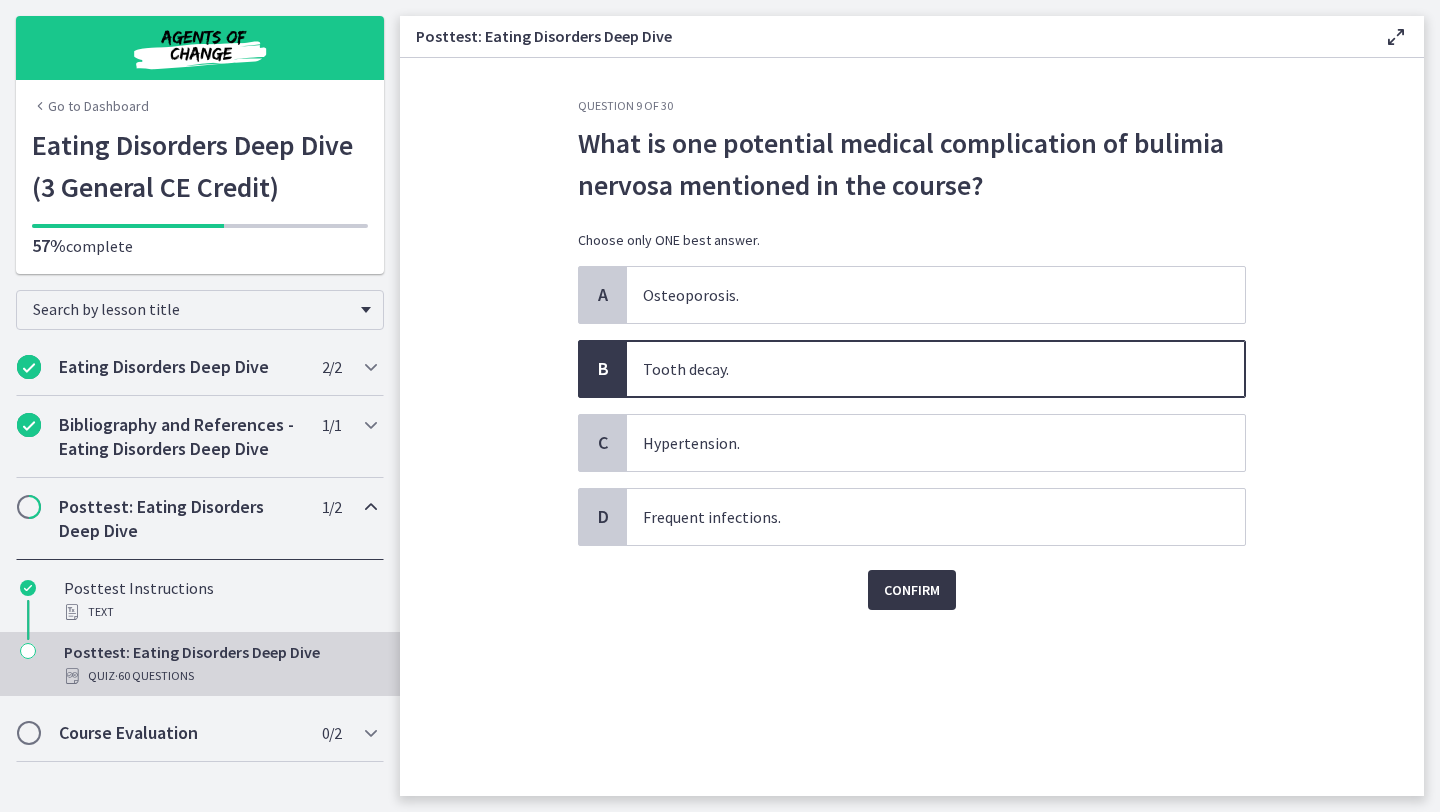 click on "Confirm" at bounding box center [912, 590] 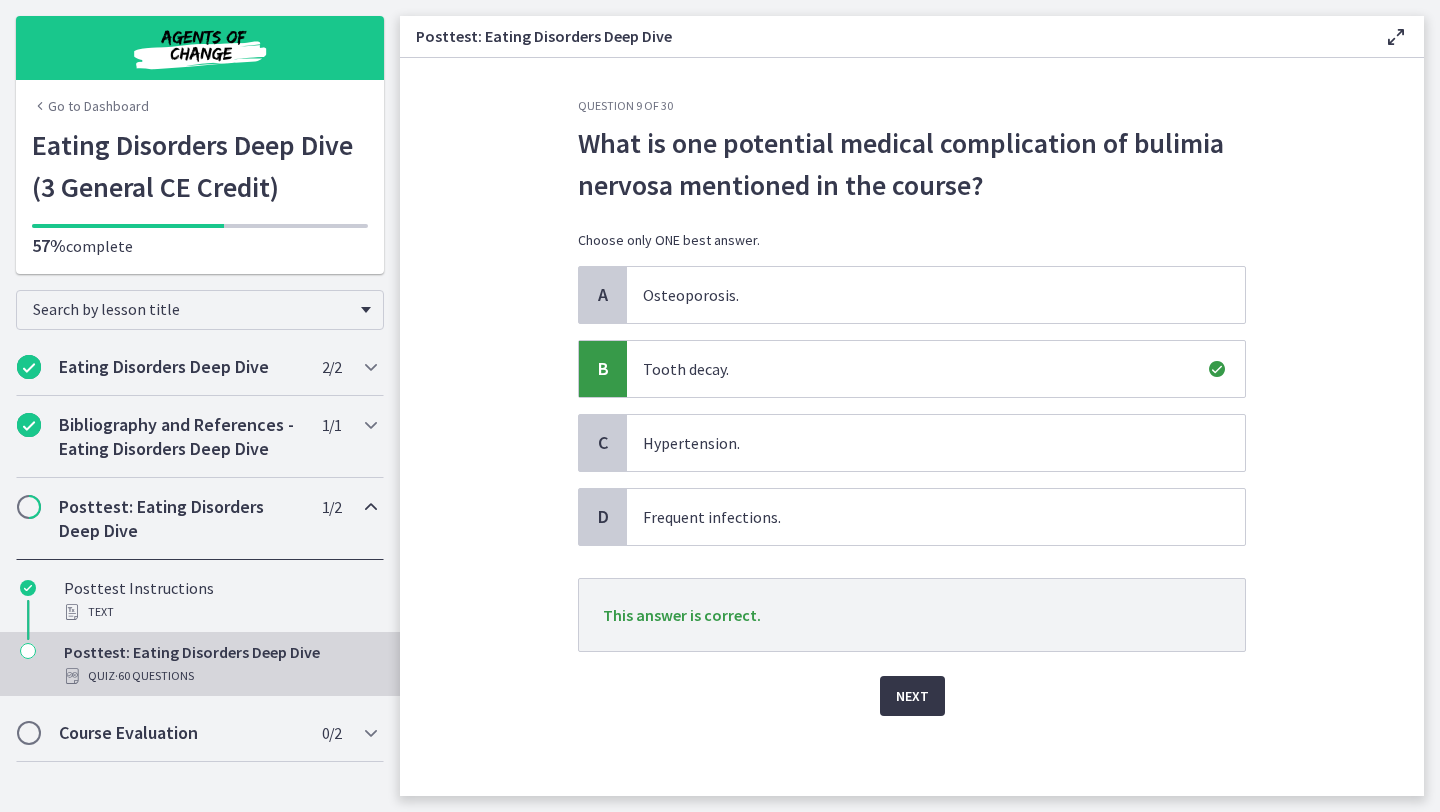 click on "Next" at bounding box center [912, 696] 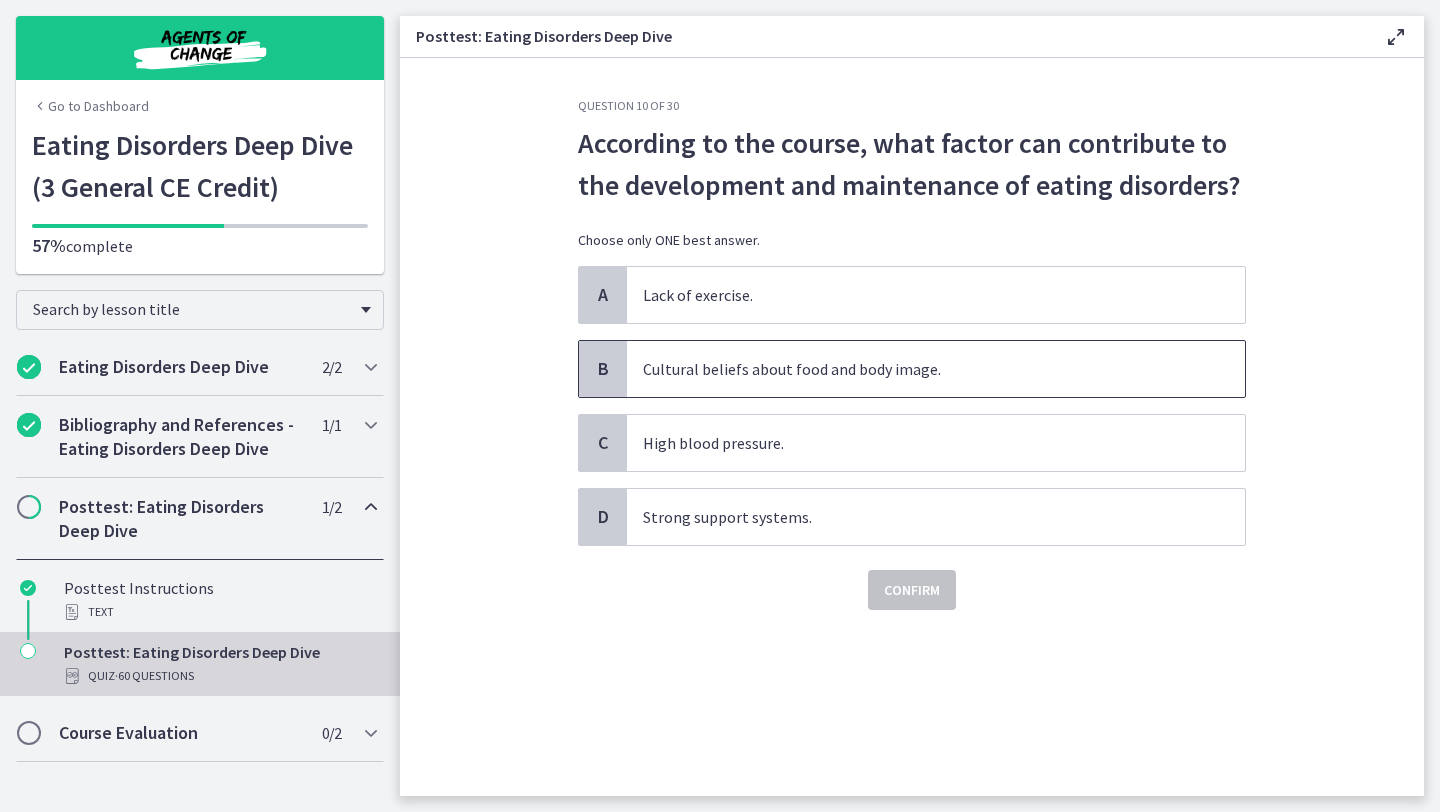 click on "Cultural beliefs about food and body image." at bounding box center [936, 369] 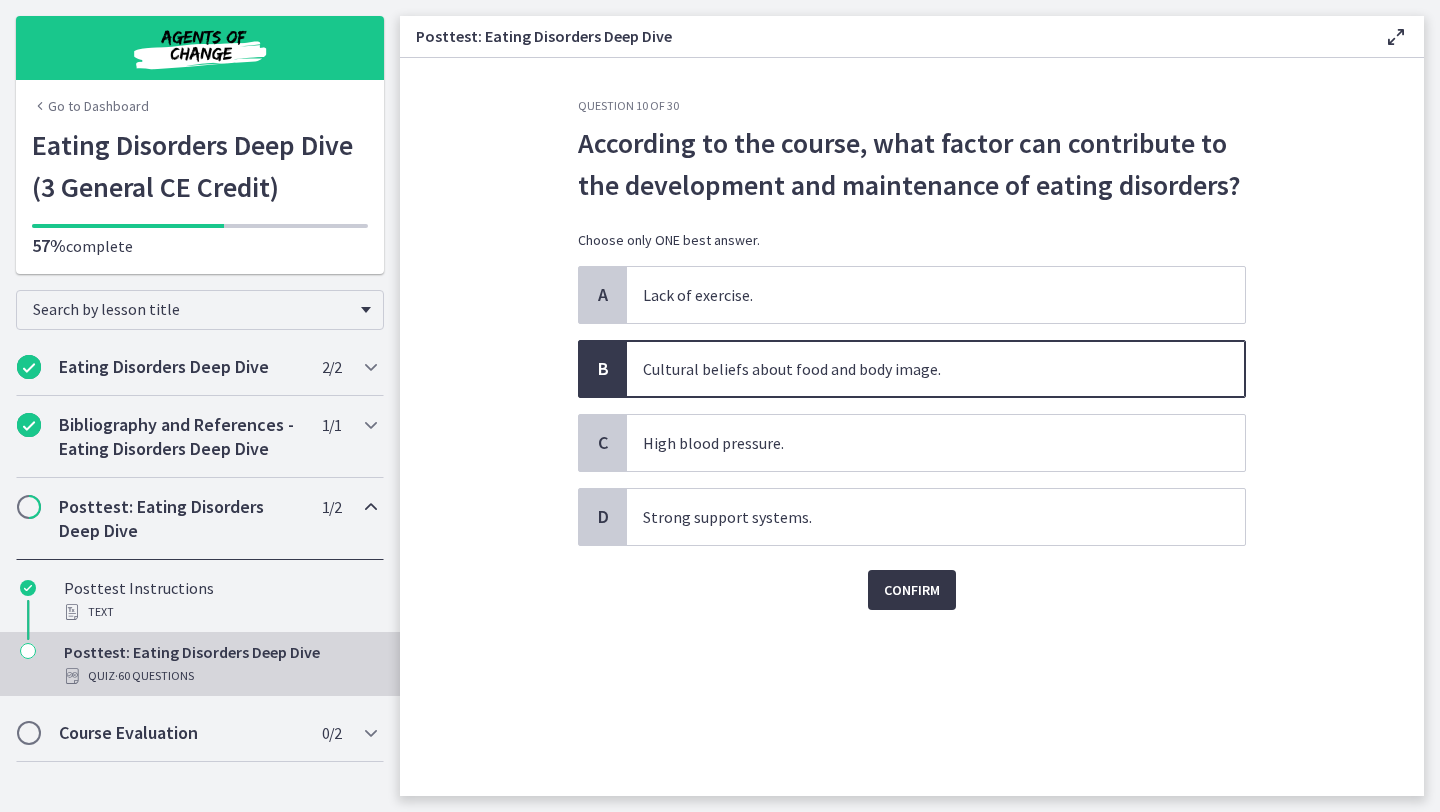 click on "Confirm" at bounding box center (912, 590) 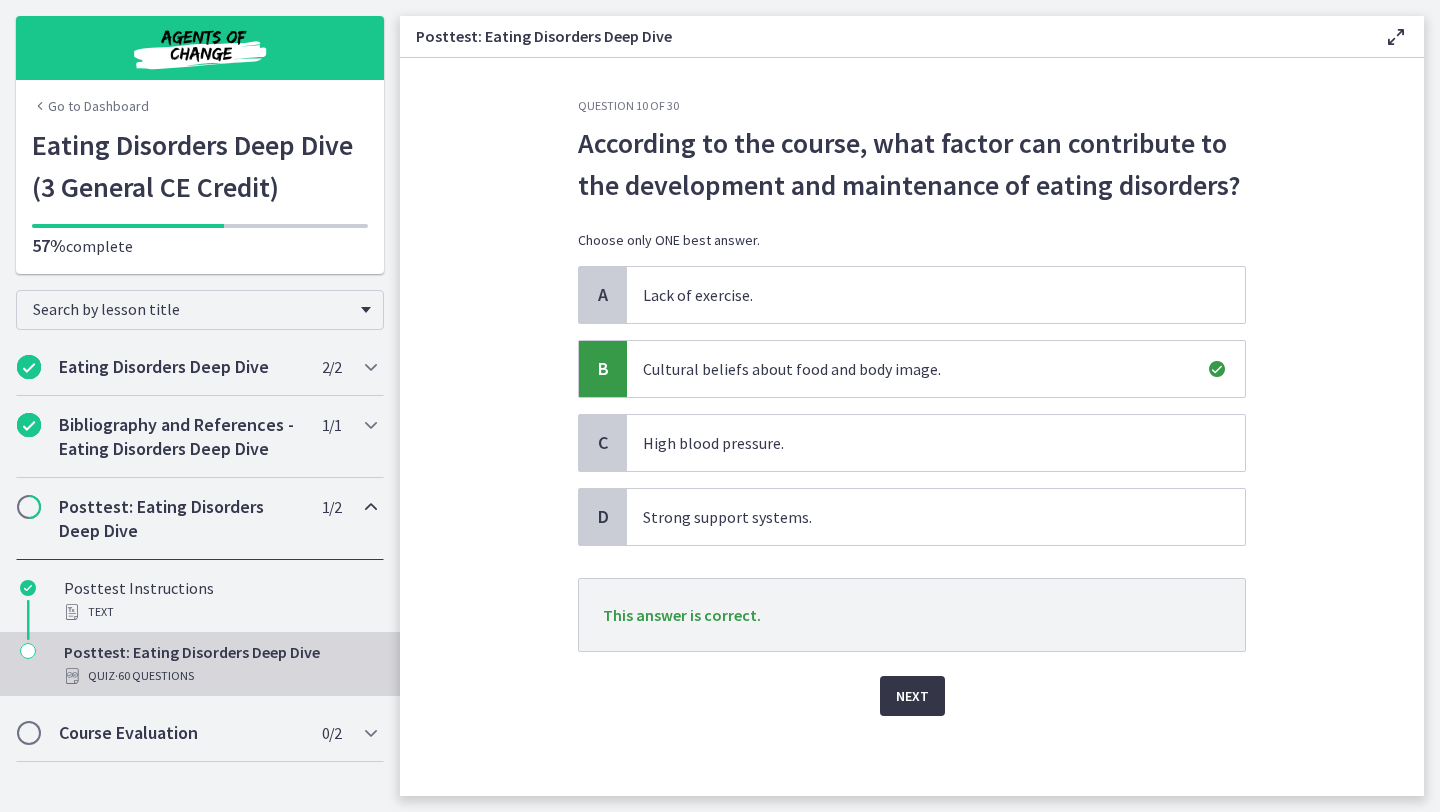 click on "Next" at bounding box center (912, 696) 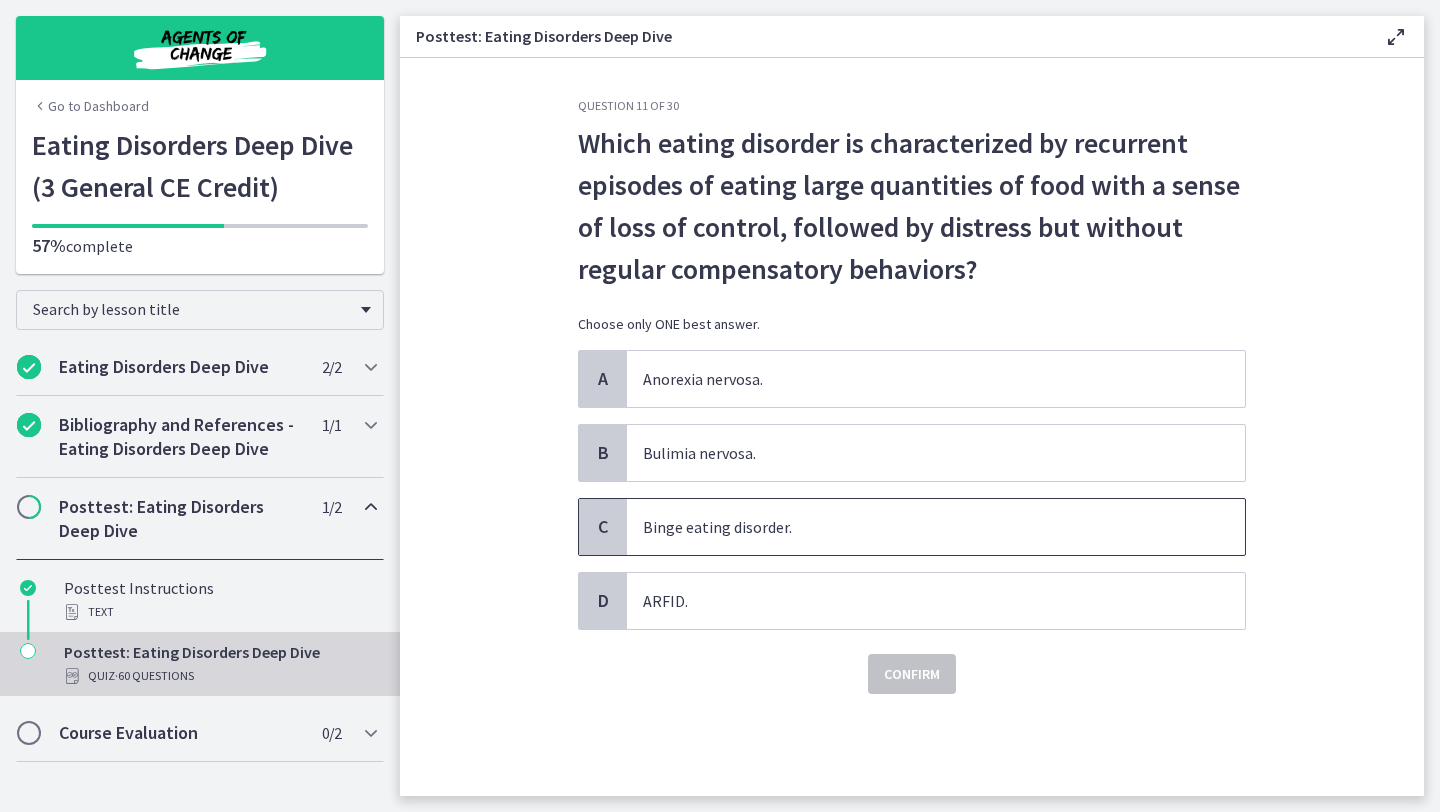 click on "Binge eating disorder." at bounding box center (936, 527) 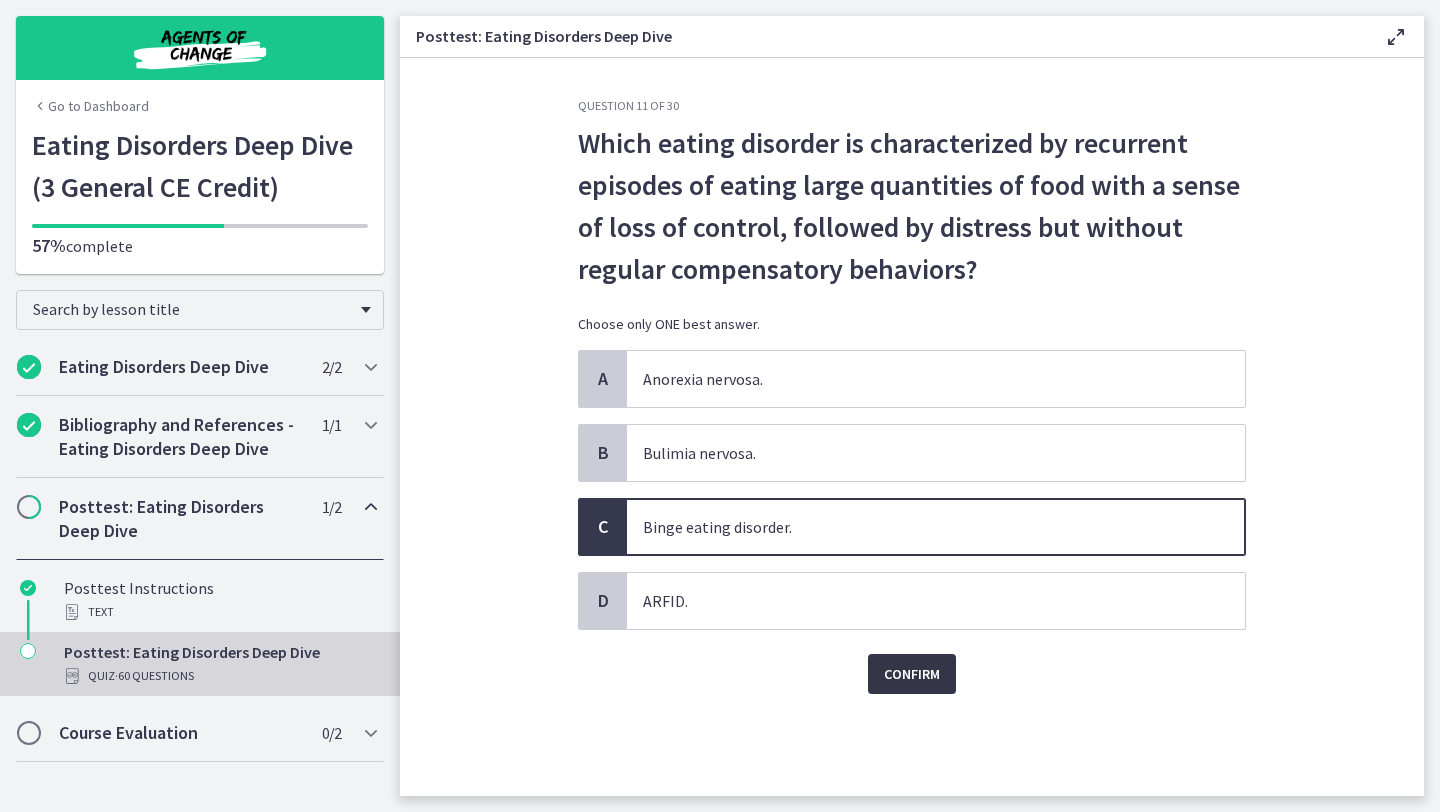 click on "Confirm" at bounding box center [912, 674] 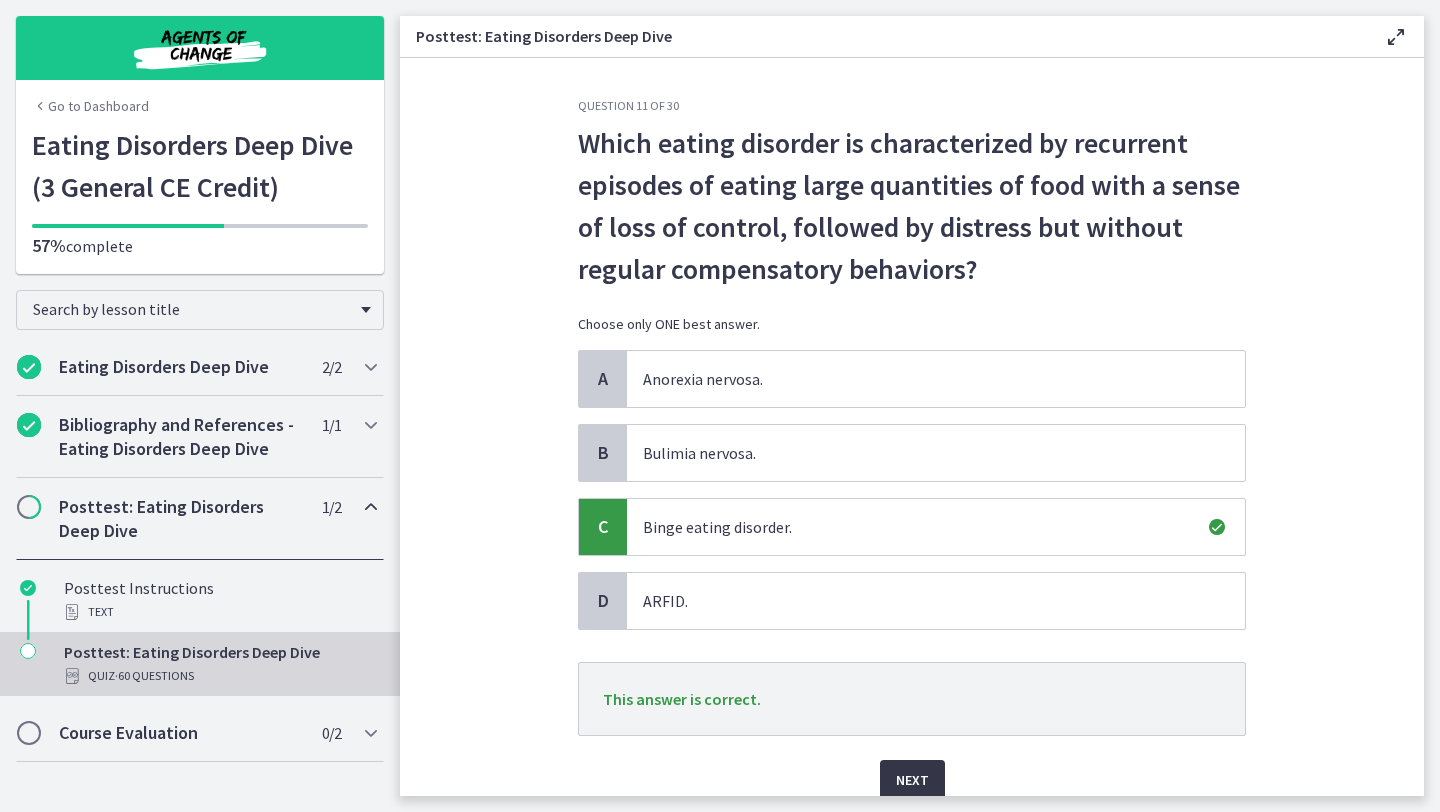 click on "Next" at bounding box center [912, 780] 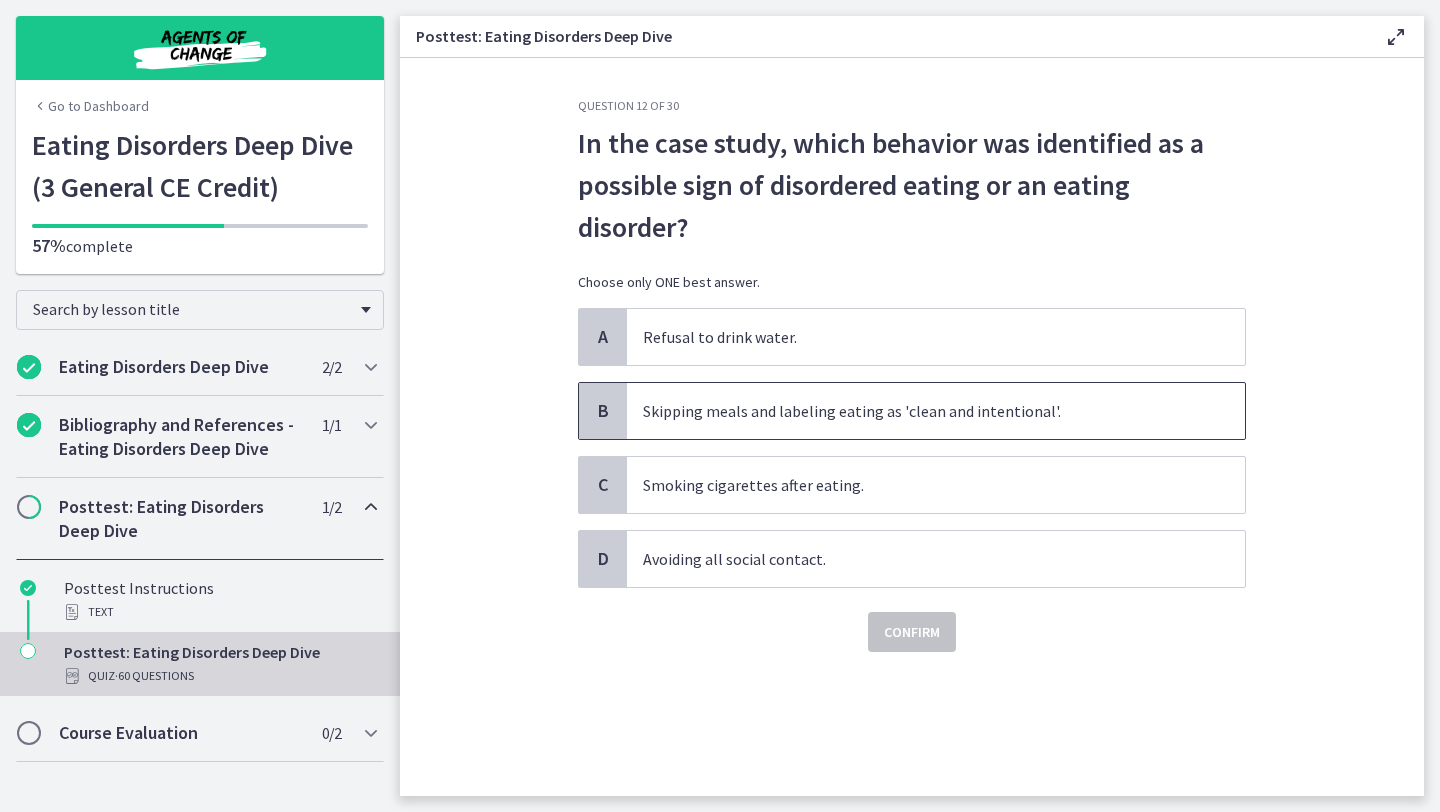 click on "Skipping meals and labeling eating as 'clean and intentional'." at bounding box center (936, 411) 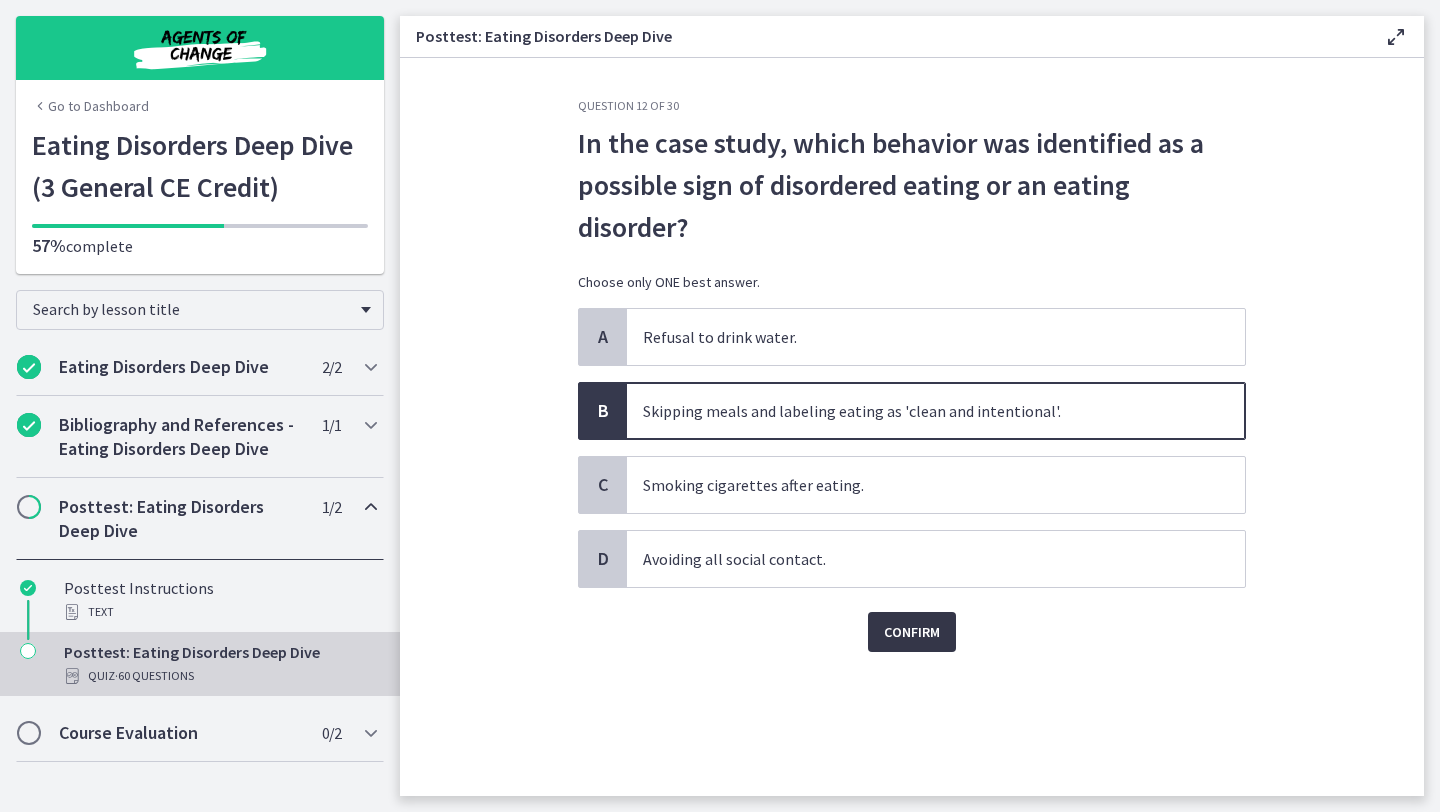 click on "Confirm" at bounding box center (912, 632) 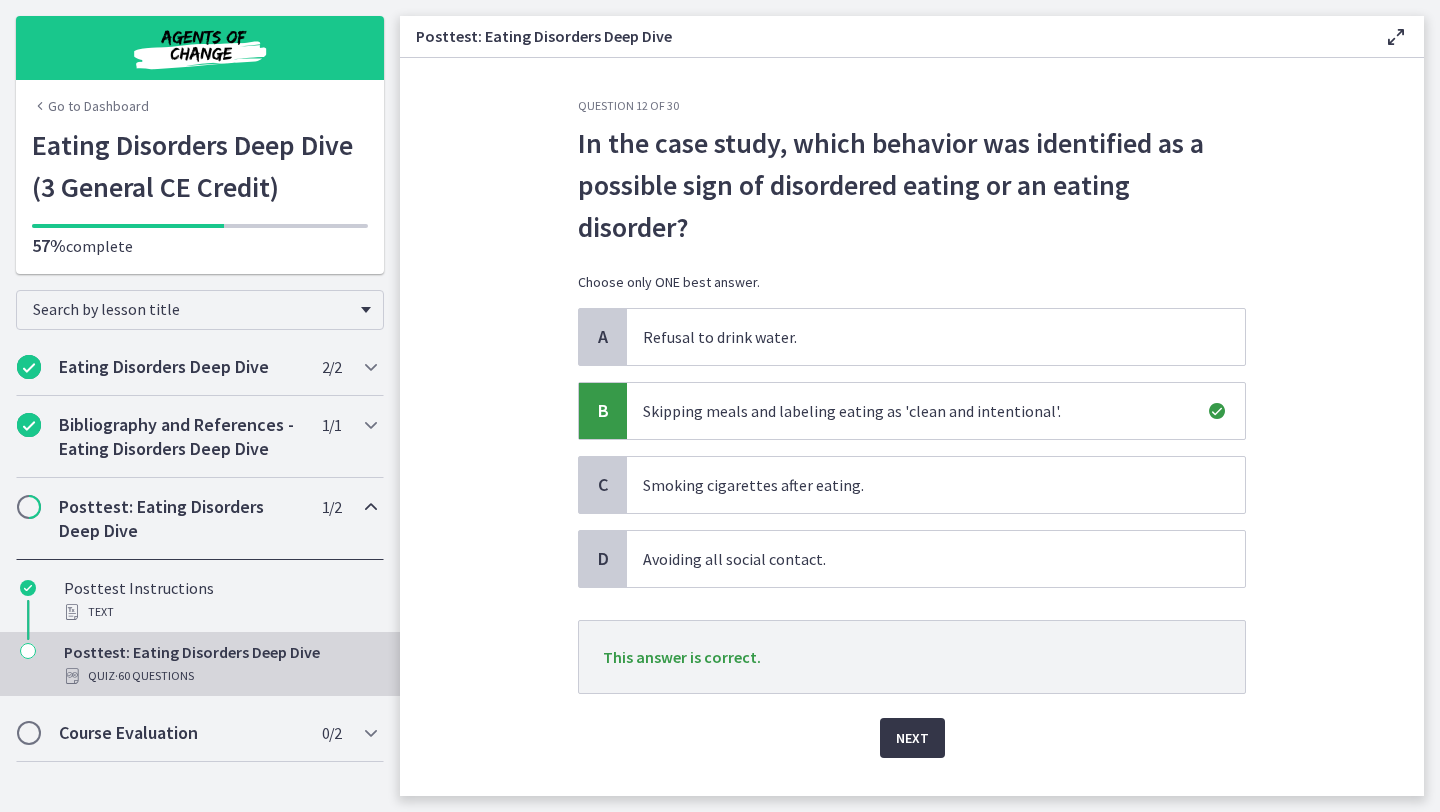 click on "Next" at bounding box center [912, 738] 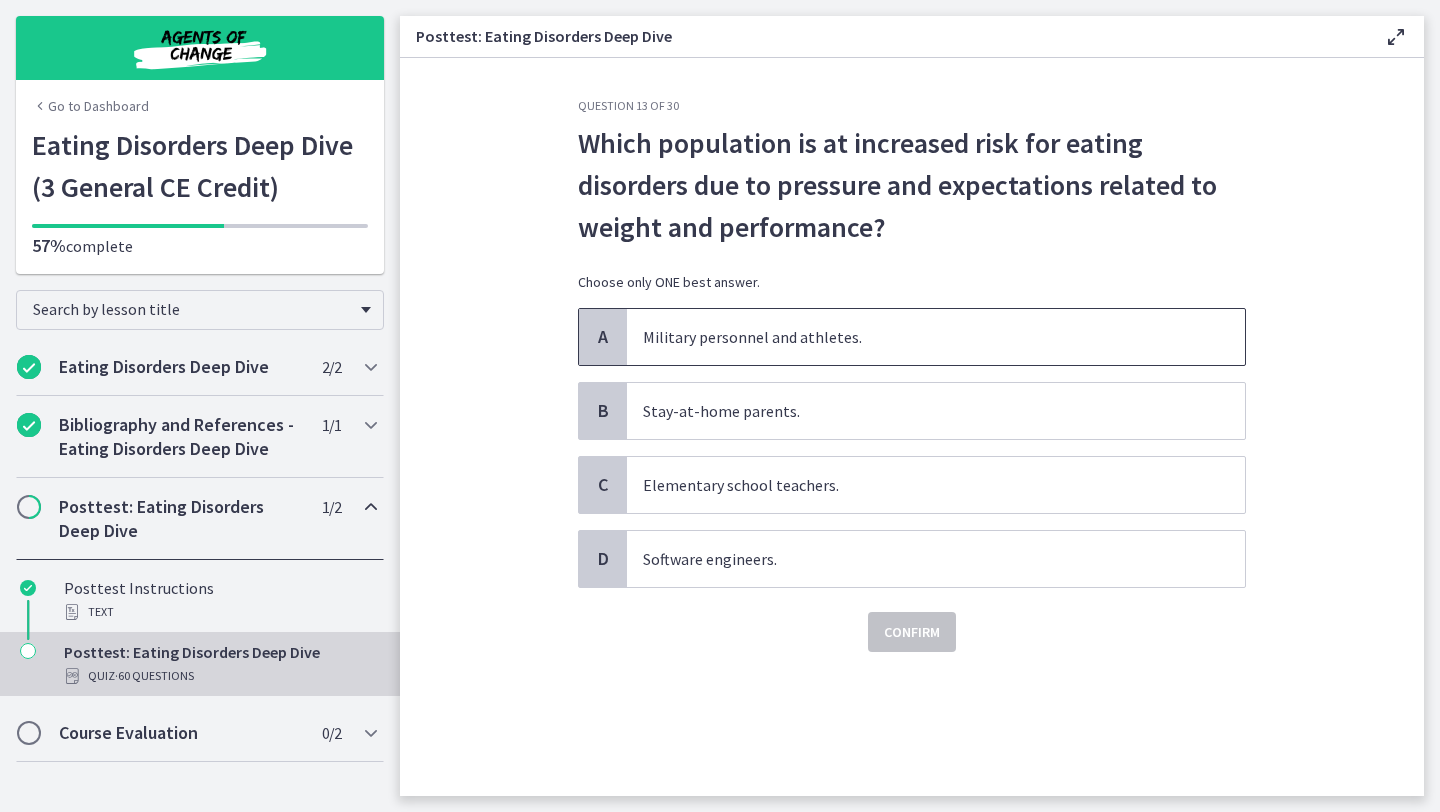 click on "Military personnel and athletes." at bounding box center (936, 337) 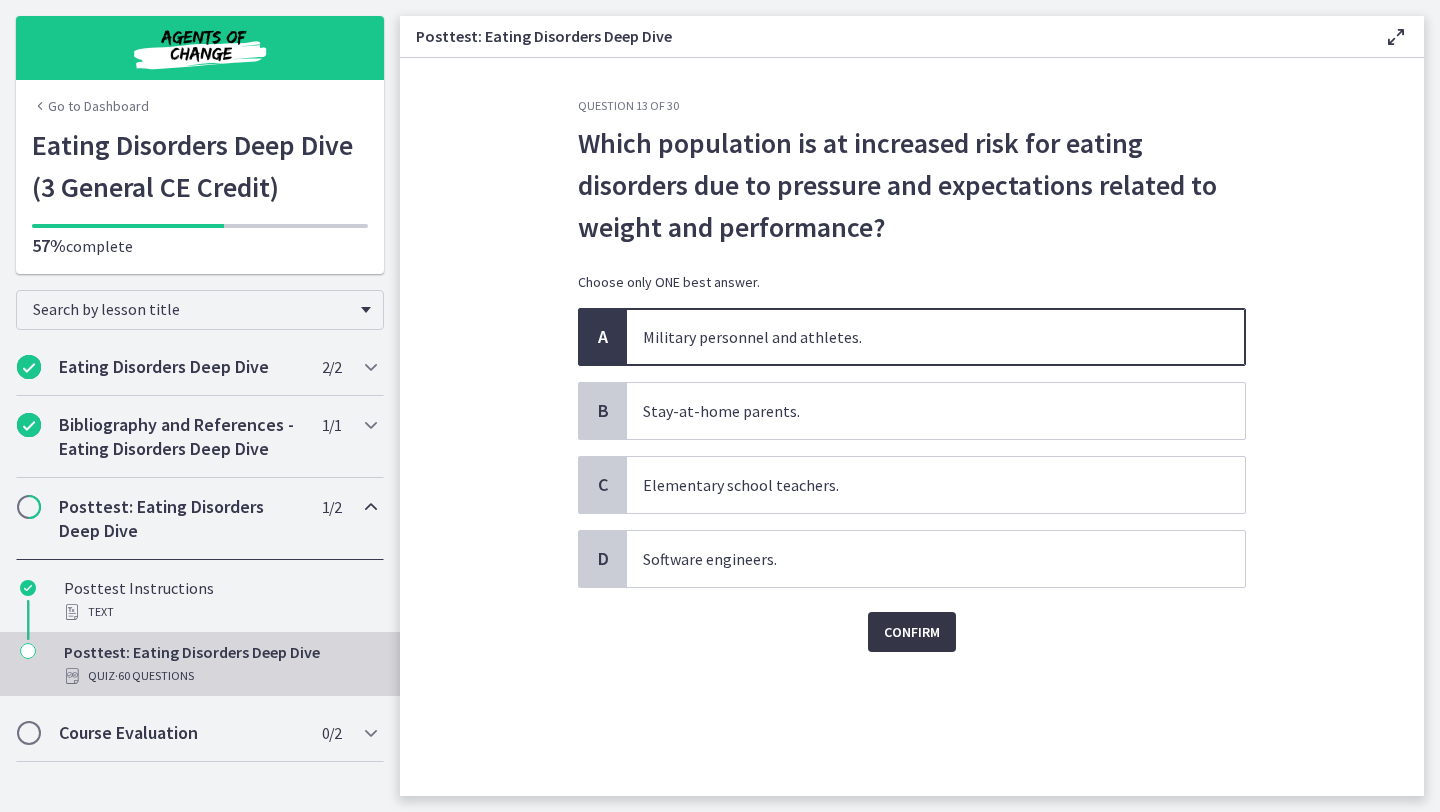 click on "Confirm" at bounding box center [912, 632] 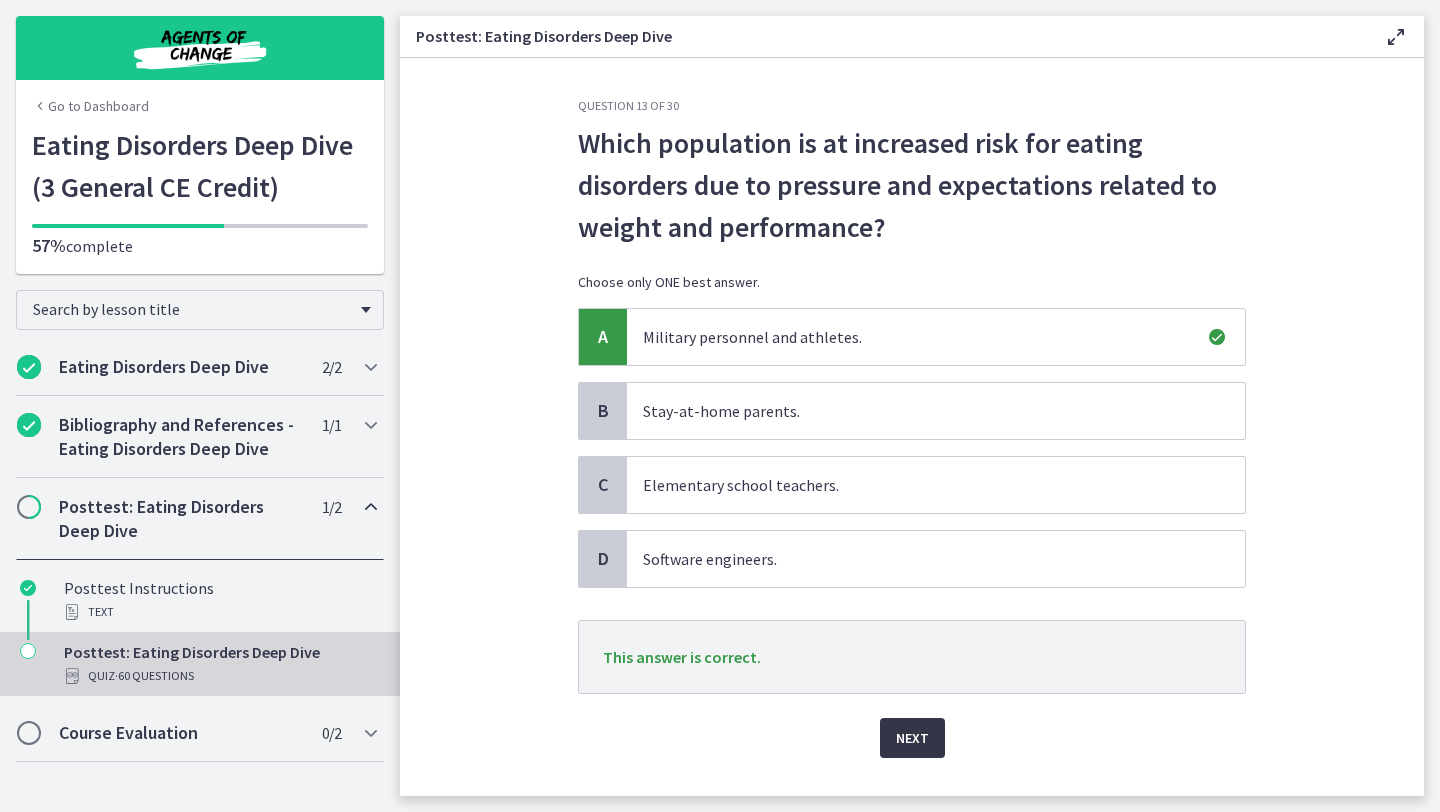 click on "Next" at bounding box center [912, 738] 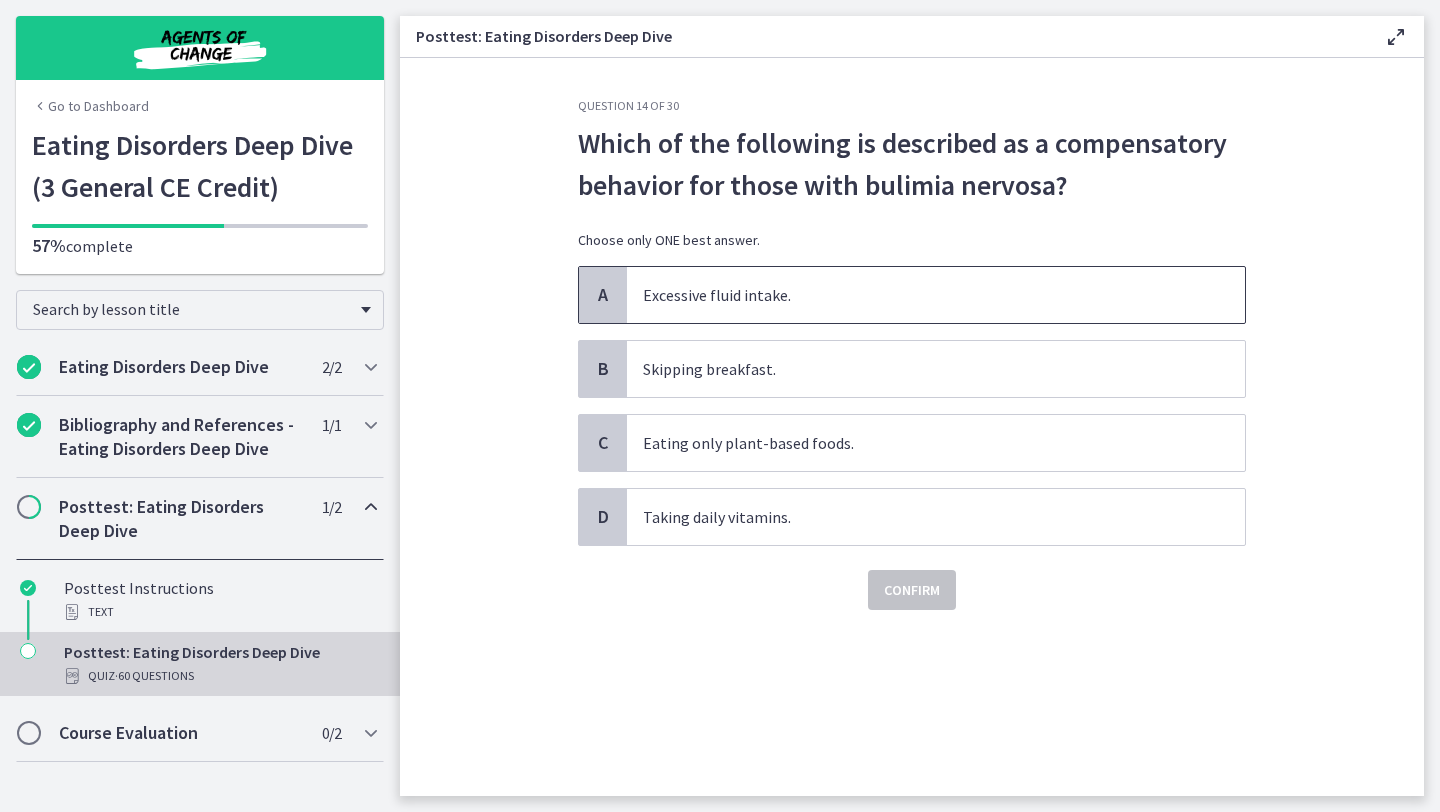 click on "Excessive fluid intake." at bounding box center (936, 295) 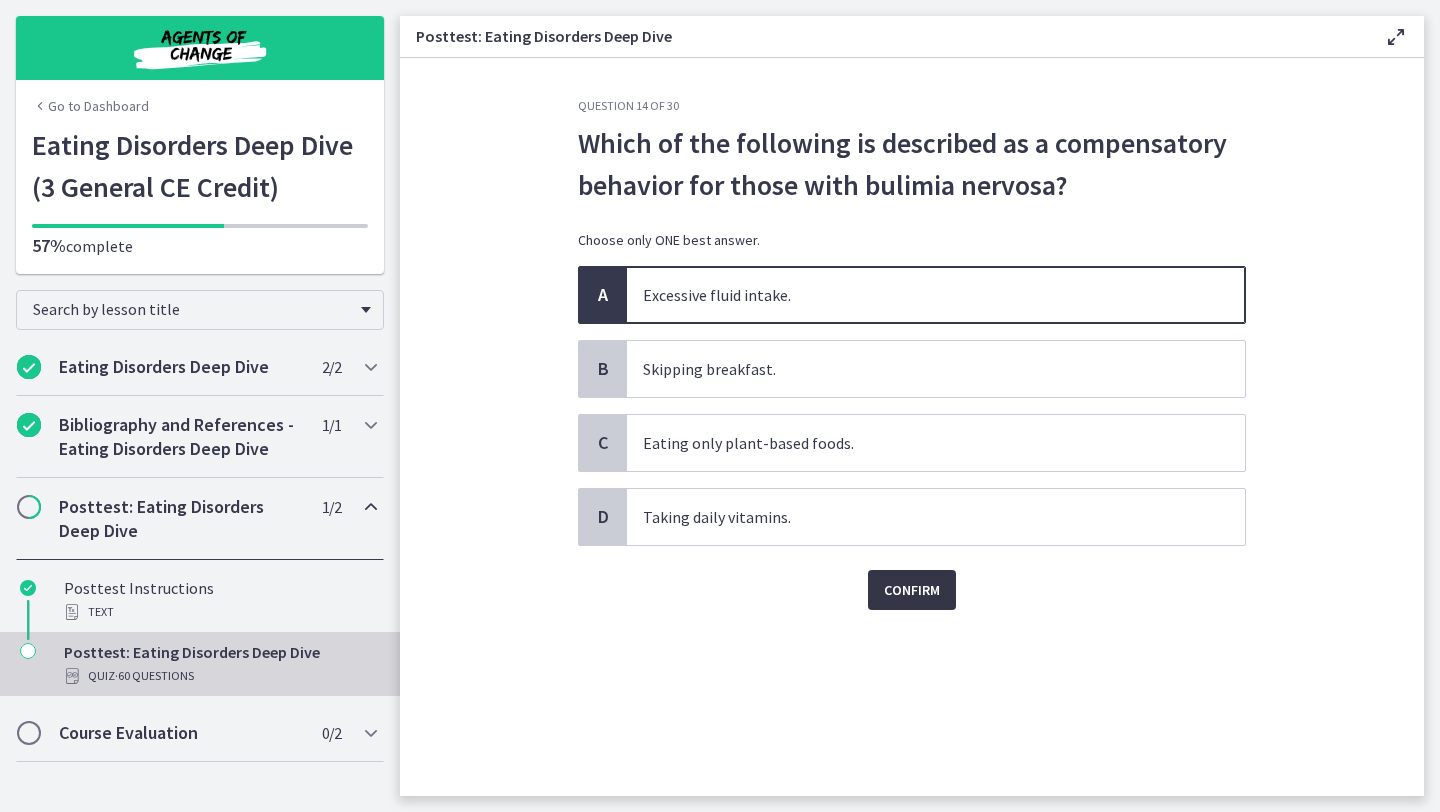 click on "Confirm" at bounding box center (912, 590) 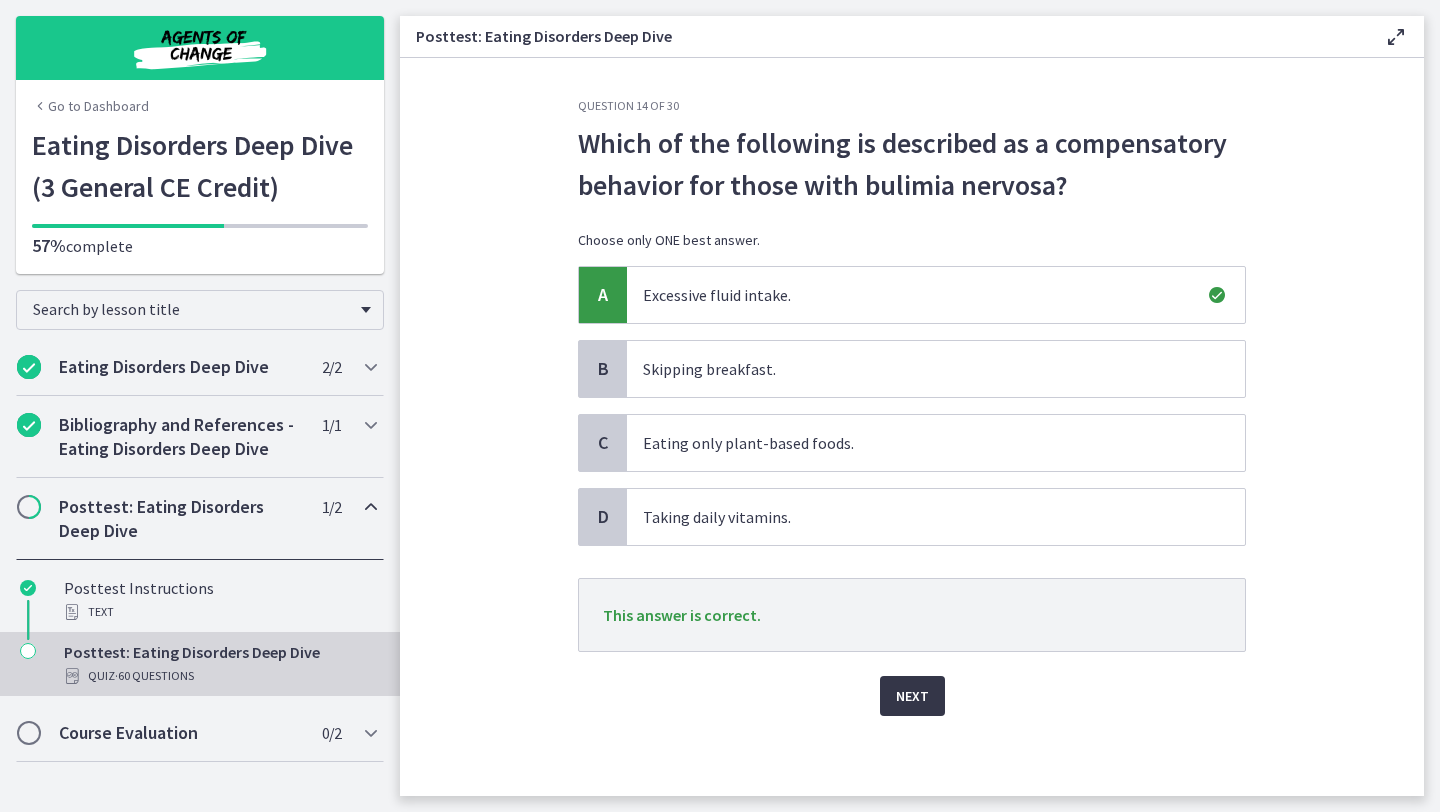 click on "Next" at bounding box center [912, 696] 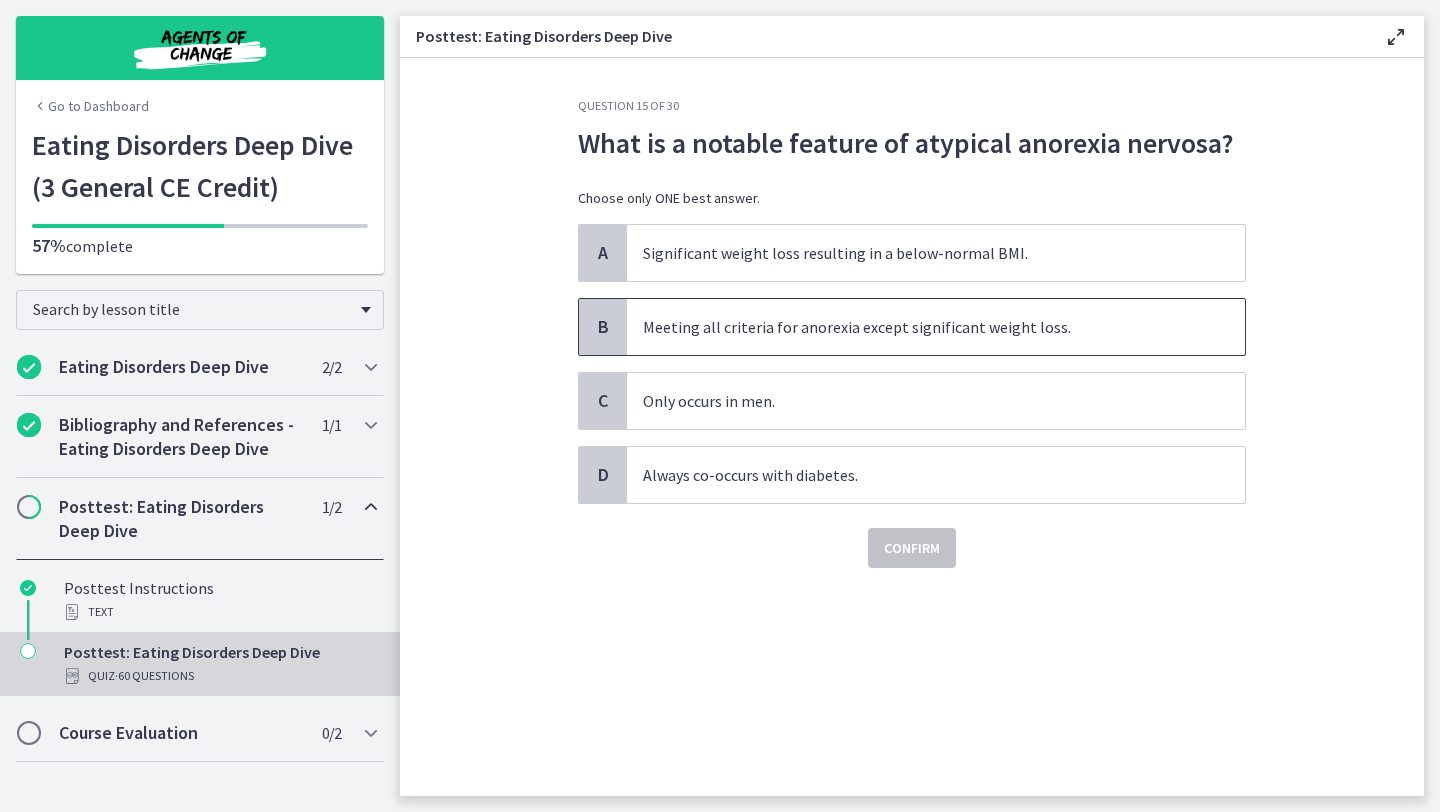 click on "Meeting all criteria for anorexia except significant weight loss." at bounding box center (936, 327) 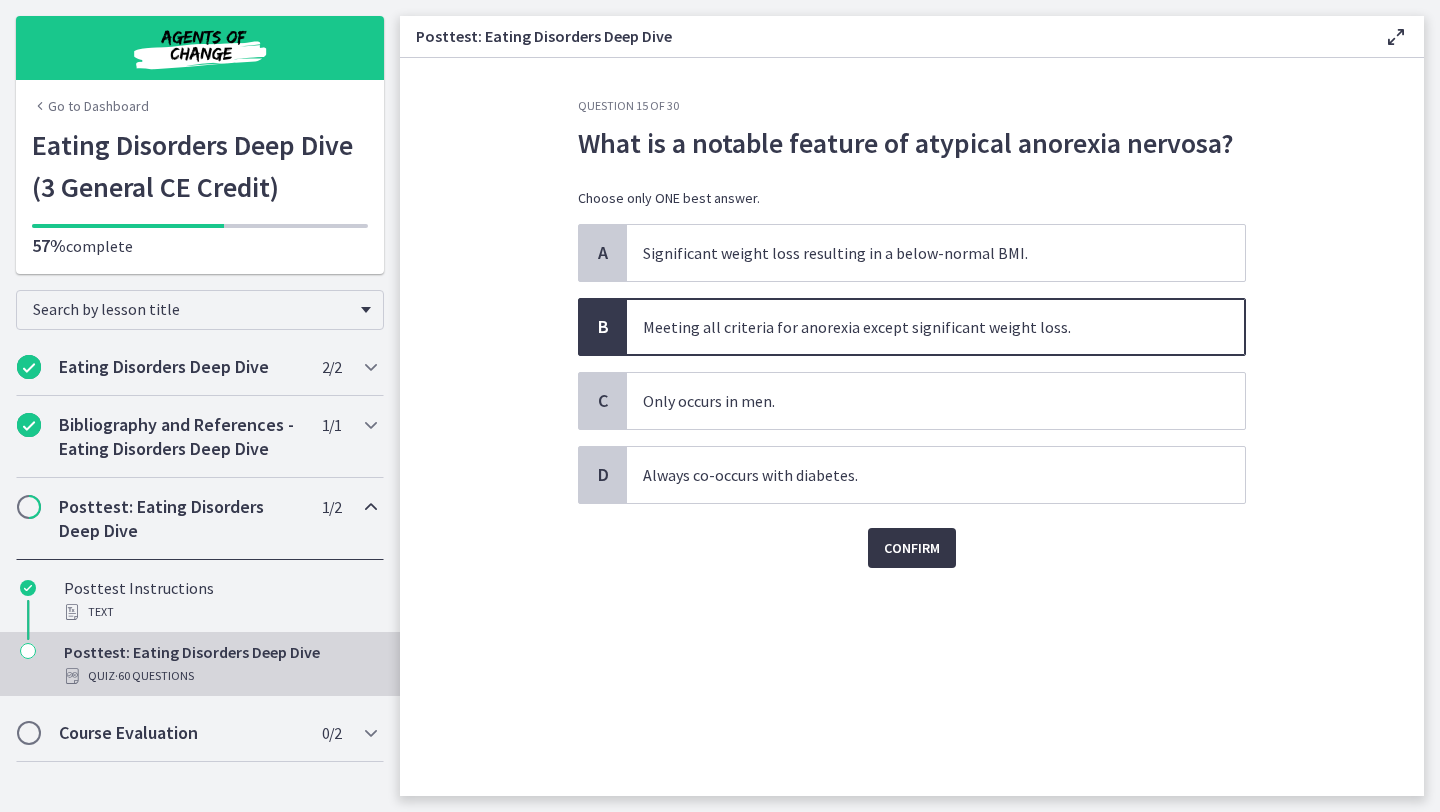click on "Confirm" at bounding box center (912, 548) 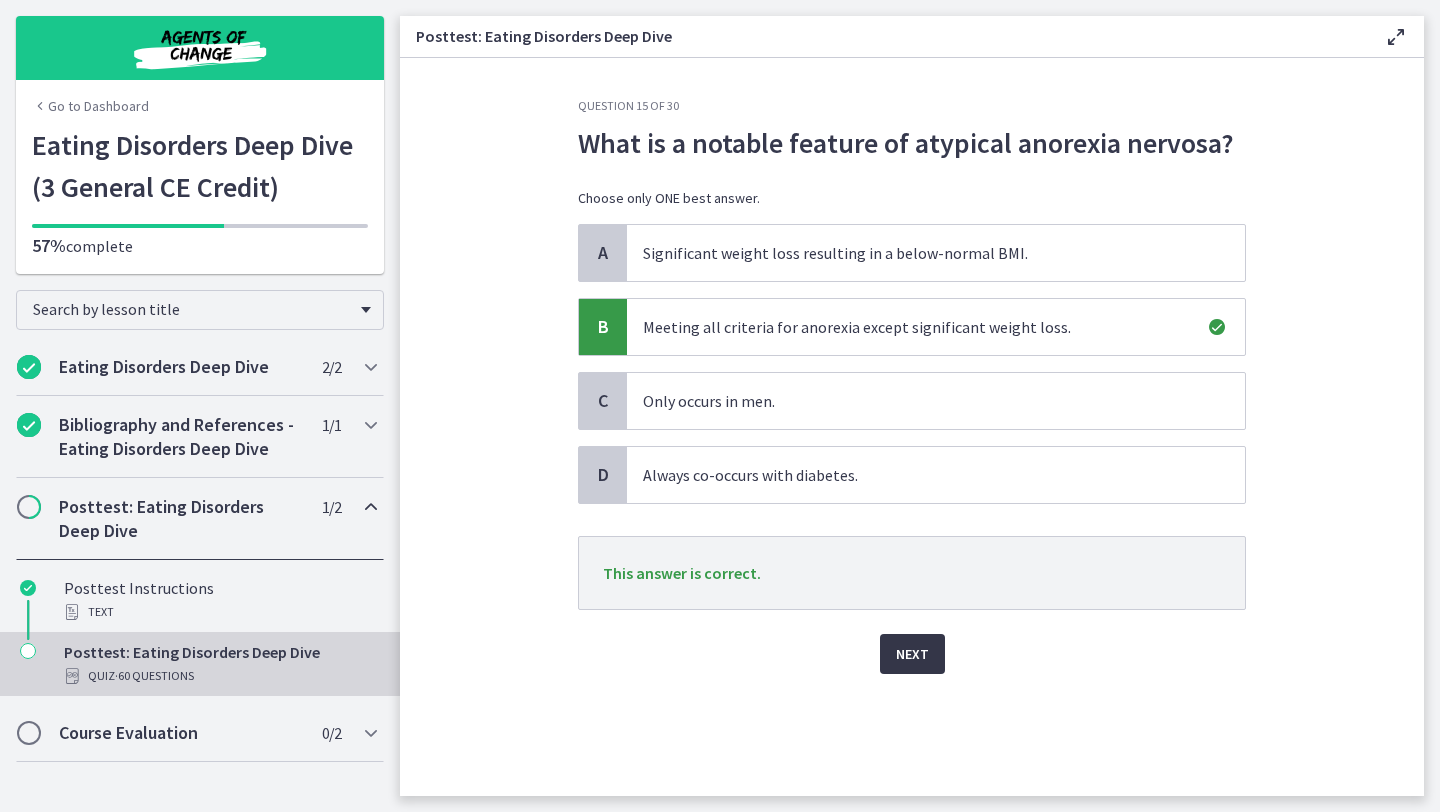 click on "Next" at bounding box center (912, 654) 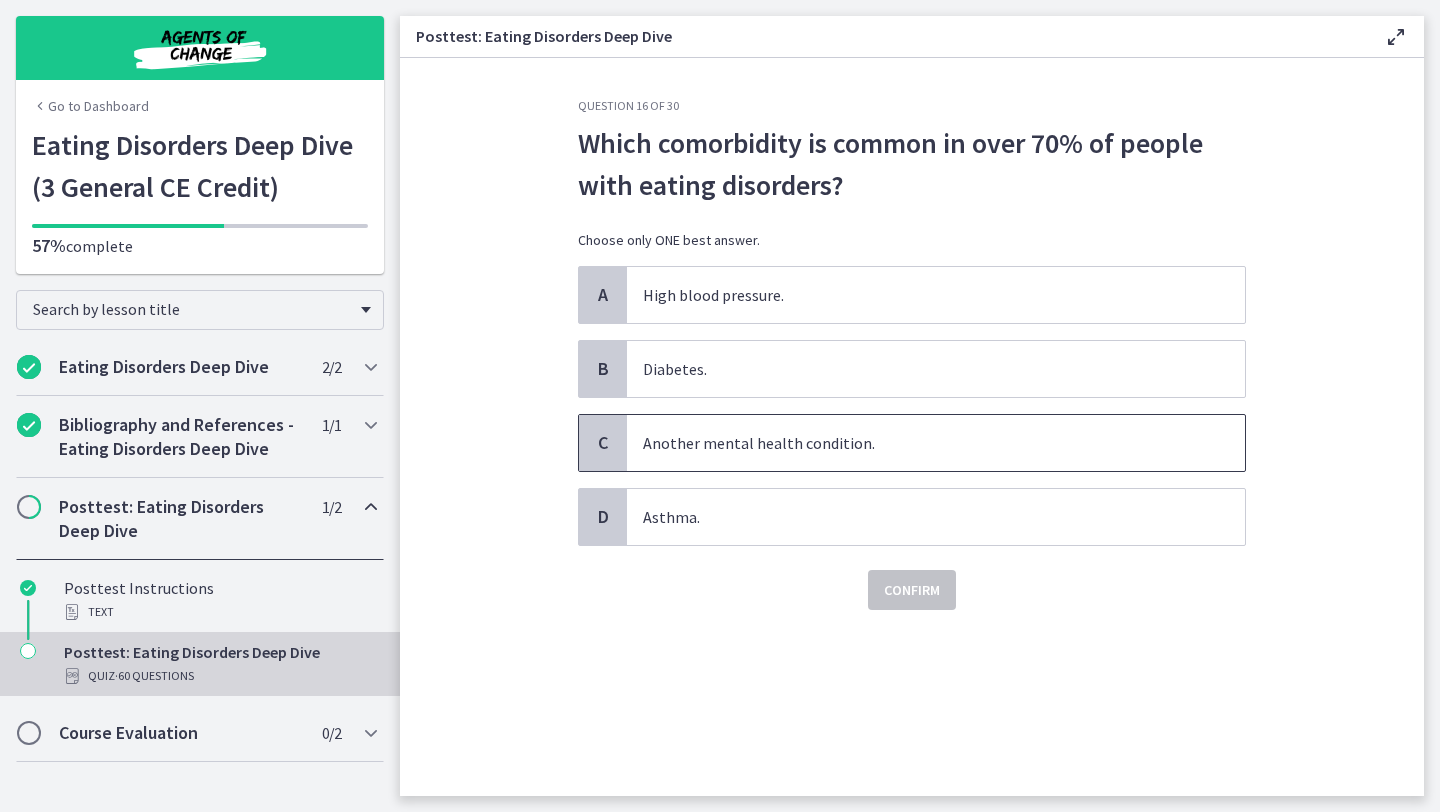 click on "Another mental health condition." at bounding box center [936, 443] 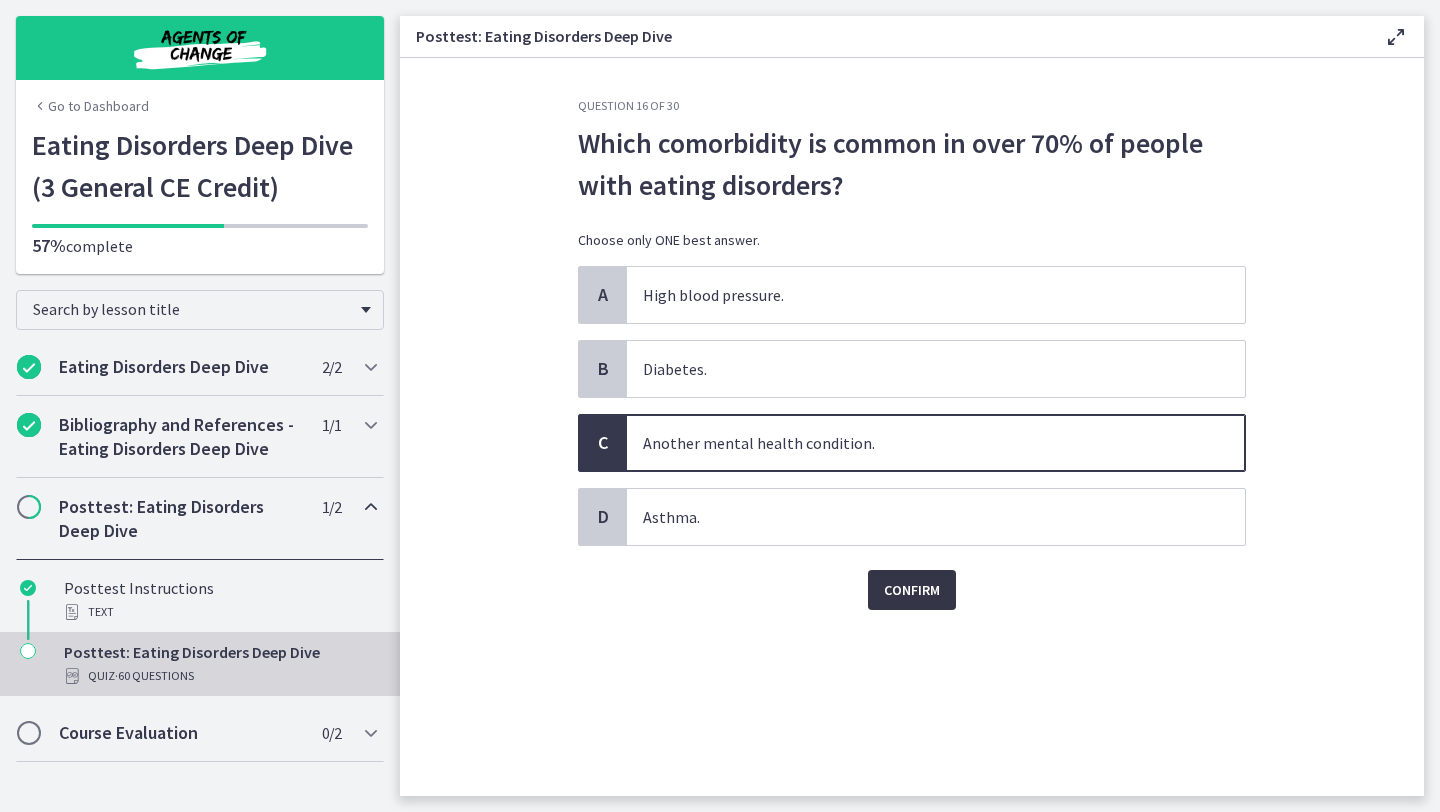 click on "Confirm" at bounding box center [912, 590] 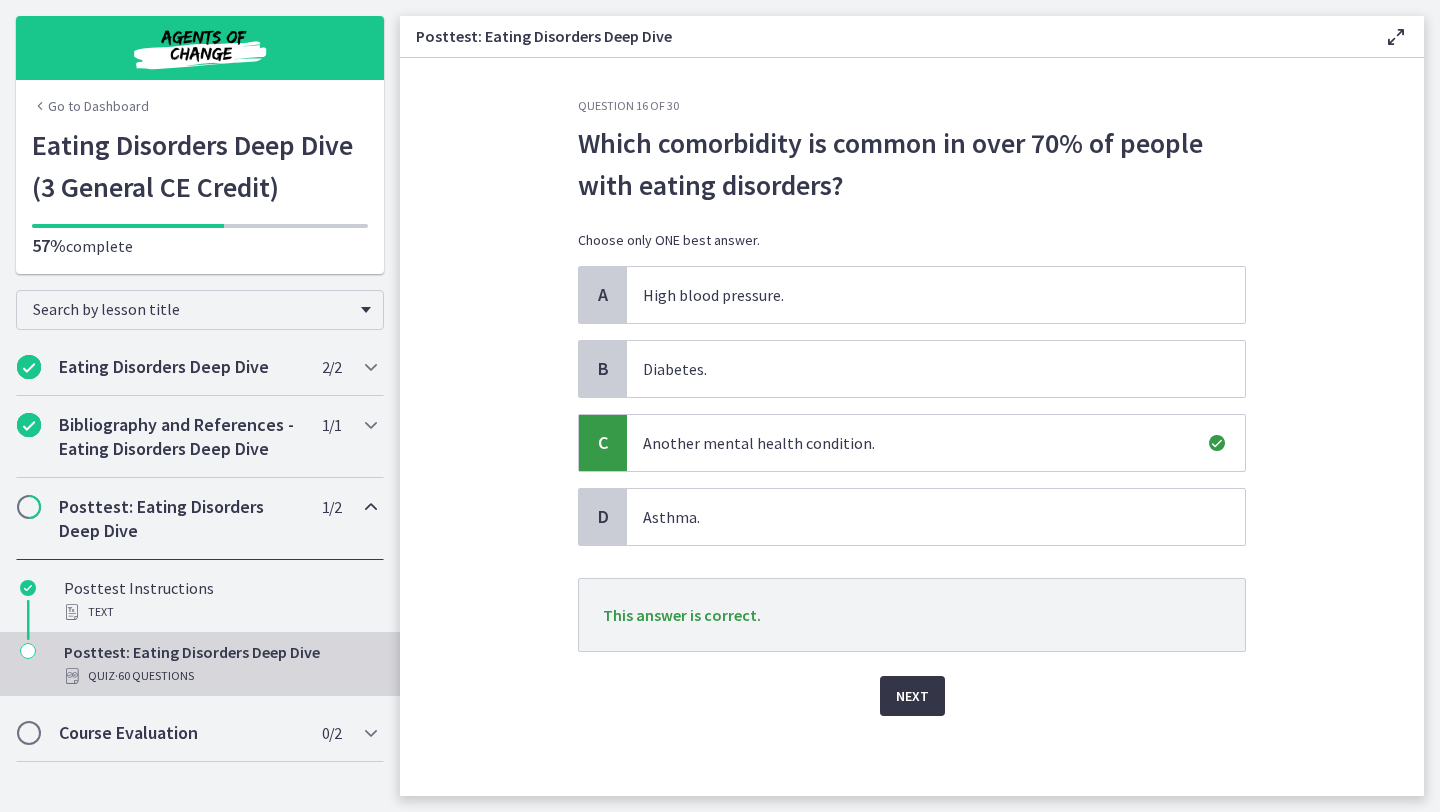click on "Next" at bounding box center [912, 696] 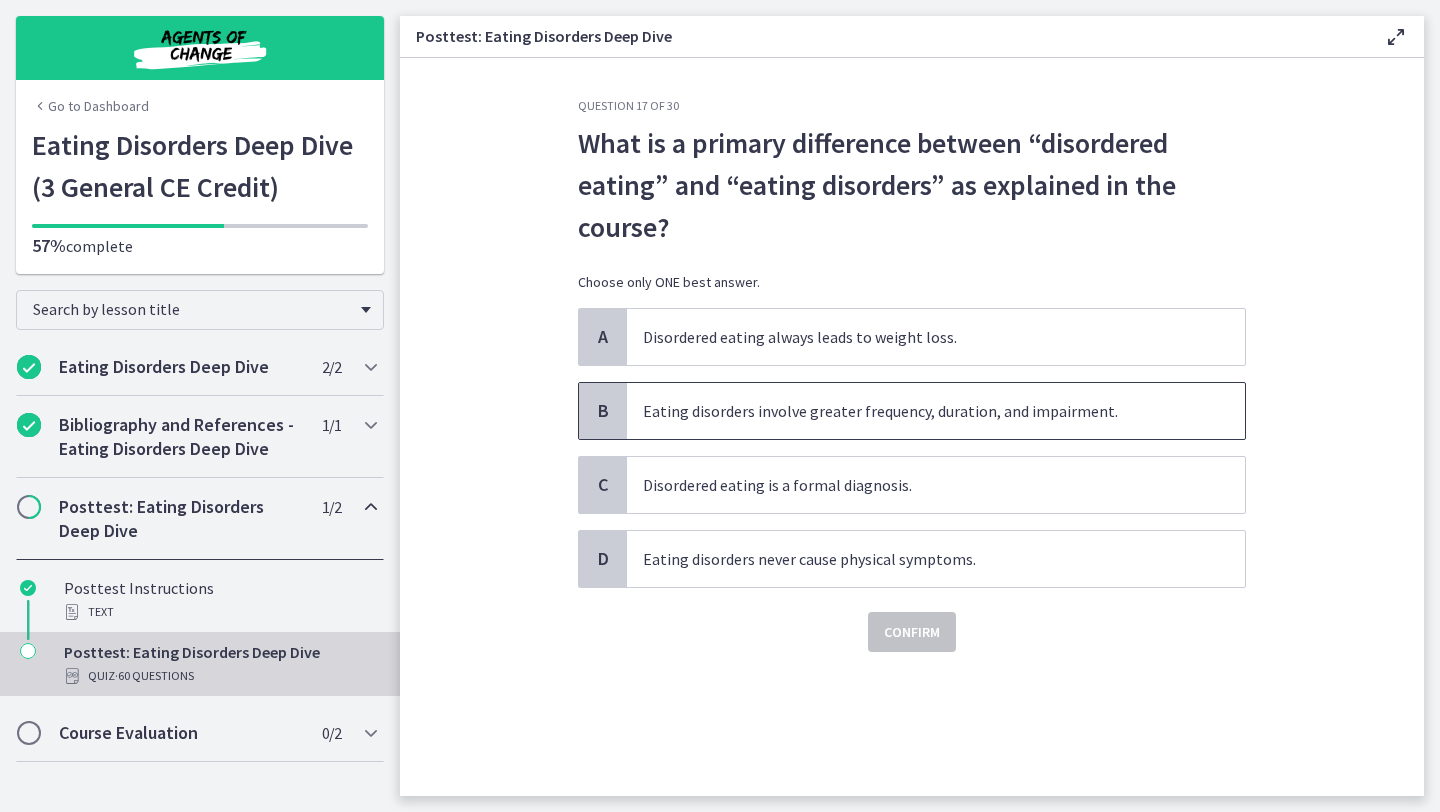 click on "Eating disorders involve greater frequency, duration, and impairment." at bounding box center (936, 411) 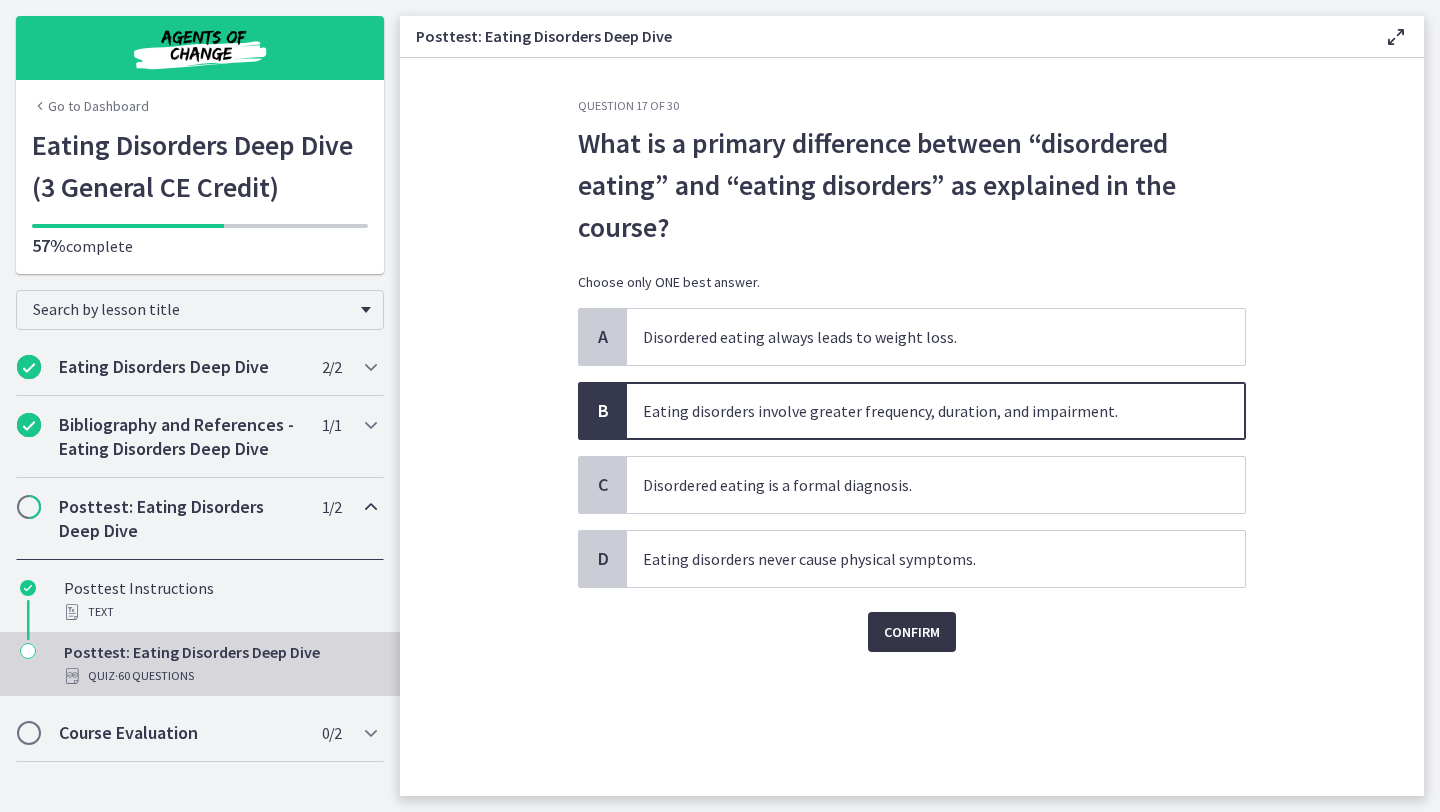 click on "Confirm" at bounding box center (912, 632) 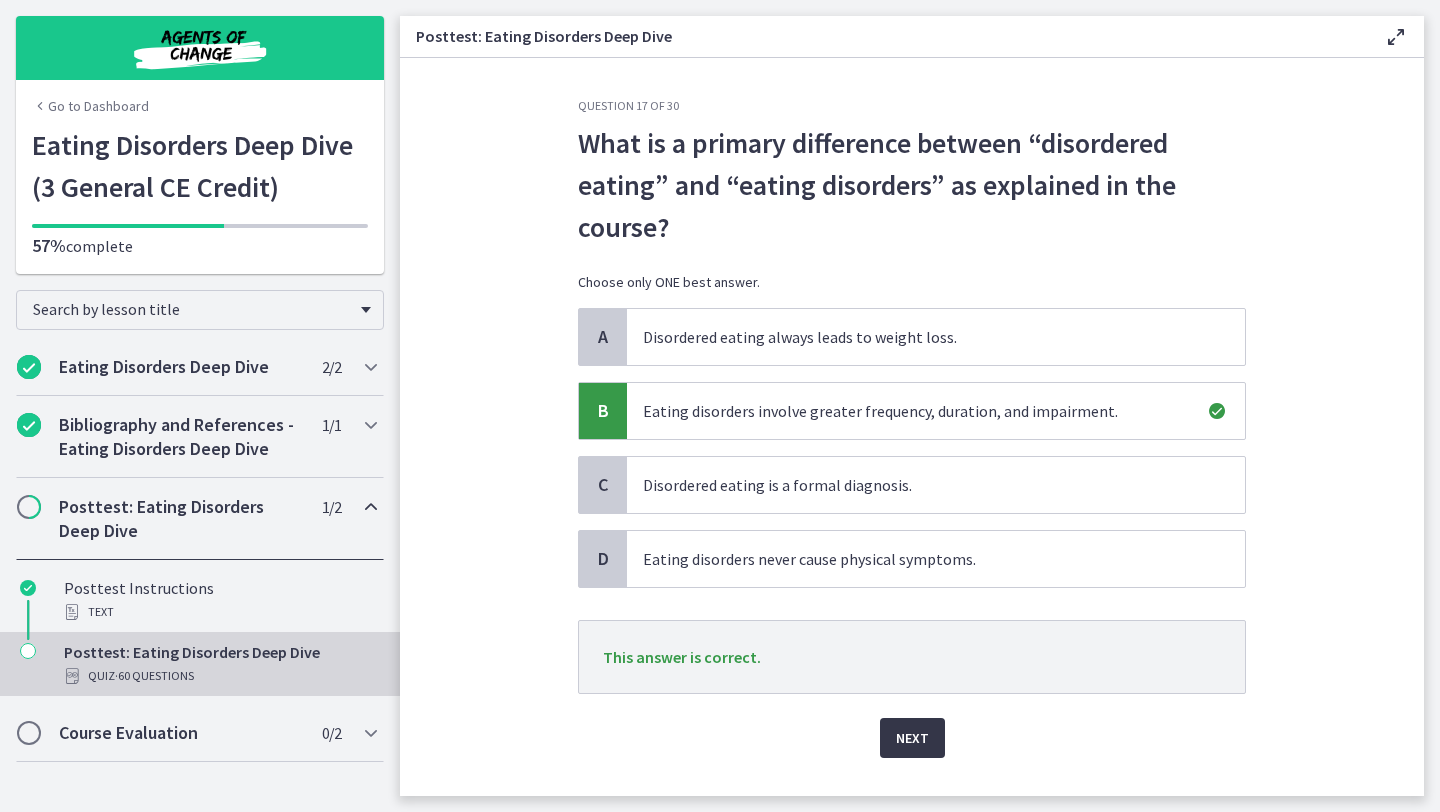 click on "Next" at bounding box center (912, 738) 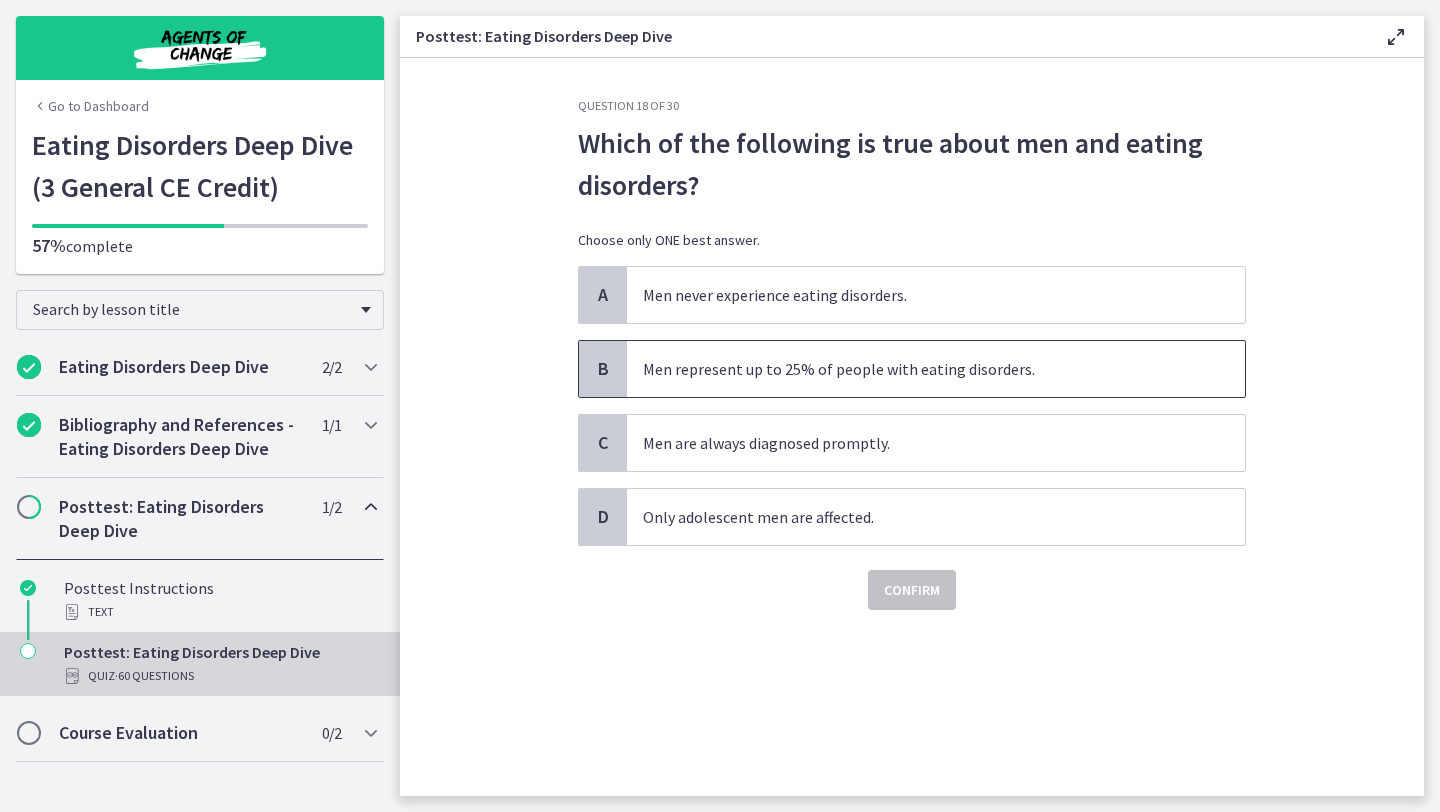 click on "Men represent up to 25% of people with eating disorders." at bounding box center (936, 369) 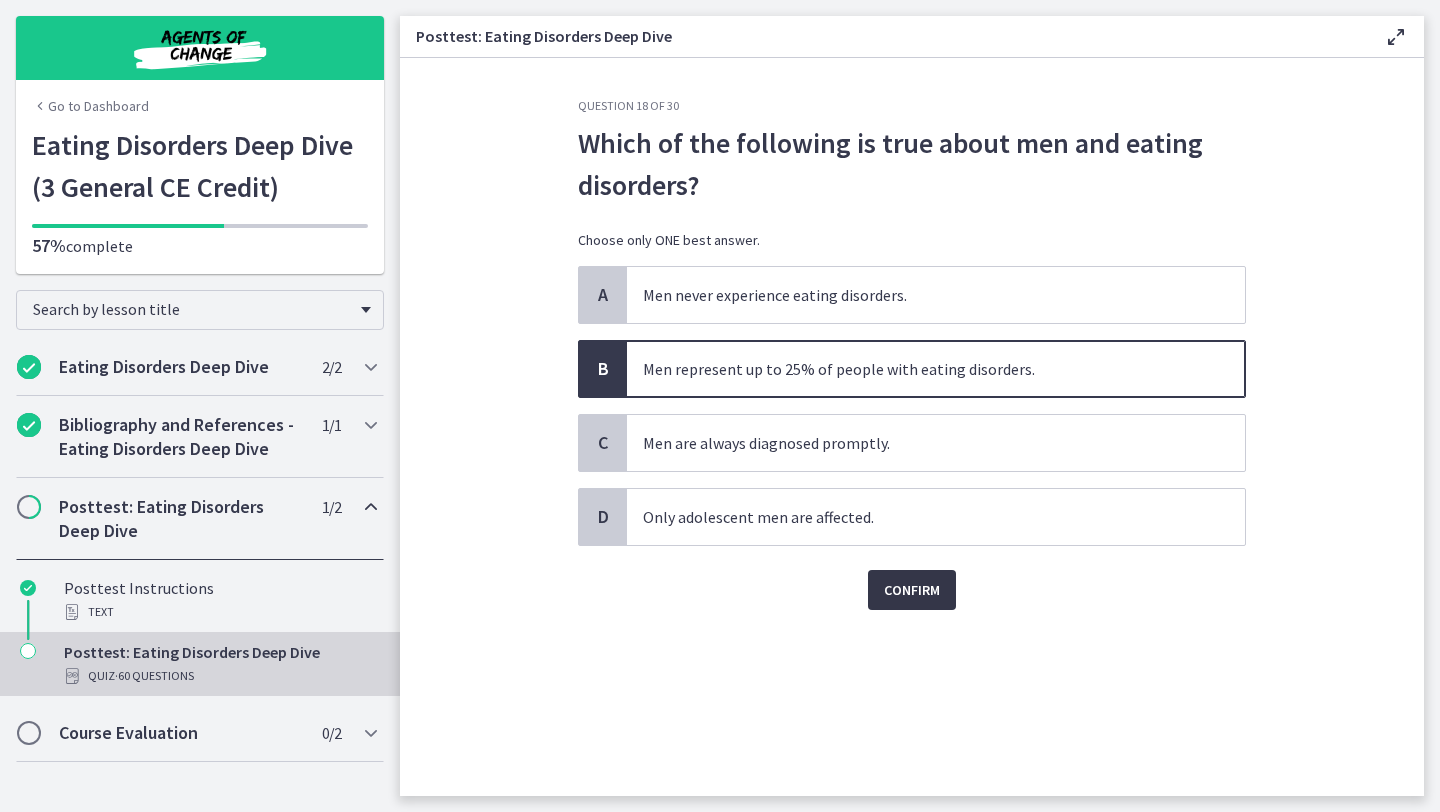 click on "Confirm" at bounding box center (912, 590) 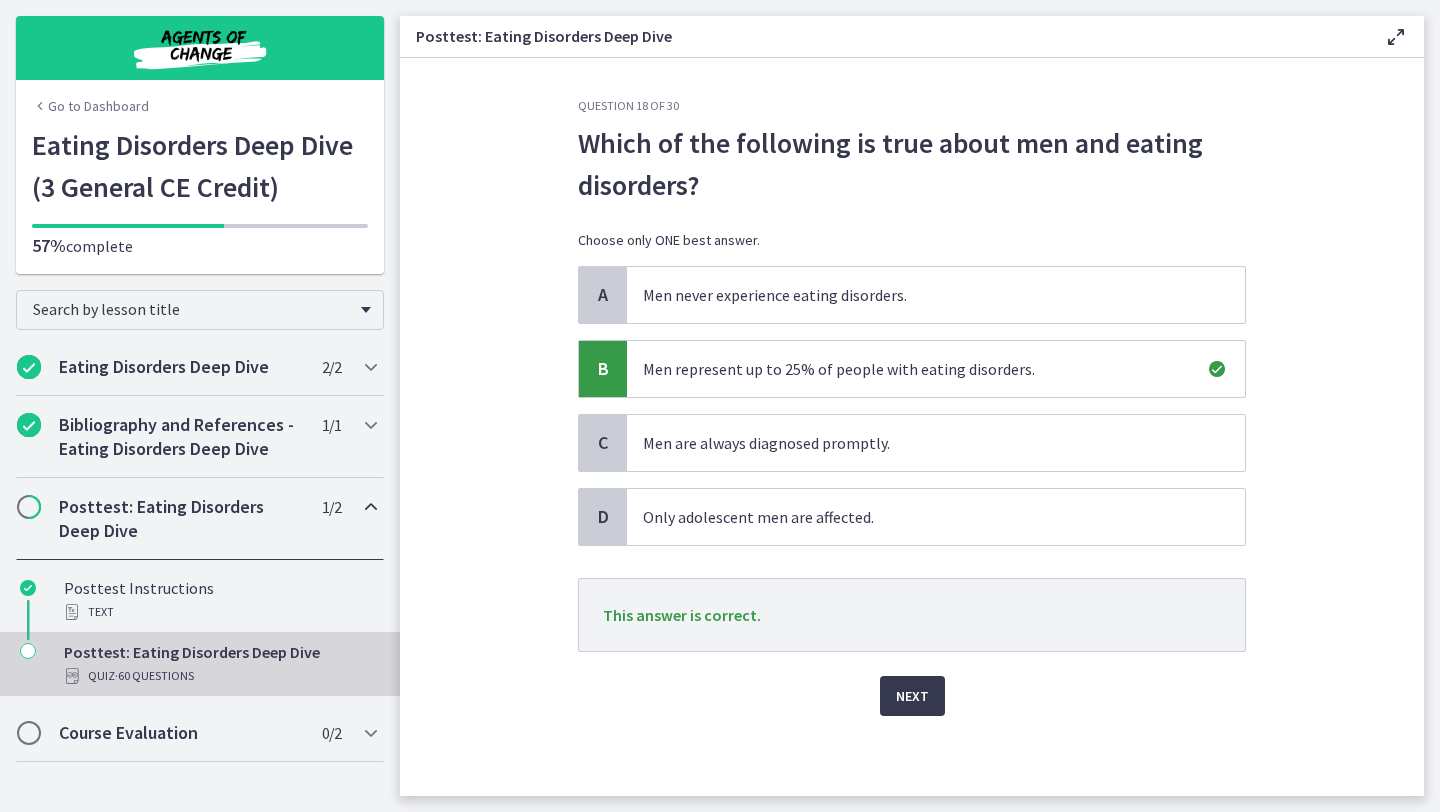 click on "Next" at bounding box center (912, 684) 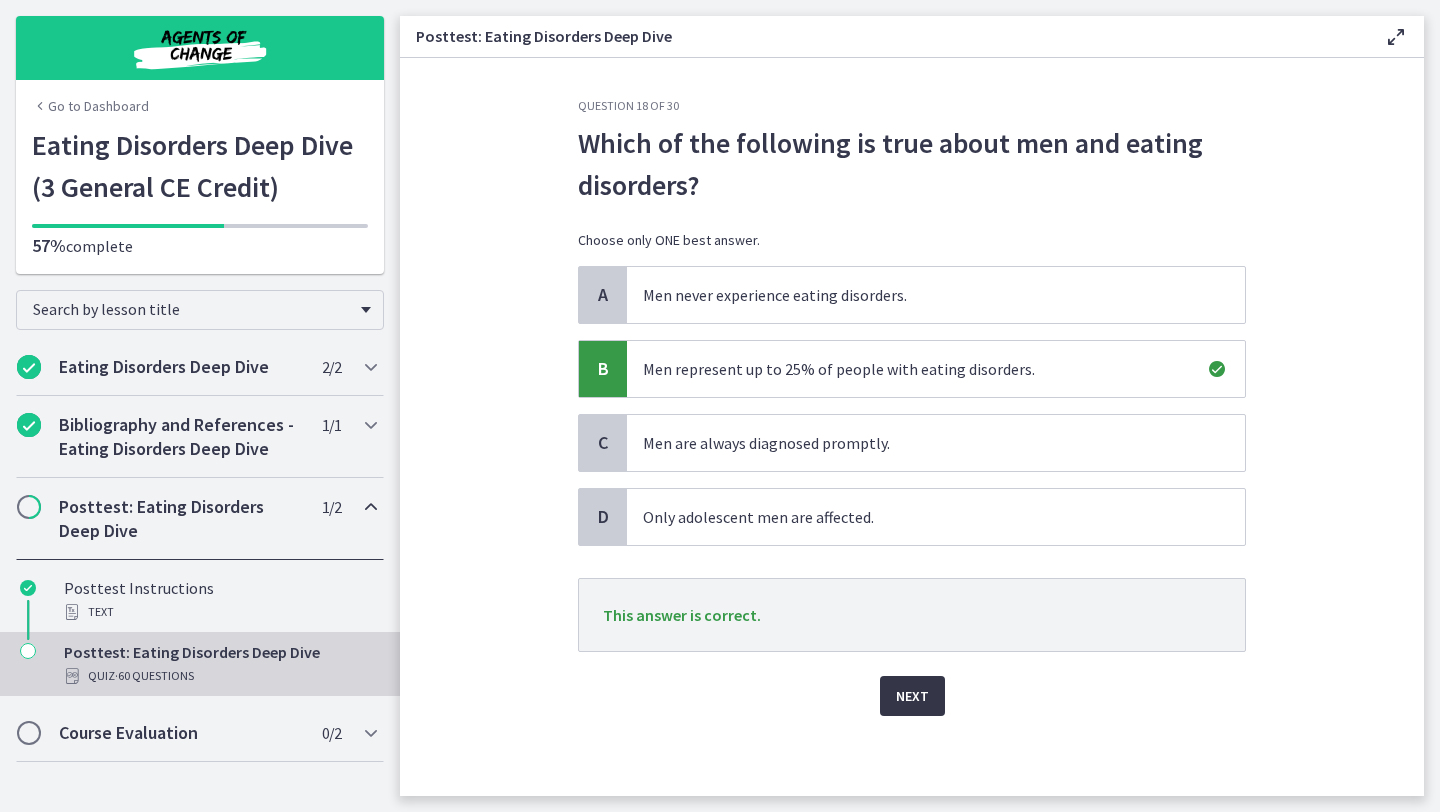 click on "Next" at bounding box center [912, 696] 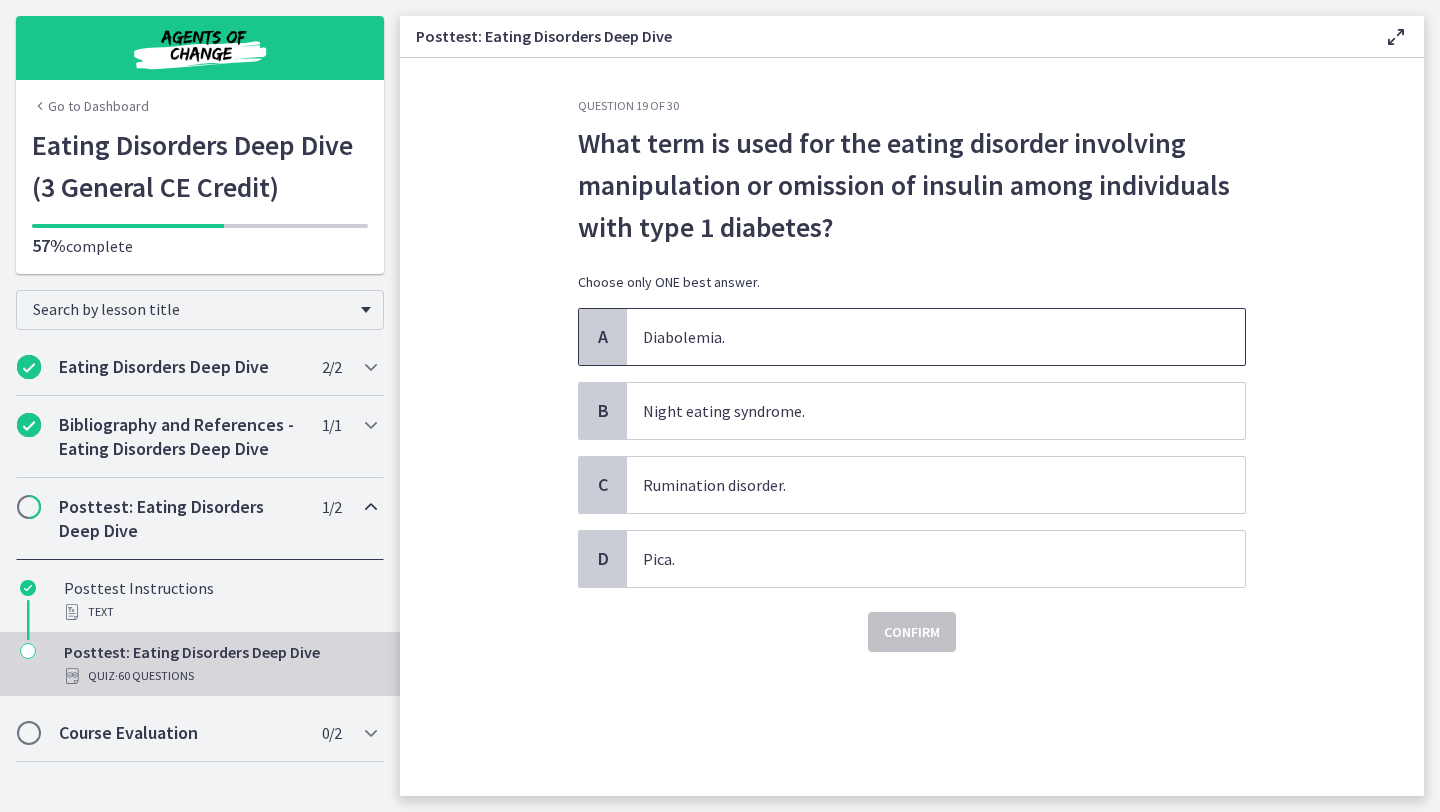 click on "Diabolemia." at bounding box center (936, 337) 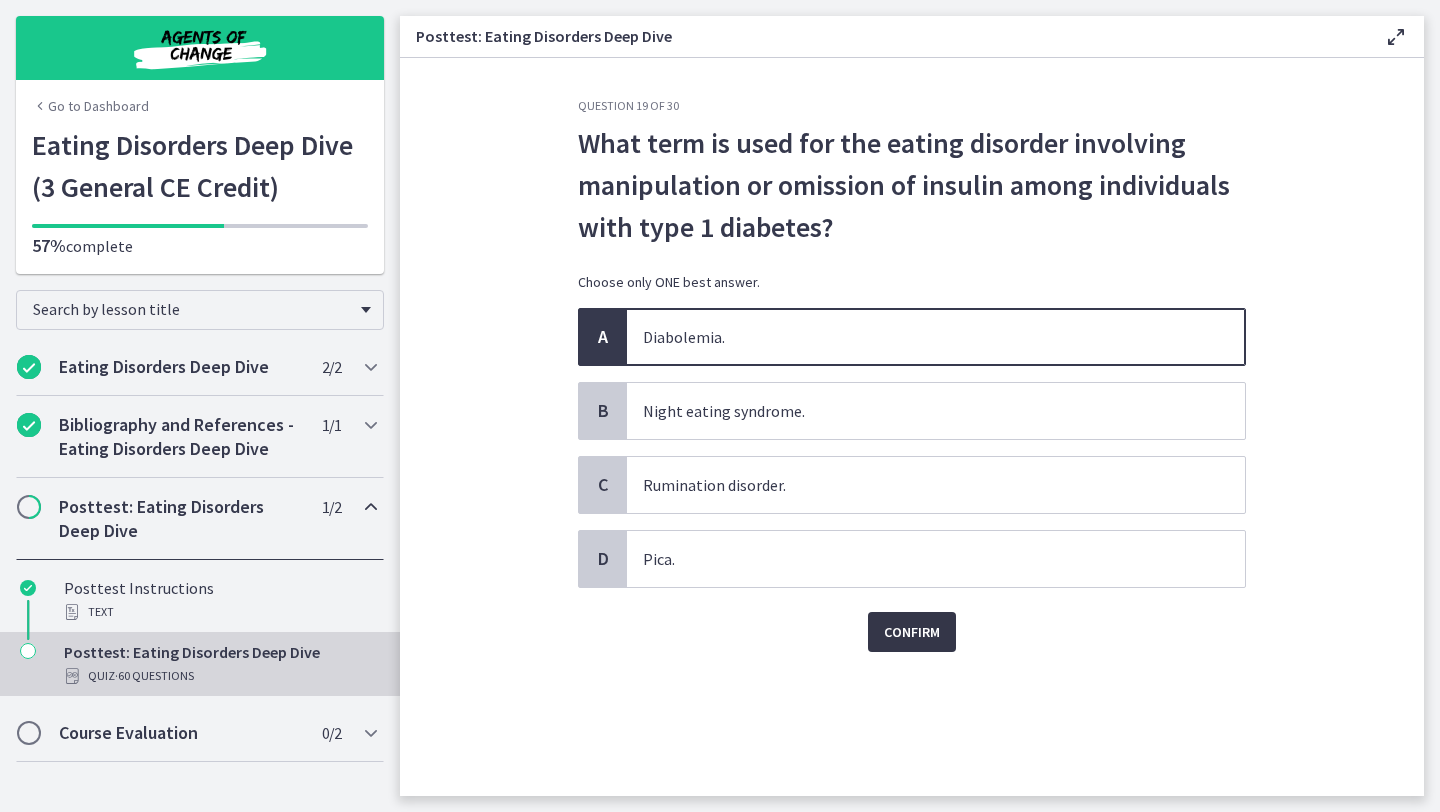 click on "Confirm" at bounding box center (912, 632) 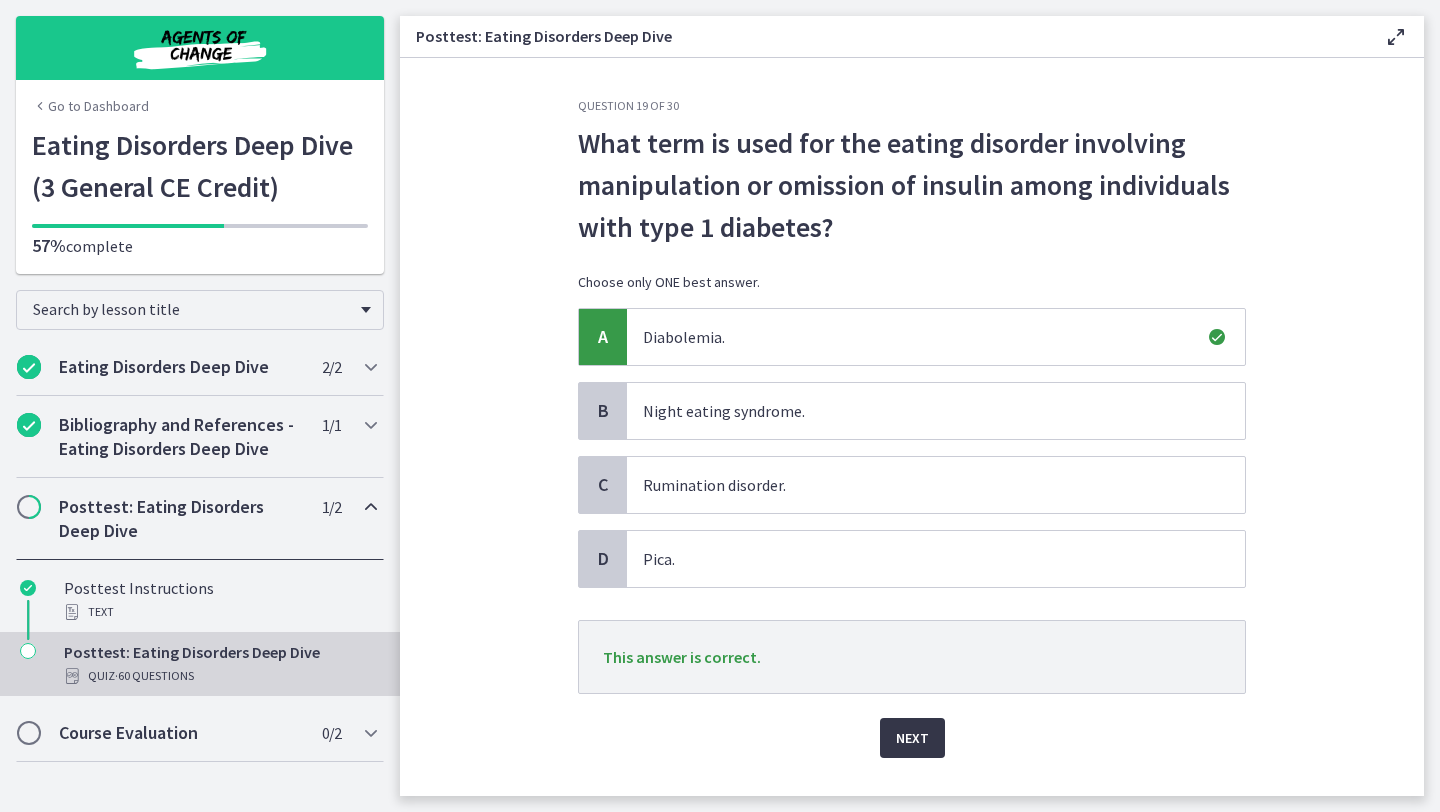 click on "Next" at bounding box center [912, 738] 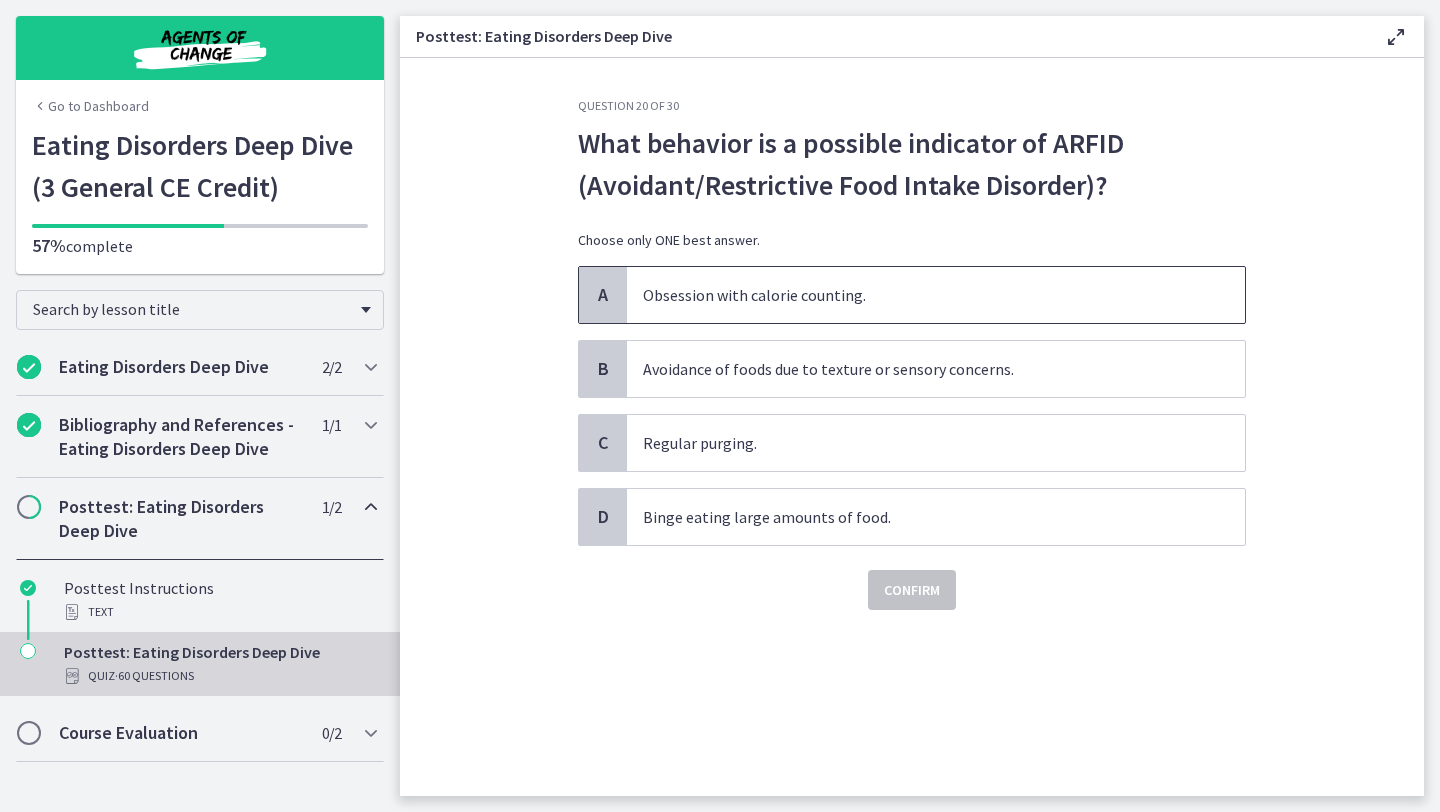 click on "Obsession with calorie counting." at bounding box center (936, 295) 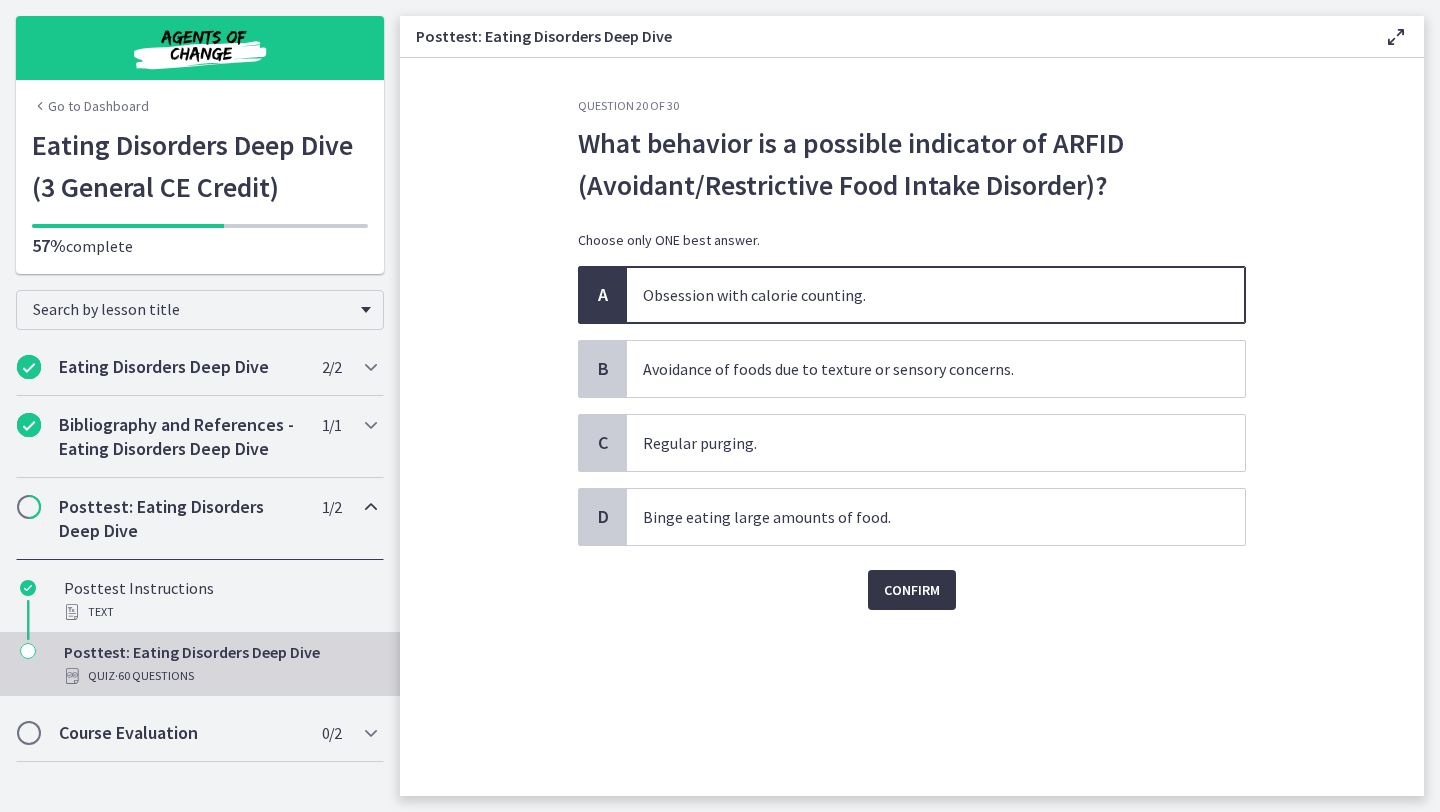 click on "Confirm" at bounding box center (912, 590) 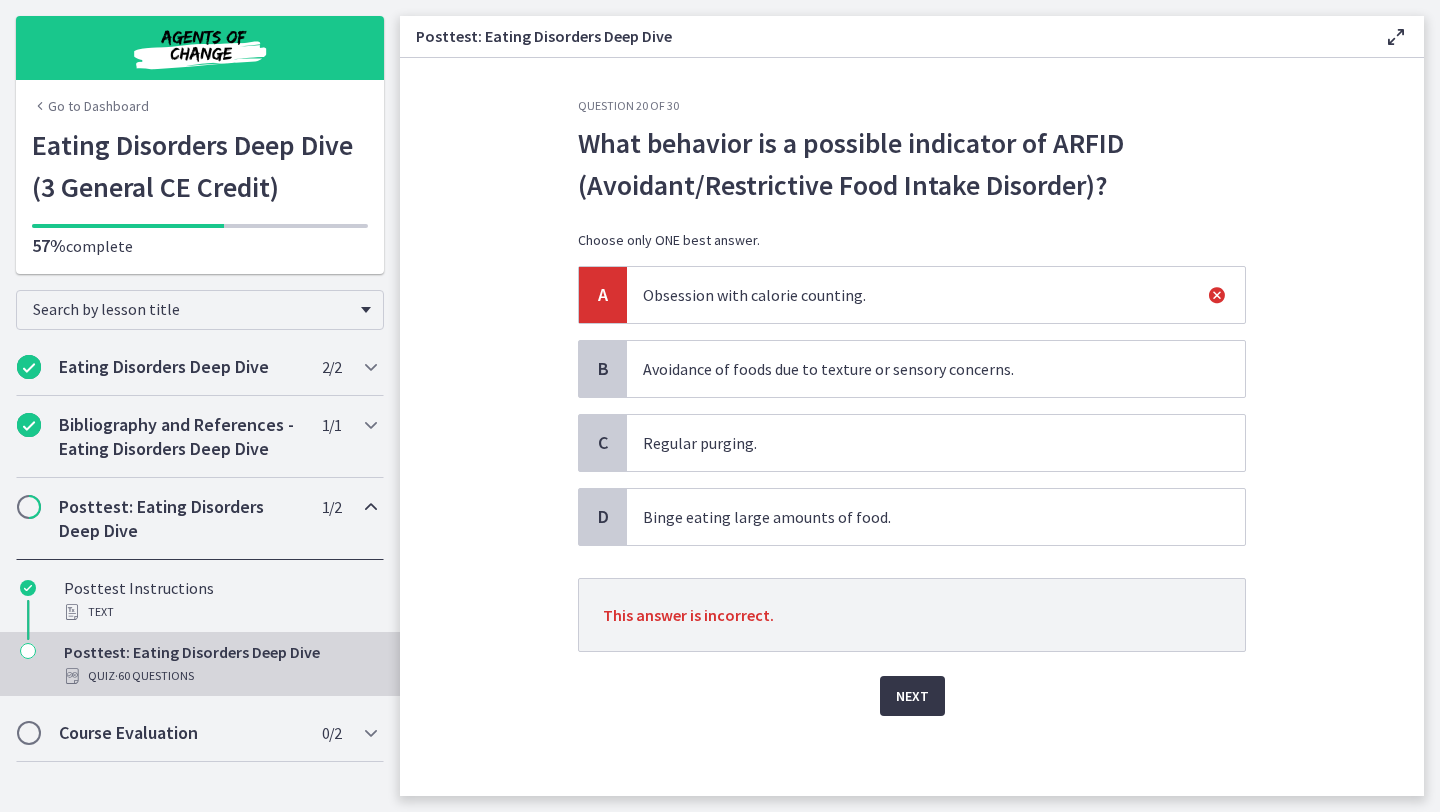 click on "Next" at bounding box center (912, 696) 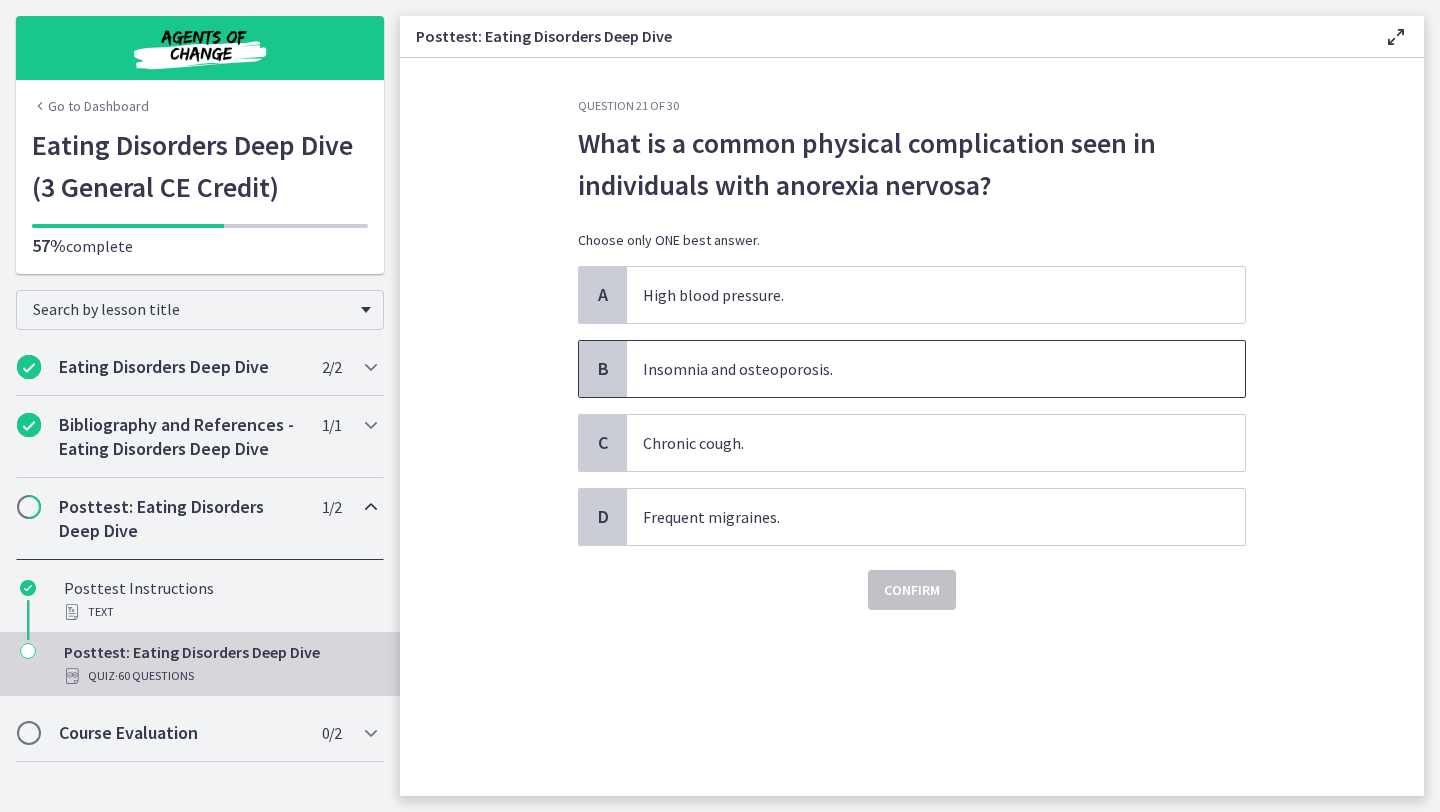 click on "Insomnia and osteoporosis." at bounding box center [936, 369] 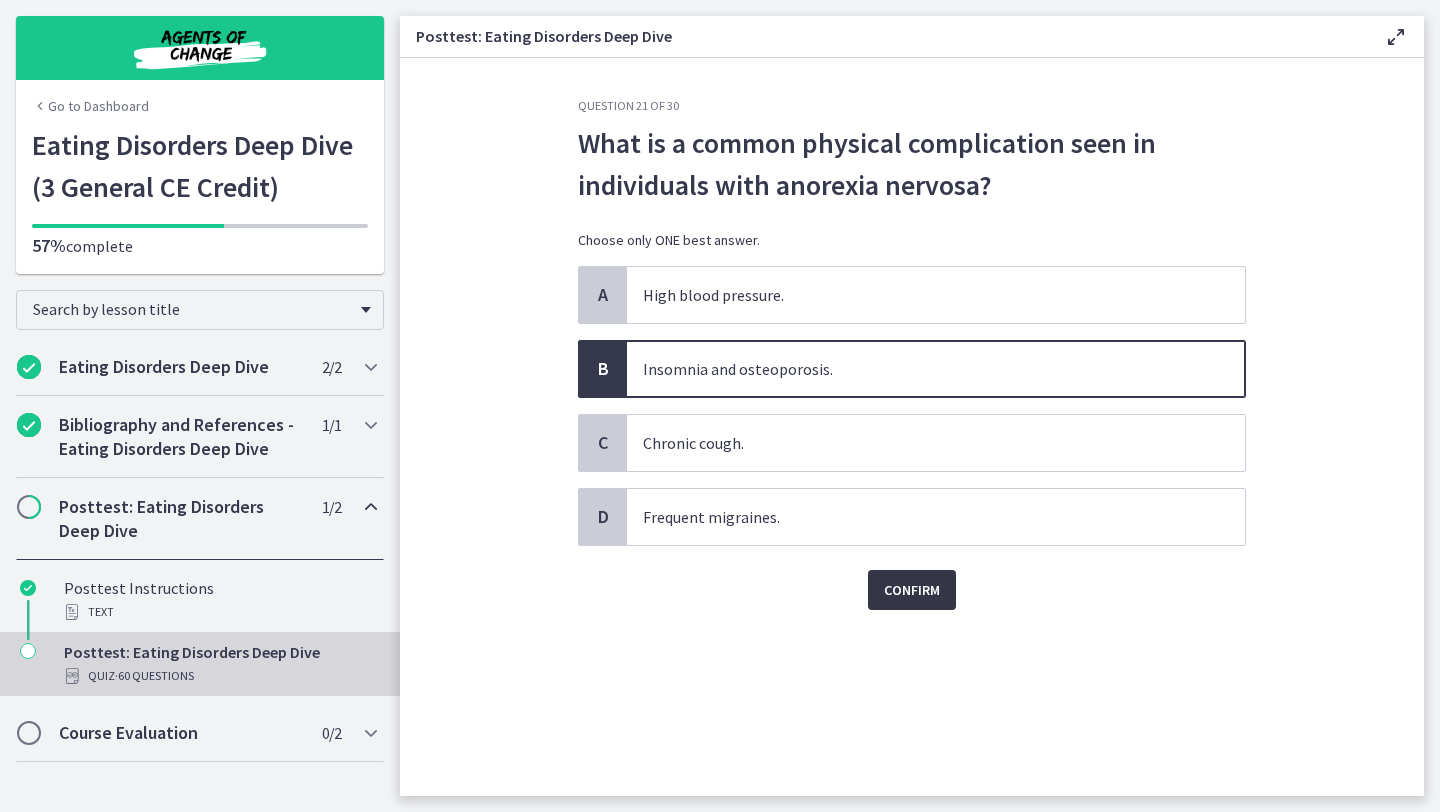 click on "Confirm" at bounding box center (912, 590) 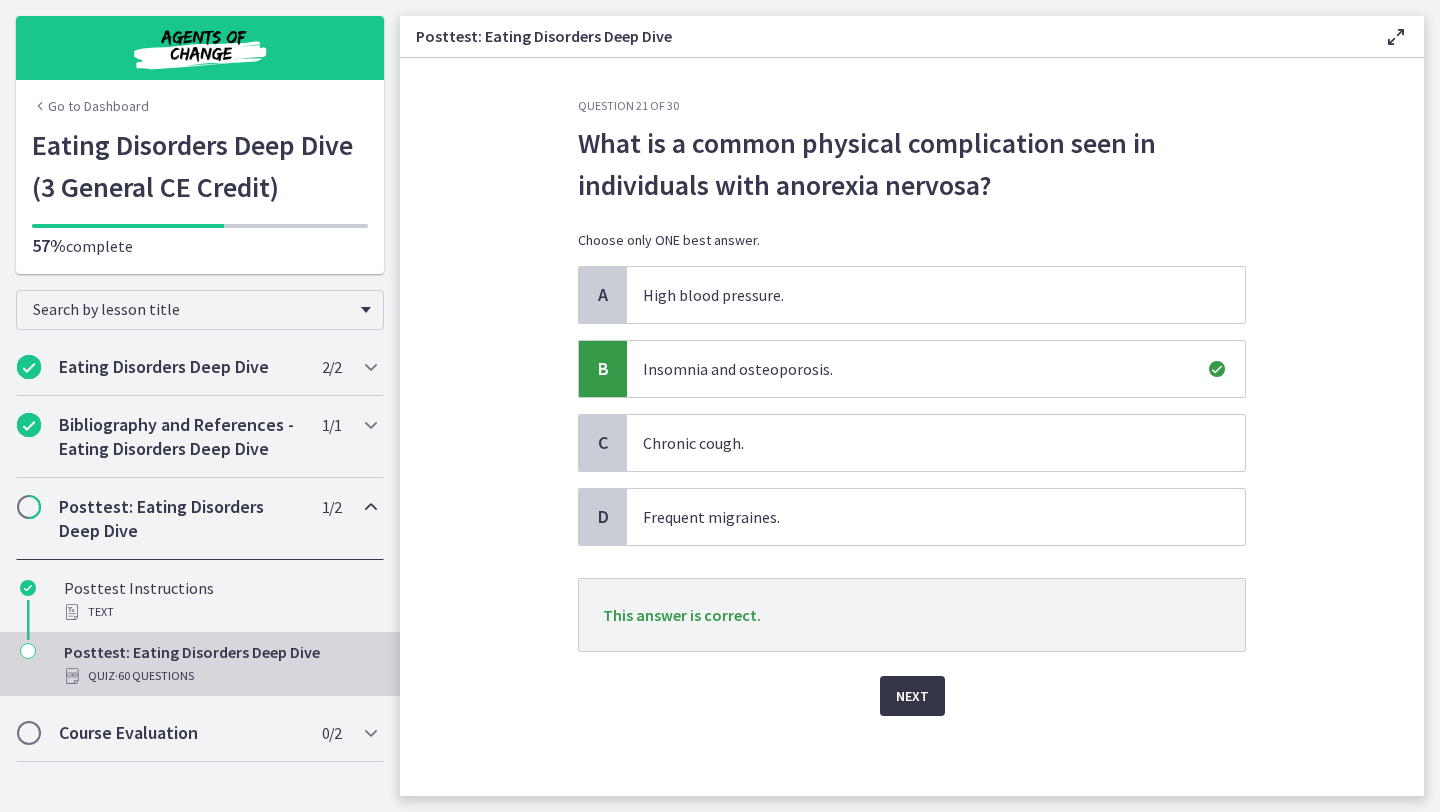click on "Next" at bounding box center (912, 696) 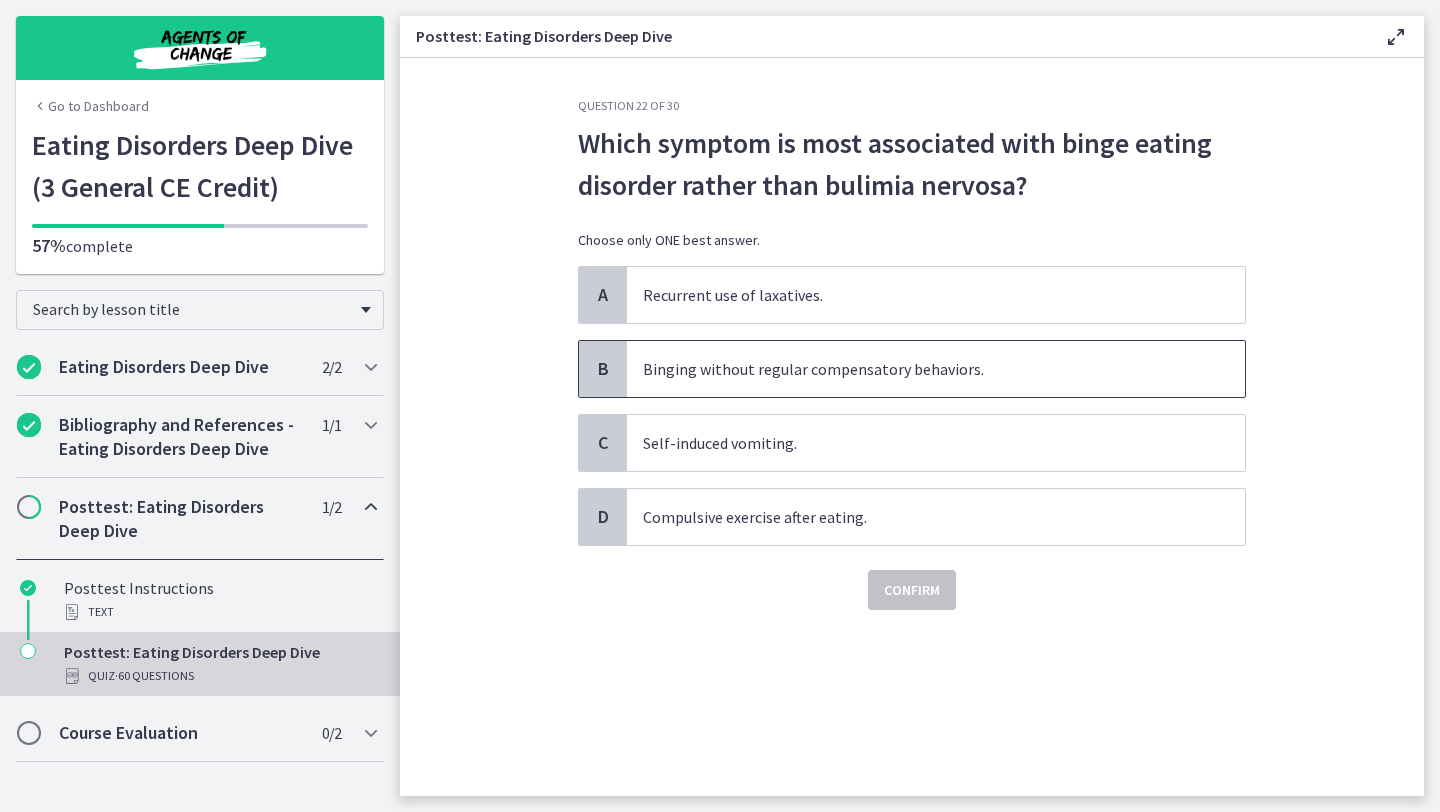 click on "Binging without regular compensatory behaviors." at bounding box center [936, 369] 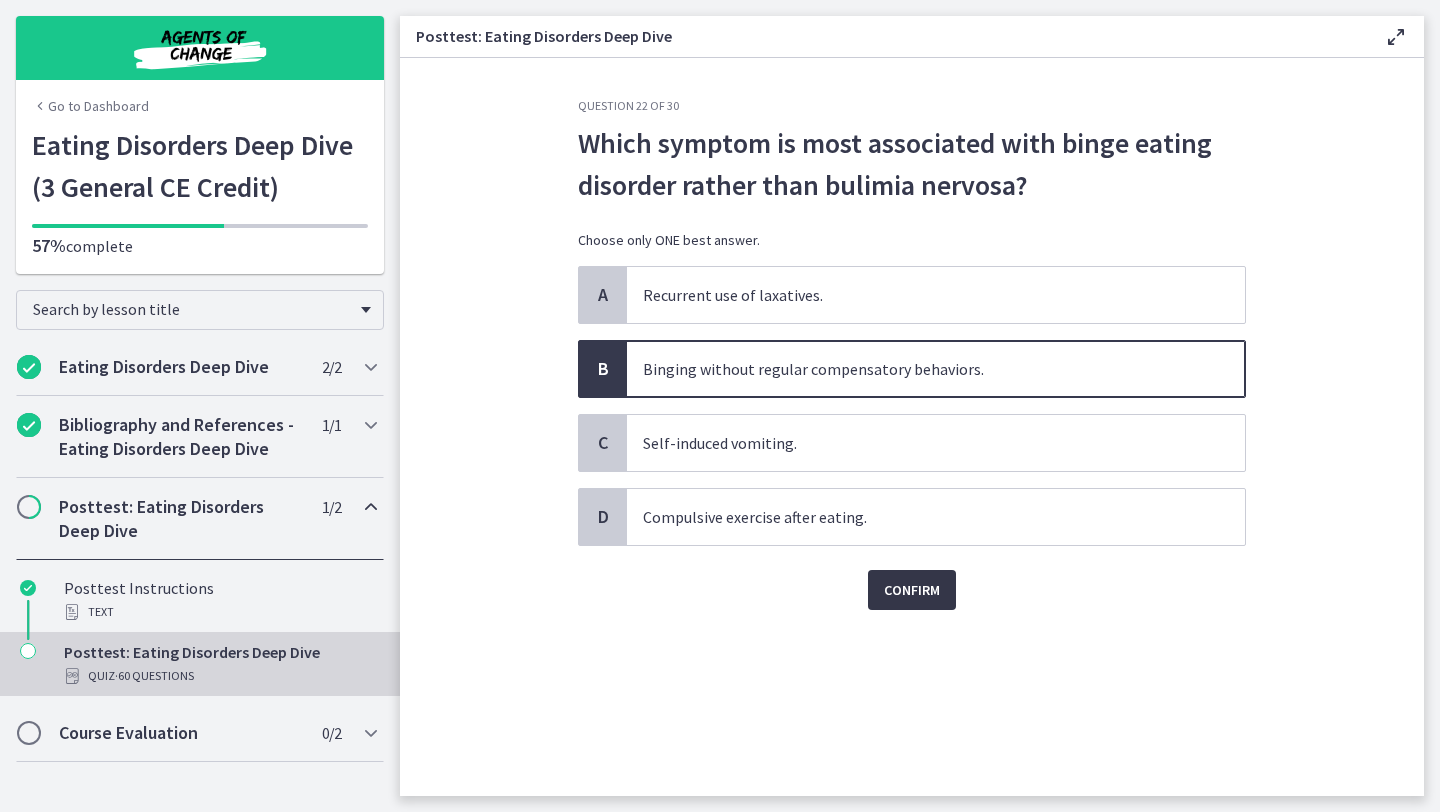 click on "Confirm" at bounding box center (912, 590) 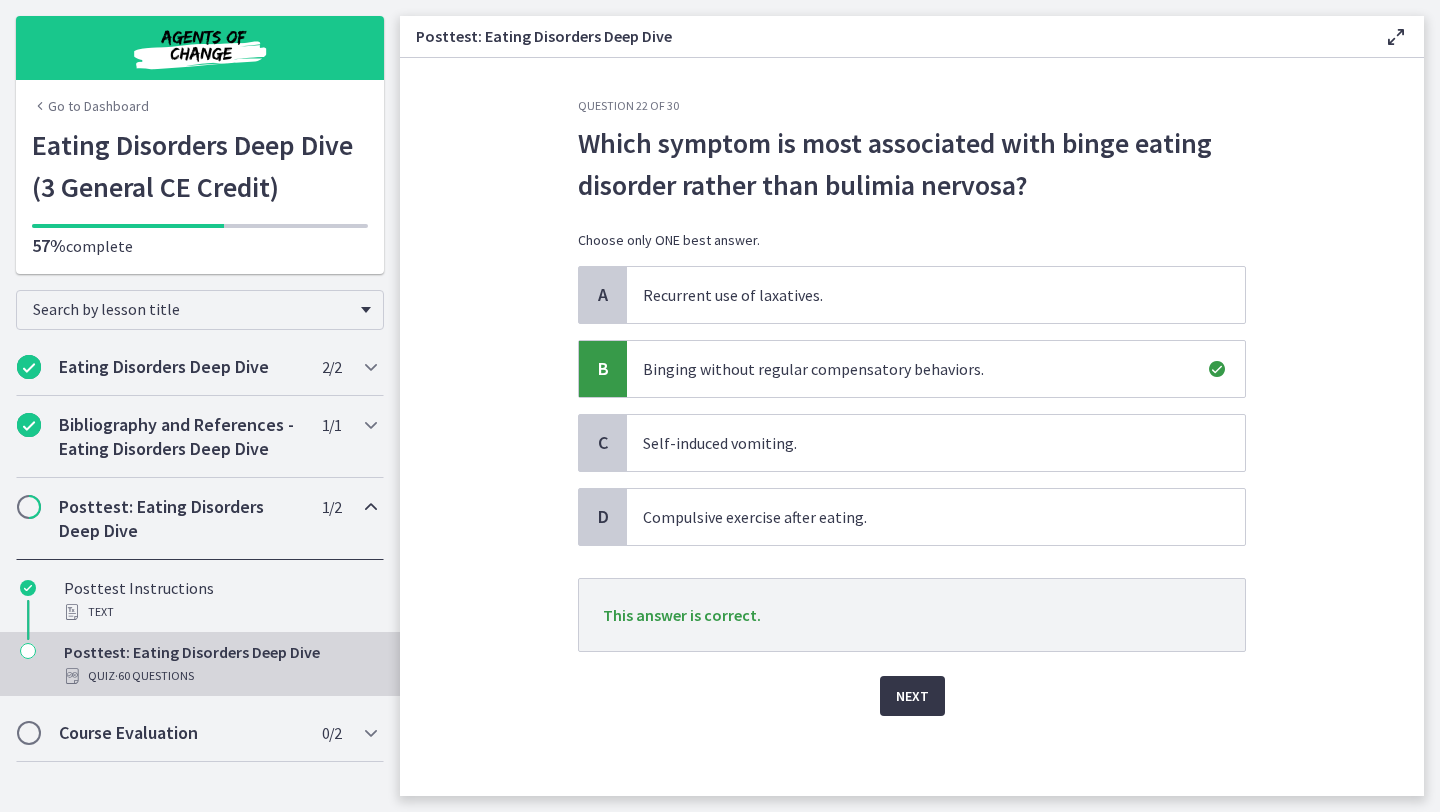 click on "Next" at bounding box center (912, 696) 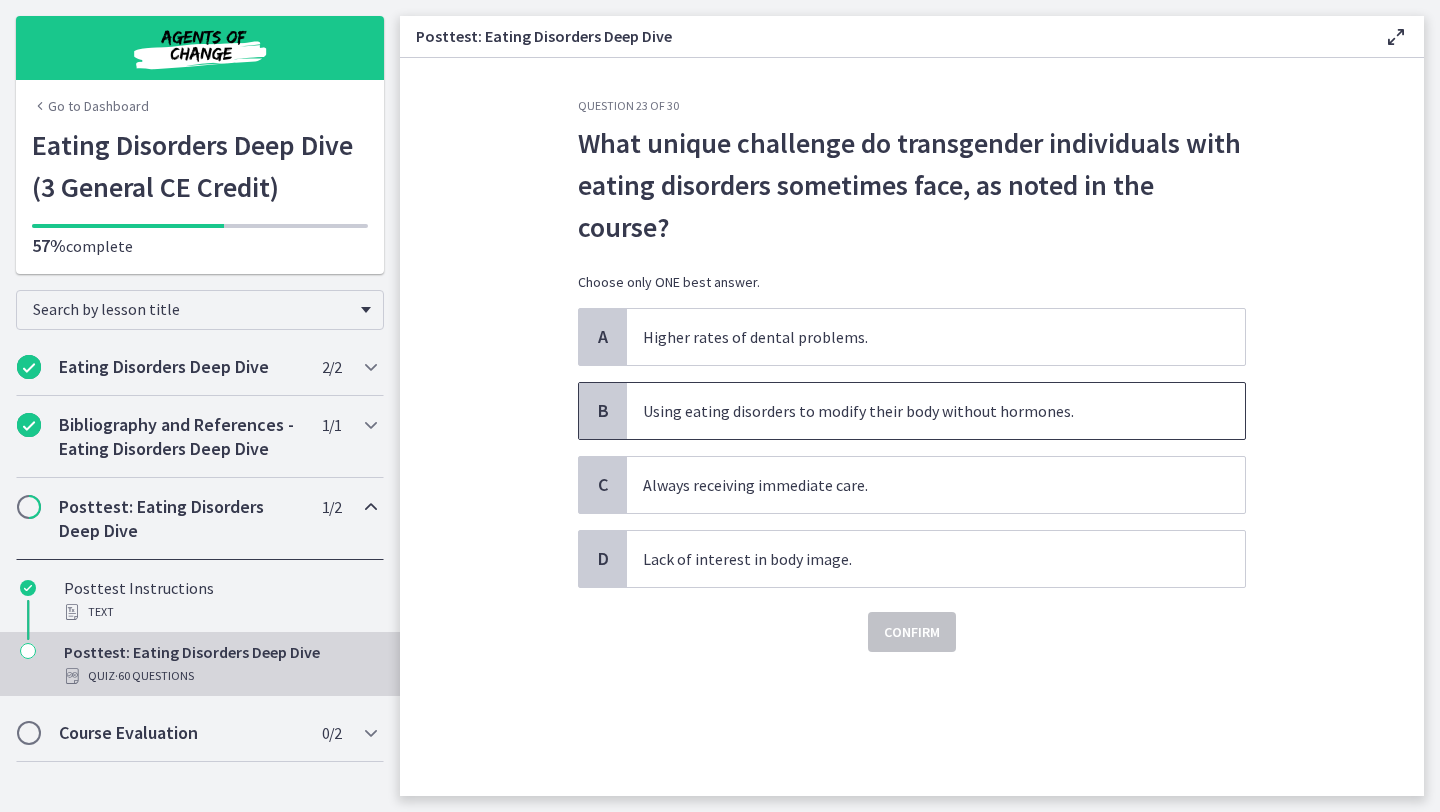 click on "Using eating disorders to modify their body without hormones." at bounding box center (936, 411) 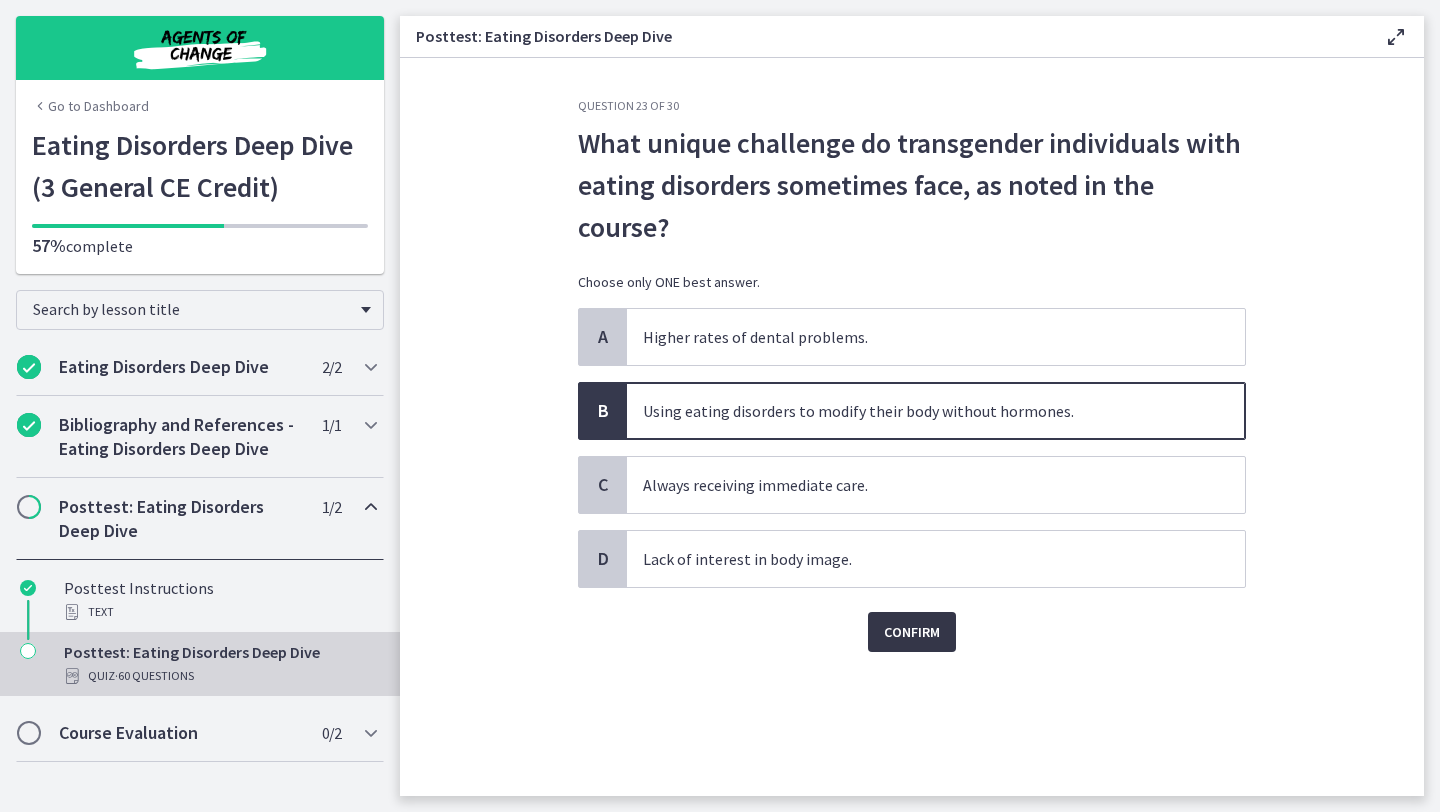 click on "Confirm" at bounding box center (912, 632) 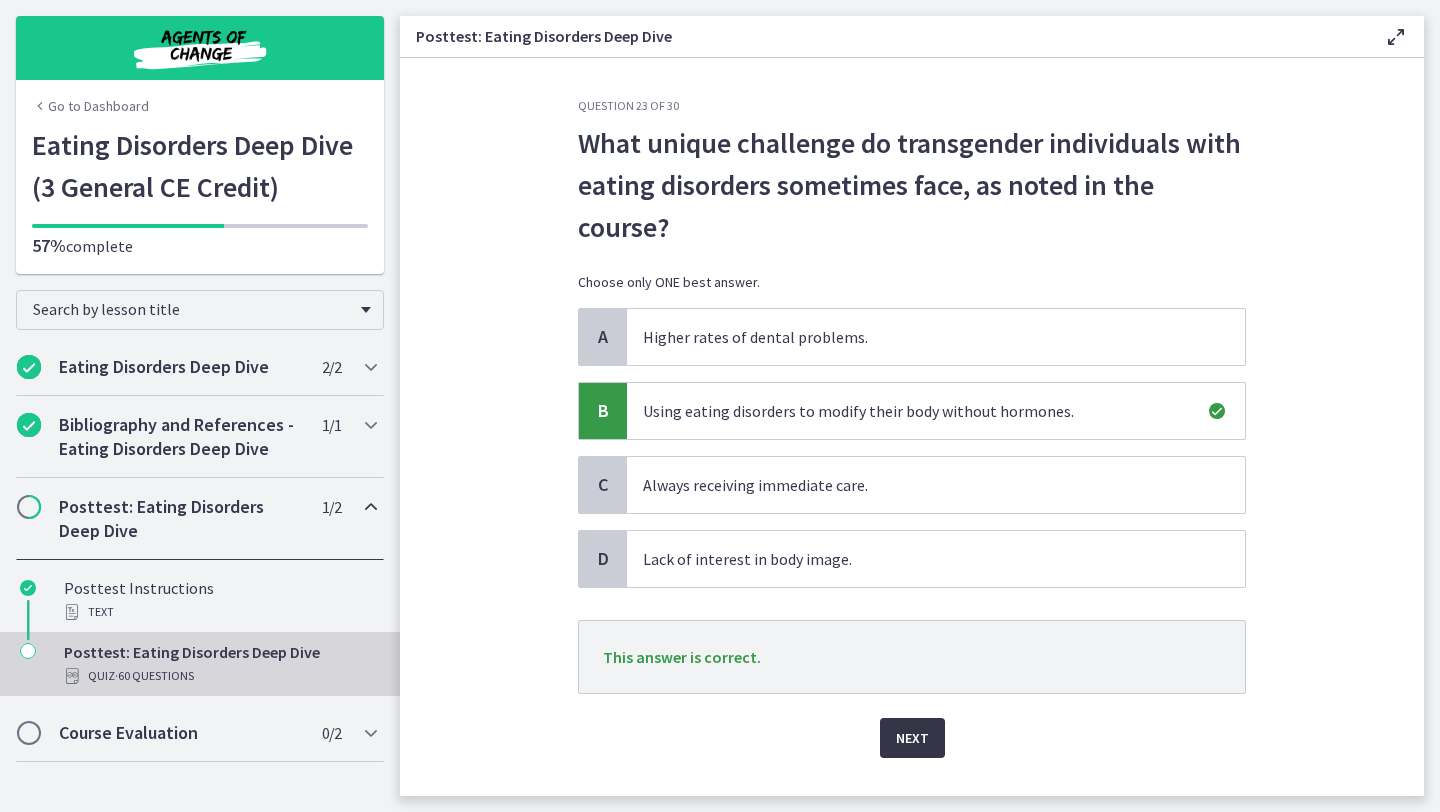 click on "Next" at bounding box center (912, 738) 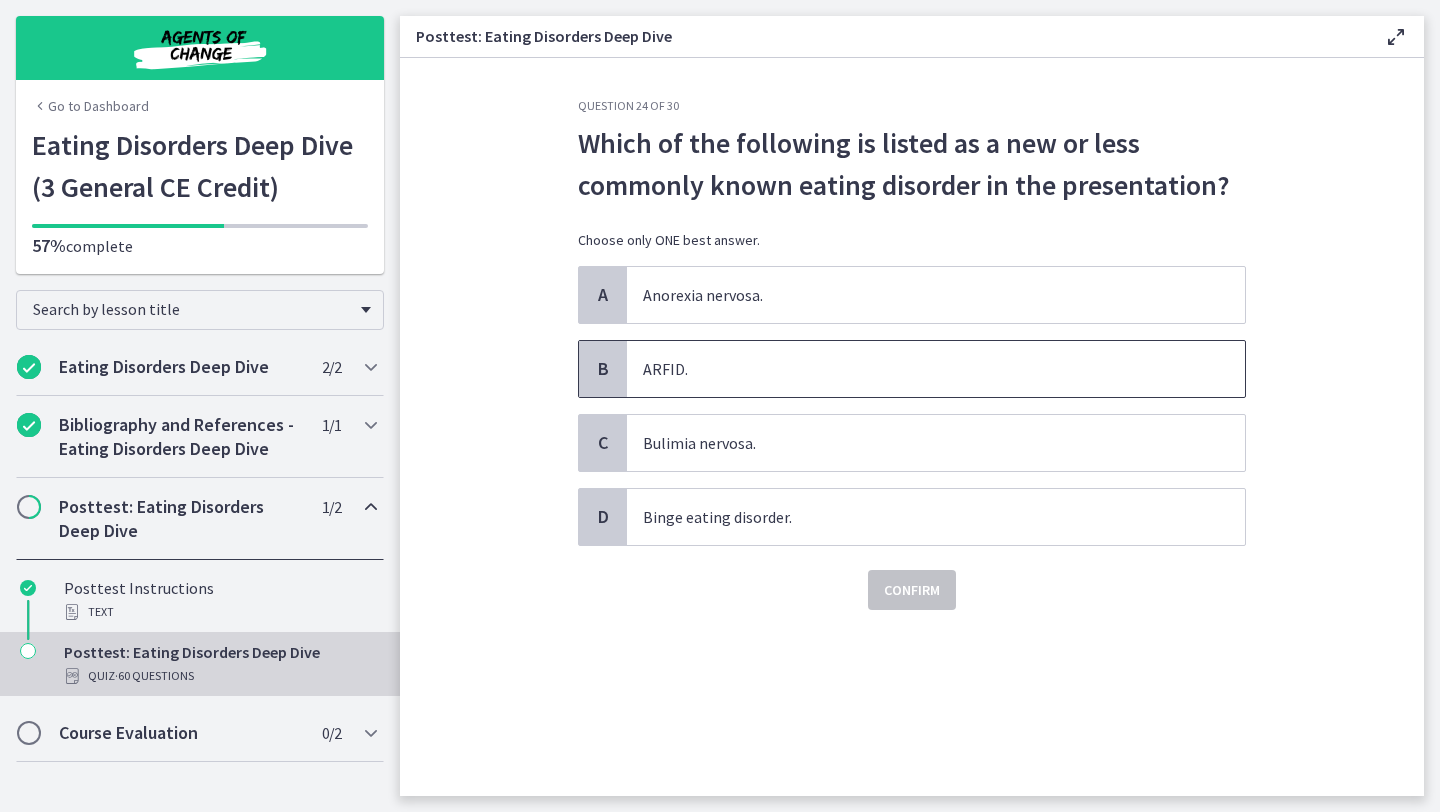 click on "ARFID." at bounding box center [936, 369] 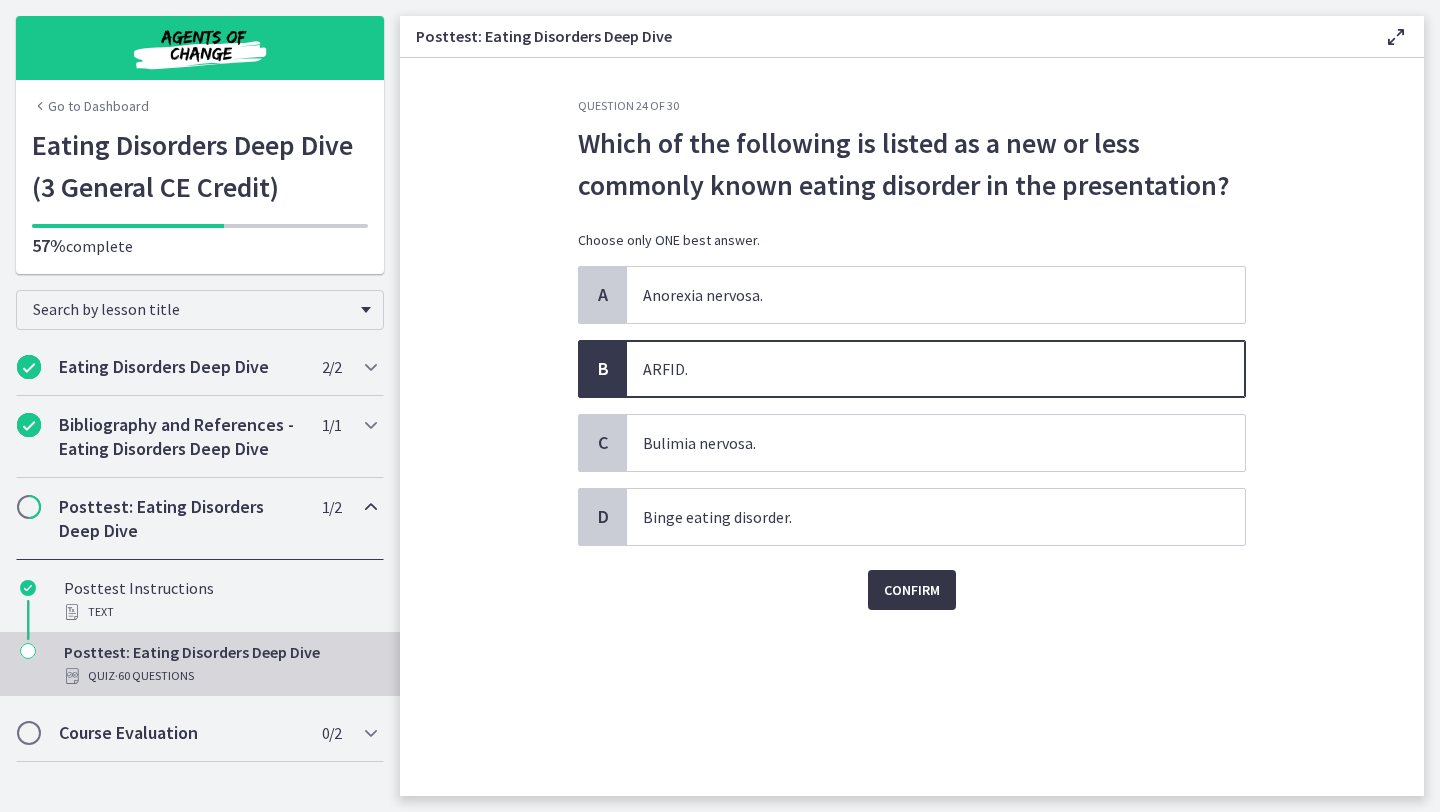 click on "Confirm" at bounding box center [912, 590] 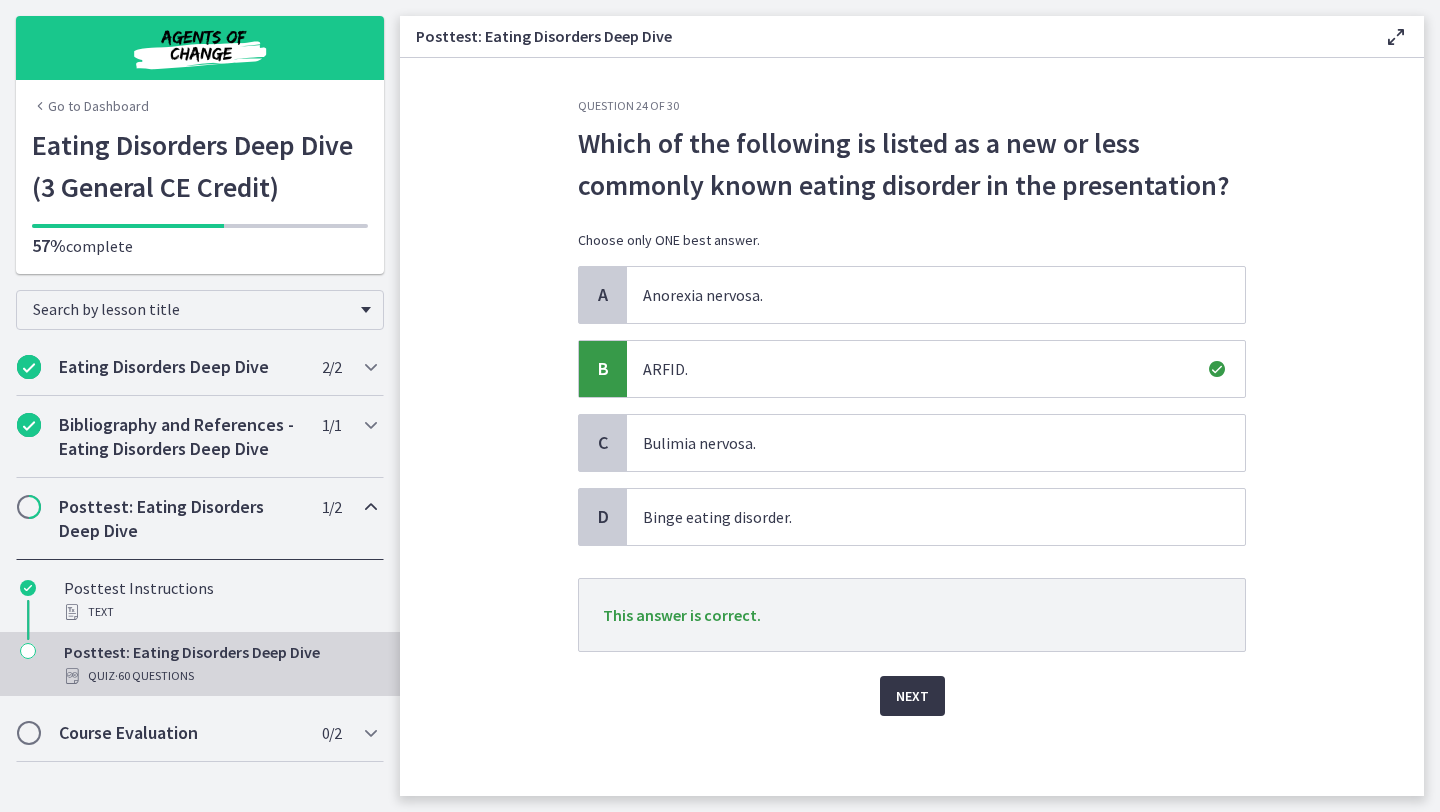 click on "Next" at bounding box center [912, 696] 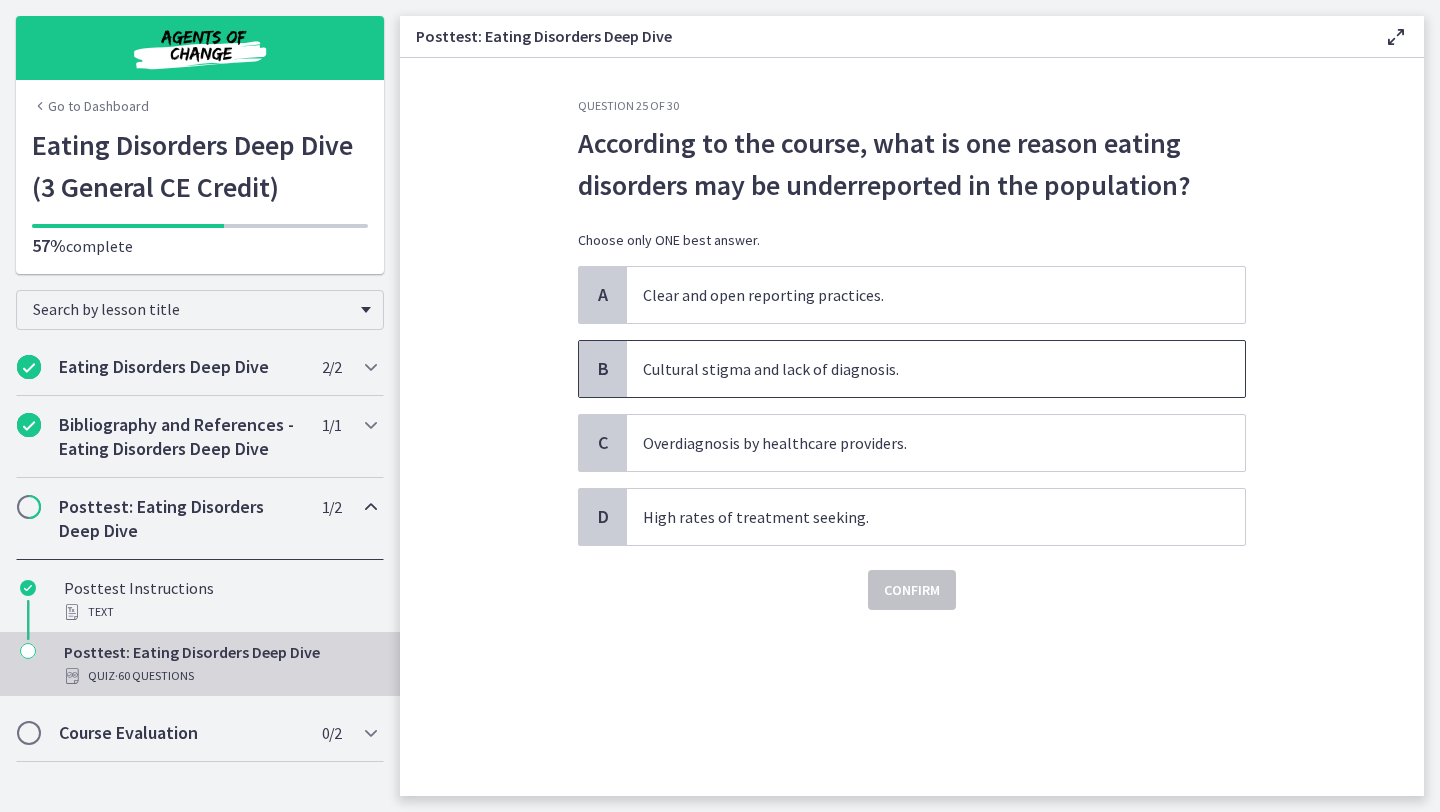 click on "Cultural stigma and lack of diagnosis." at bounding box center (936, 369) 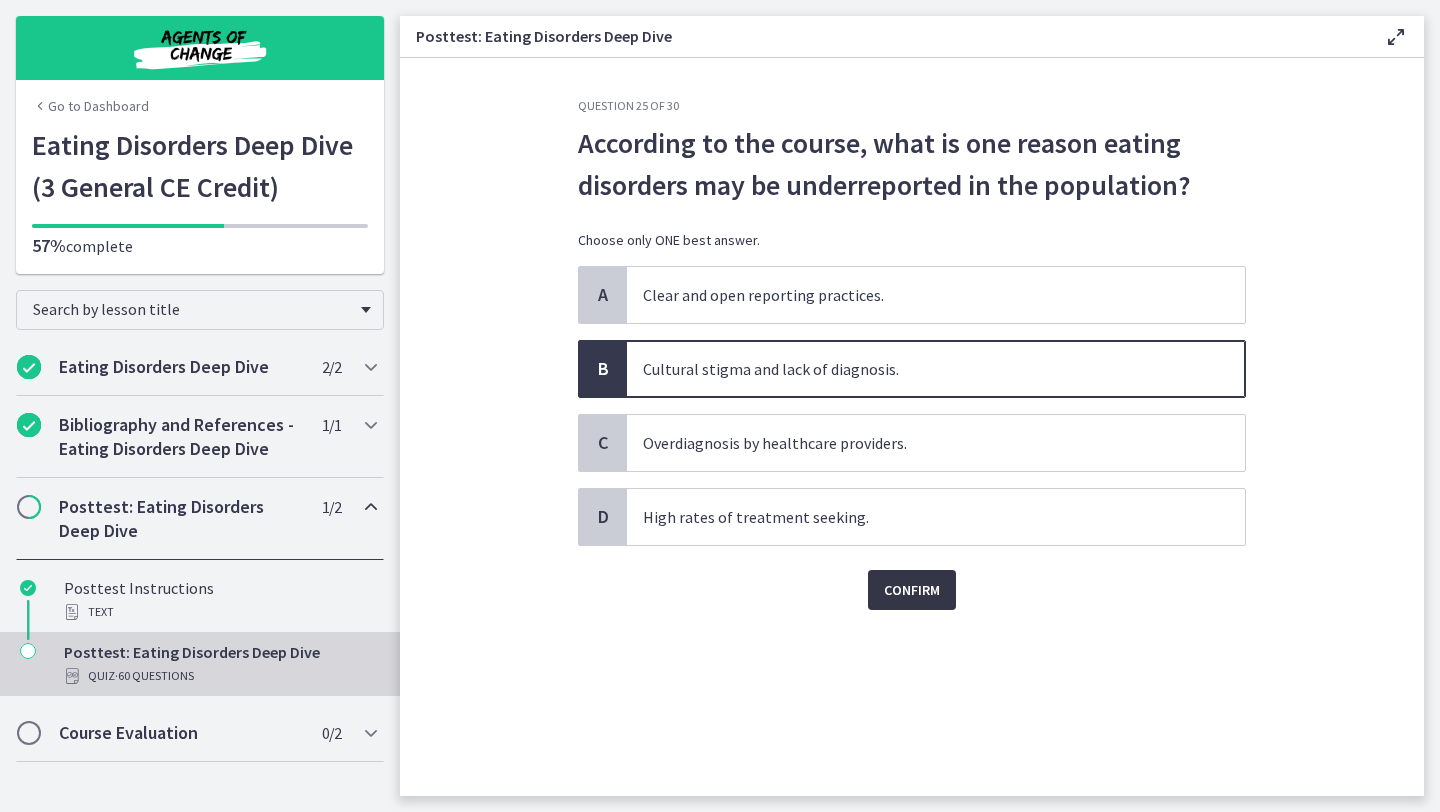 click on "Confirm" at bounding box center [912, 590] 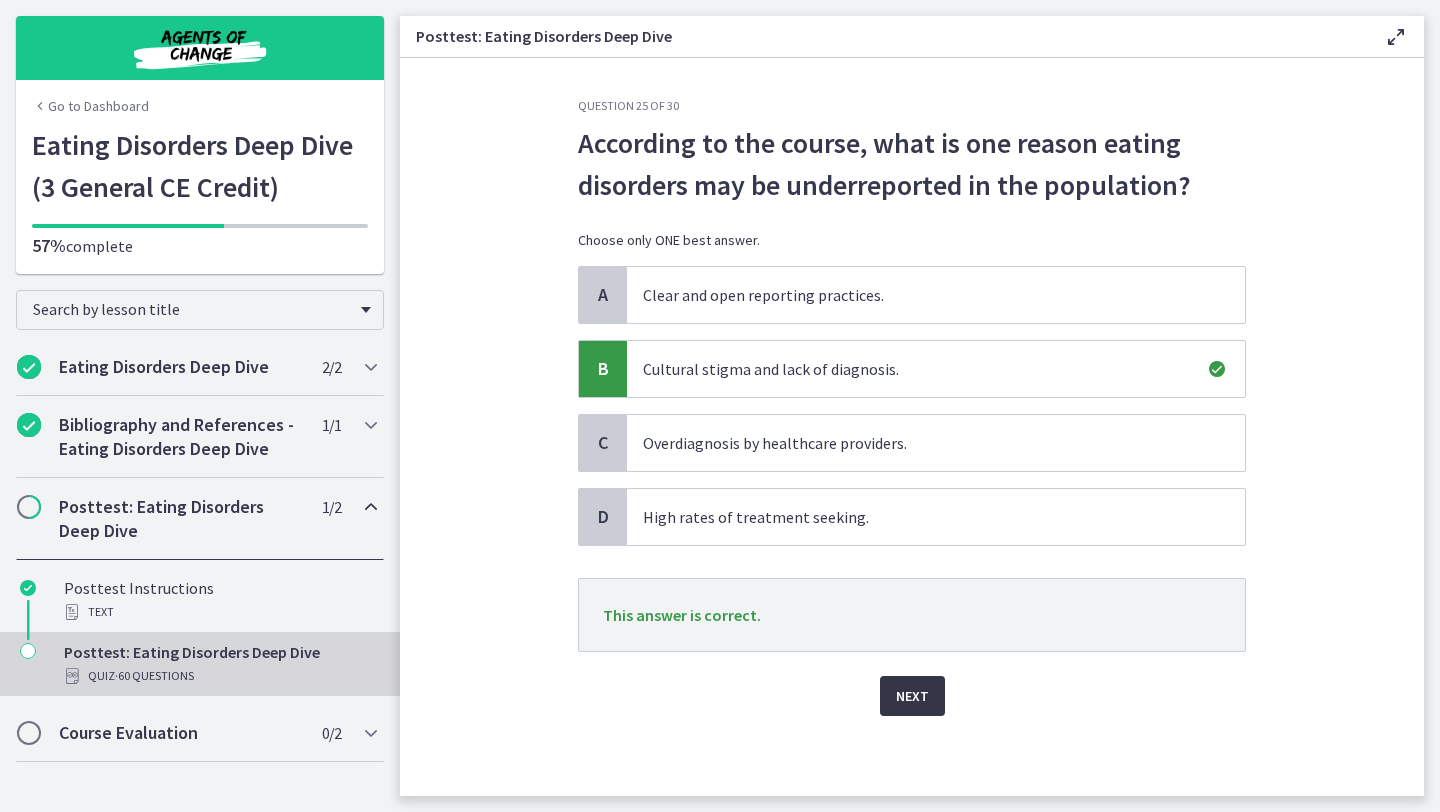 click on "Next" at bounding box center [912, 696] 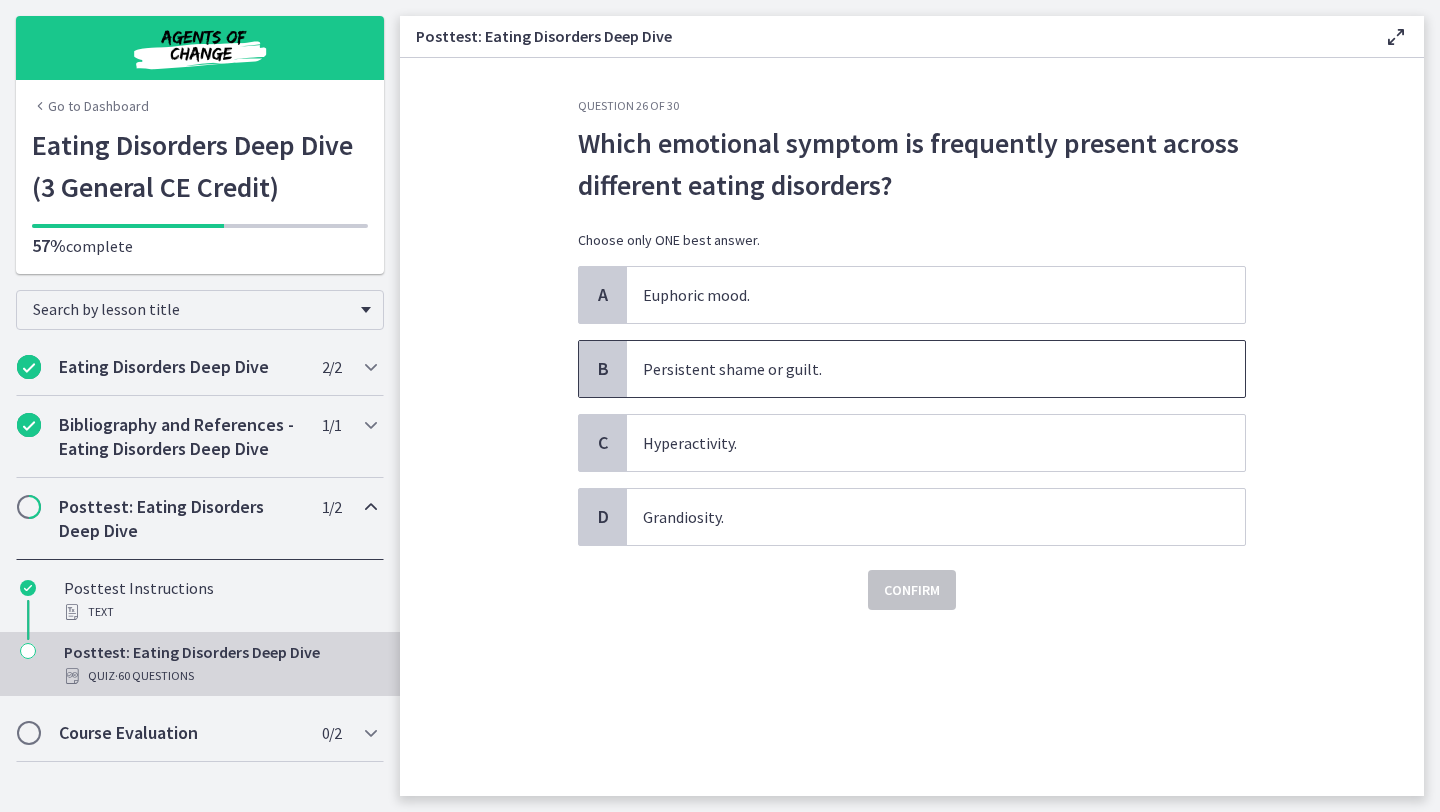 click on "Persistent shame or guilt." at bounding box center (936, 369) 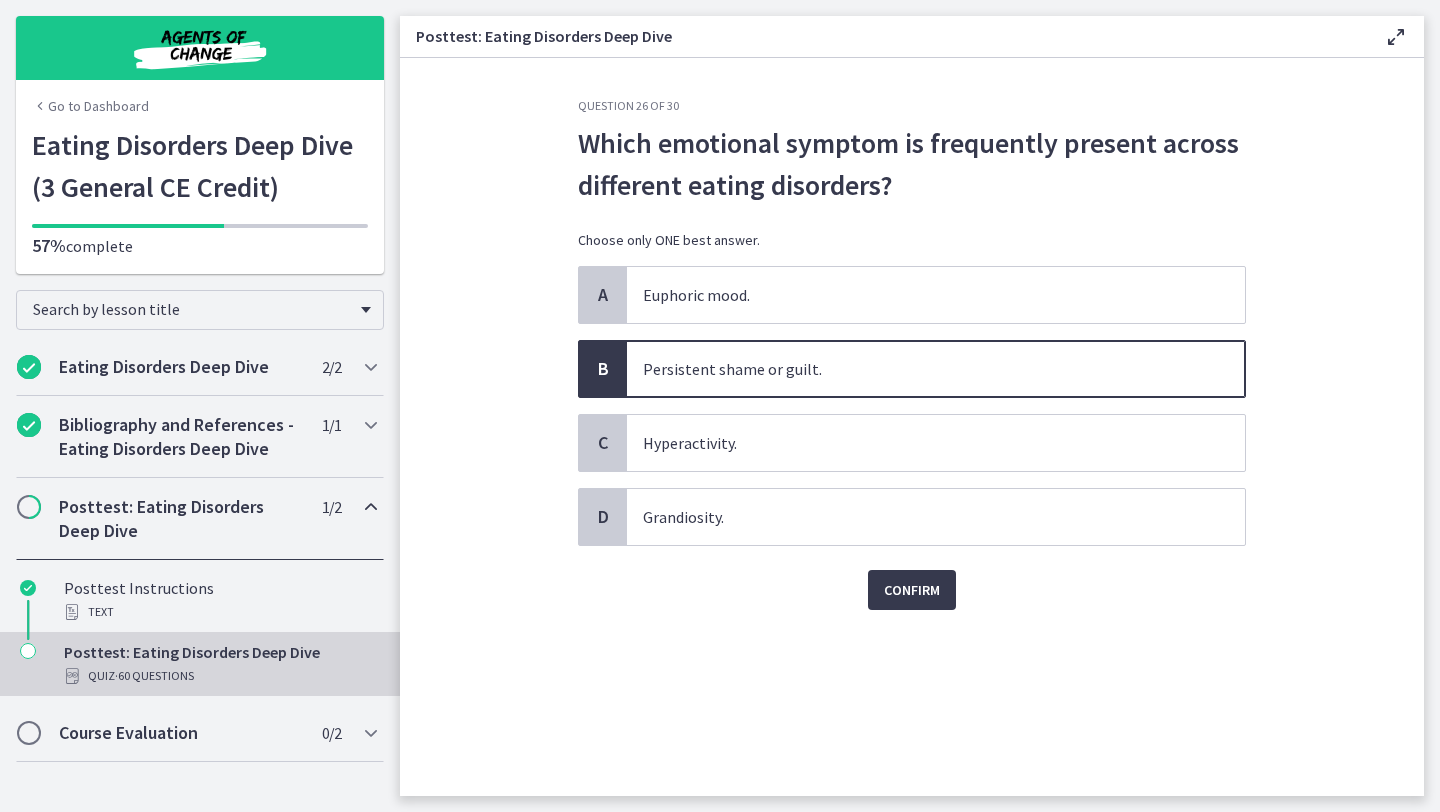 click on "Question   26   of   30
Which emotional symptom is frequently present across different eating disorders?
Choose only ONE best answer.
A
Euphoric mood.
B
Persistent shame or guilt.
C
Hyperactivity.
D
Grandiosity.
Confirm" 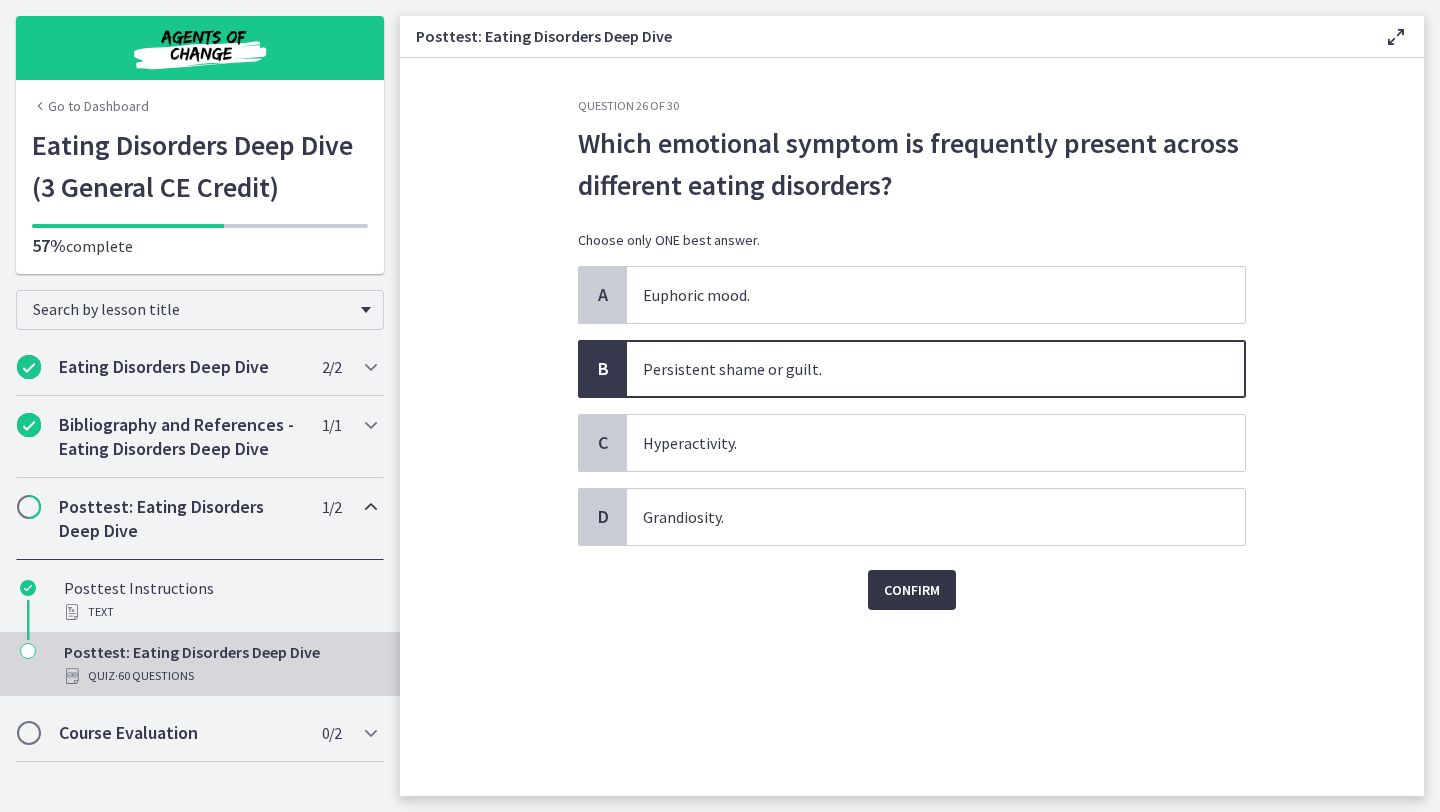 click on "Confirm" at bounding box center [912, 590] 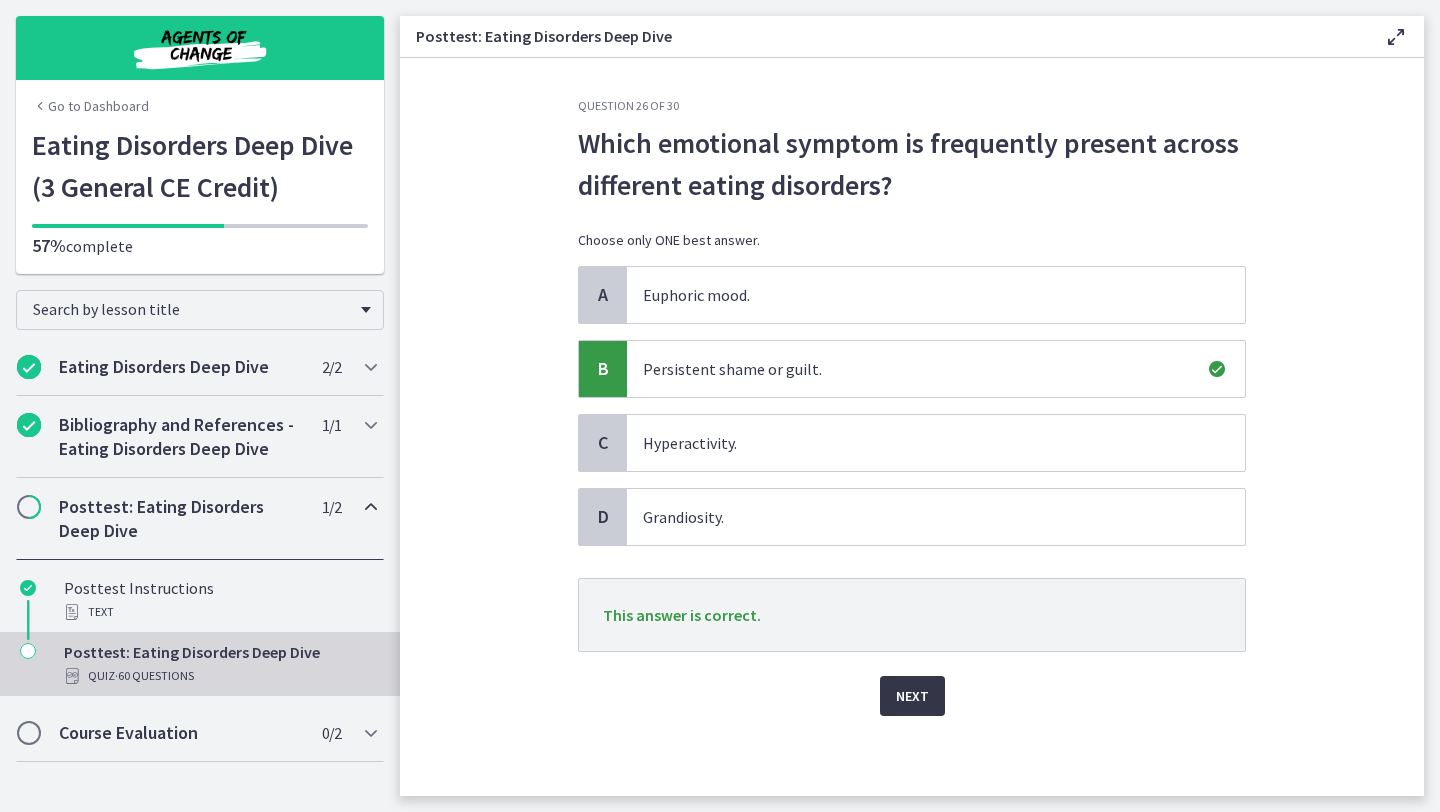 click on "Next" at bounding box center (912, 696) 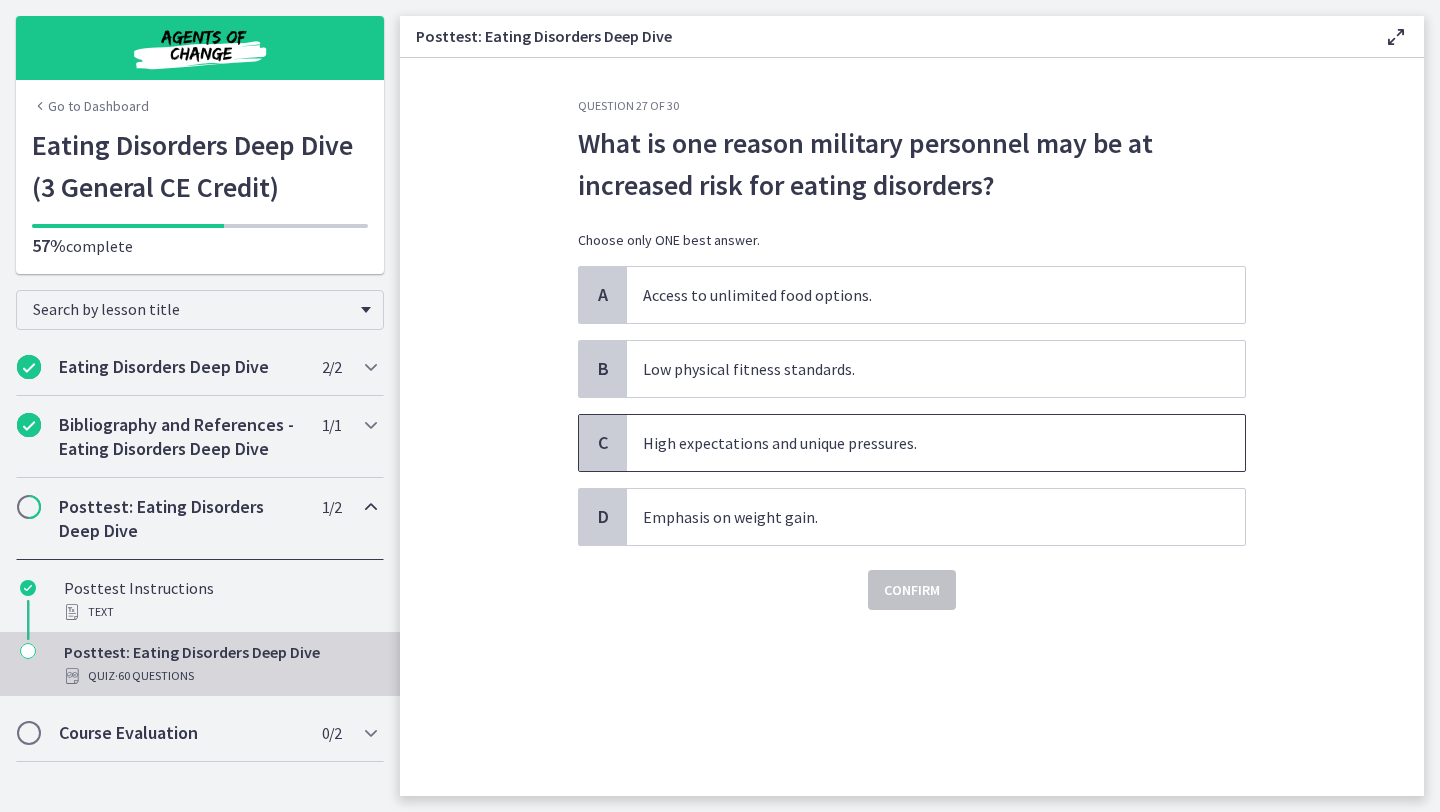 click on "High expectations and unique pressures." at bounding box center (936, 443) 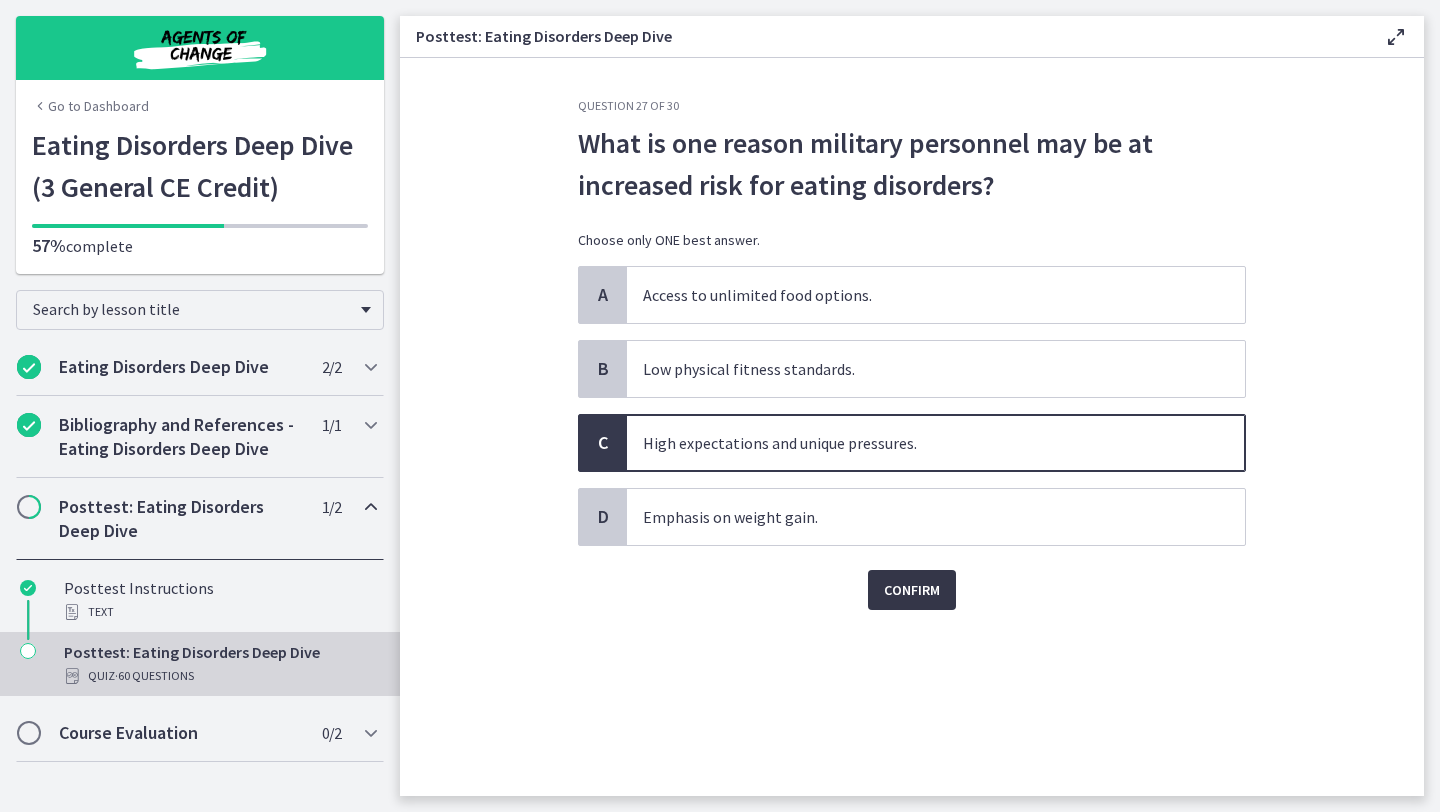 click on "Confirm" at bounding box center [912, 590] 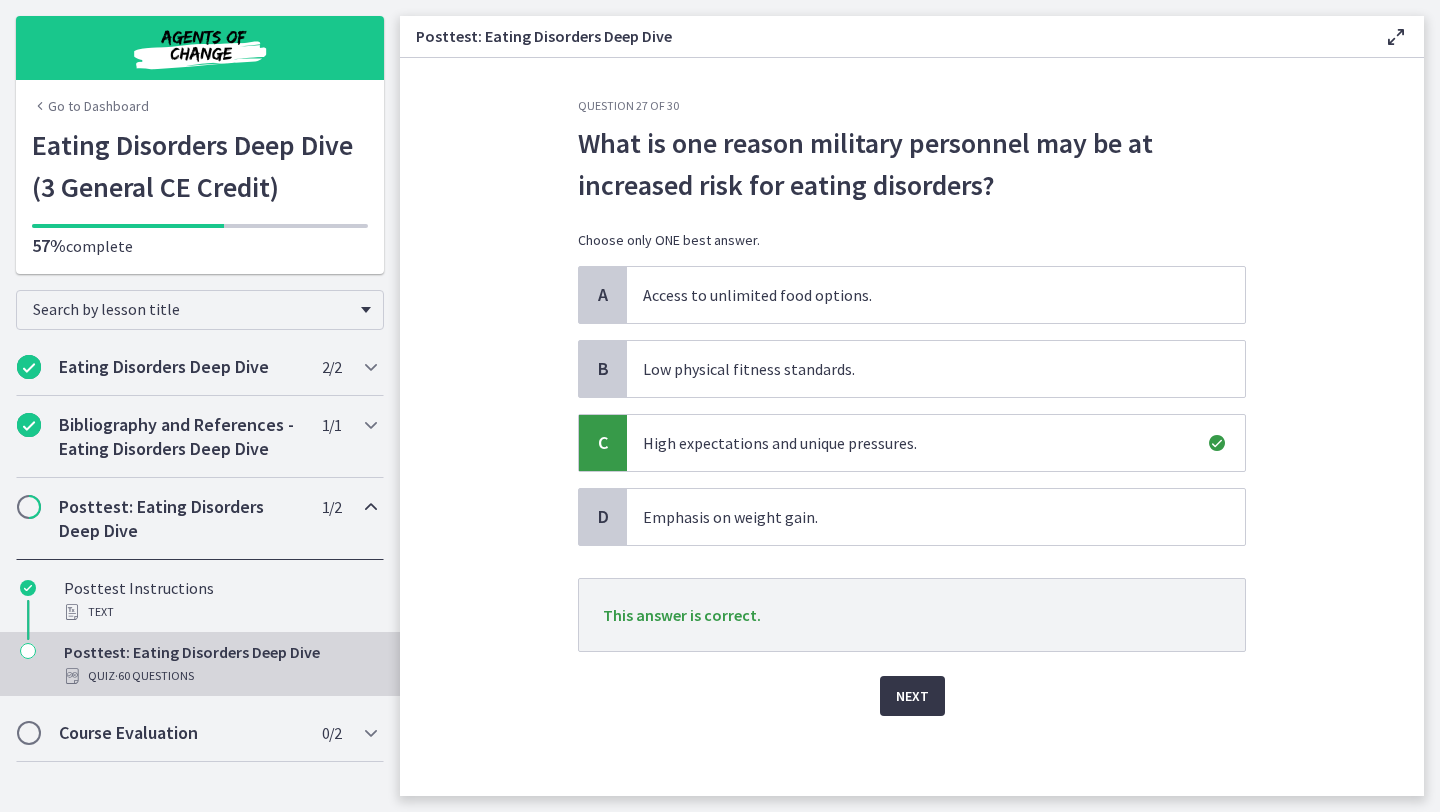click on "Next" at bounding box center (912, 696) 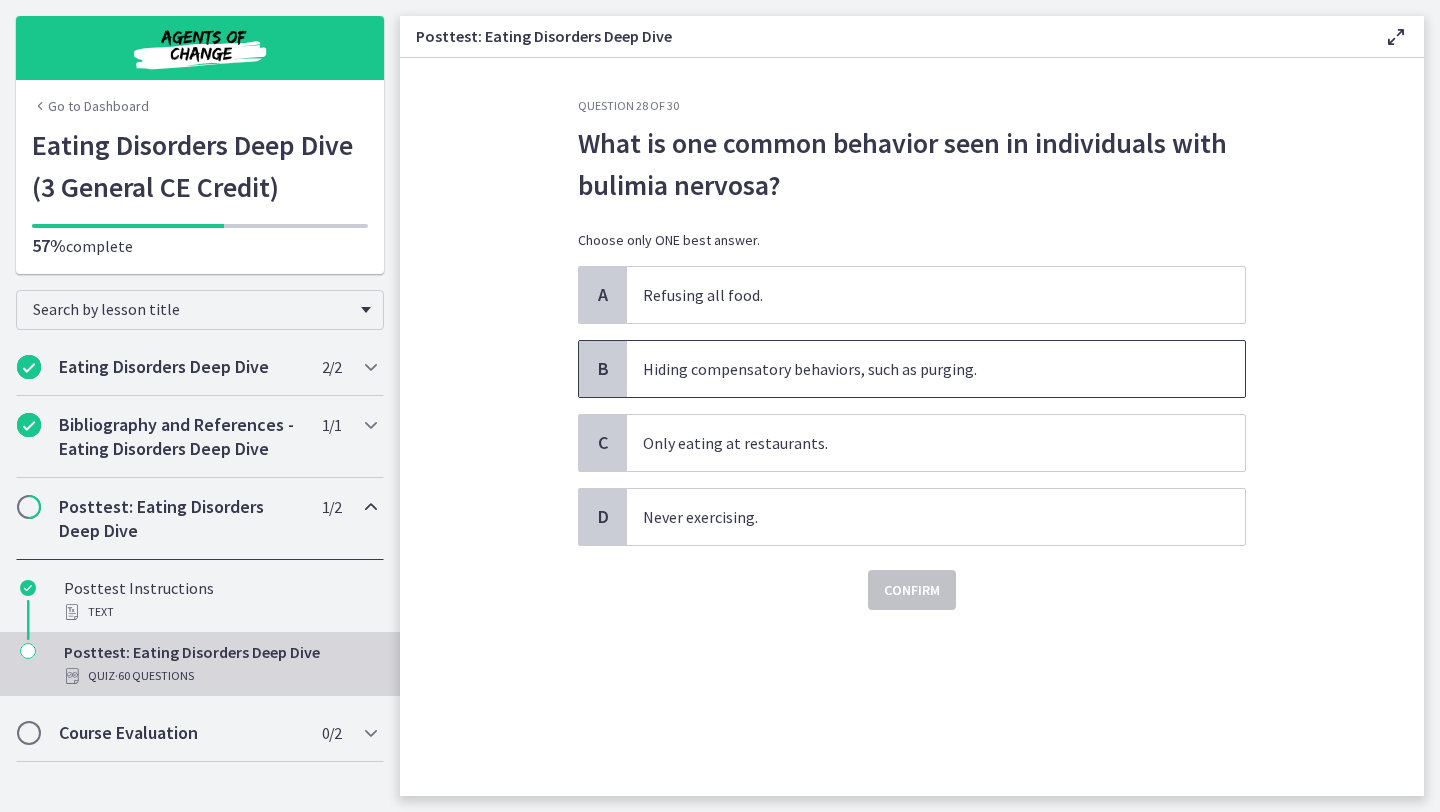 click on "Hiding compensatory behaviors, such as purging." at bounding box center (936, 369) 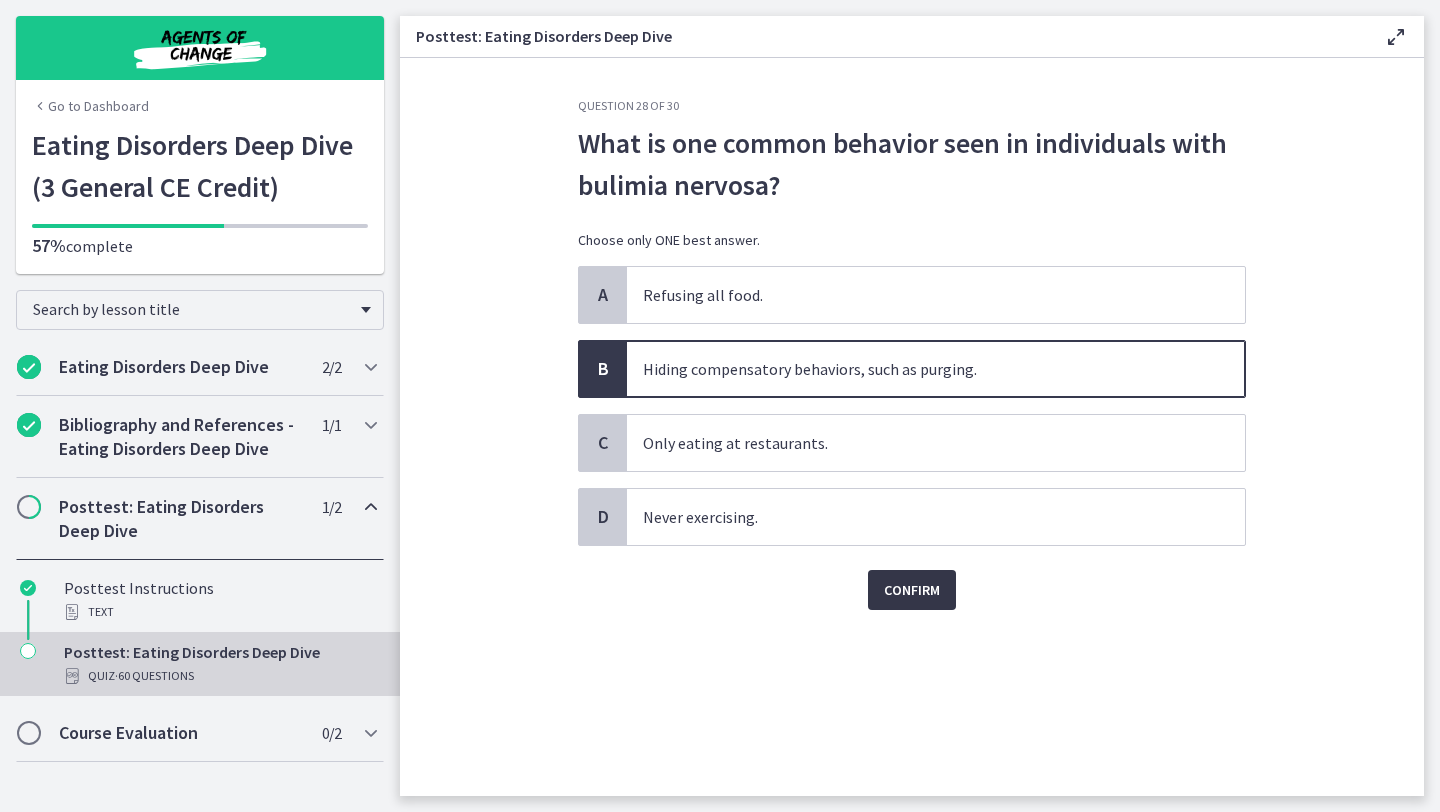 click on "Confirm" at bounding box center (912, 590) 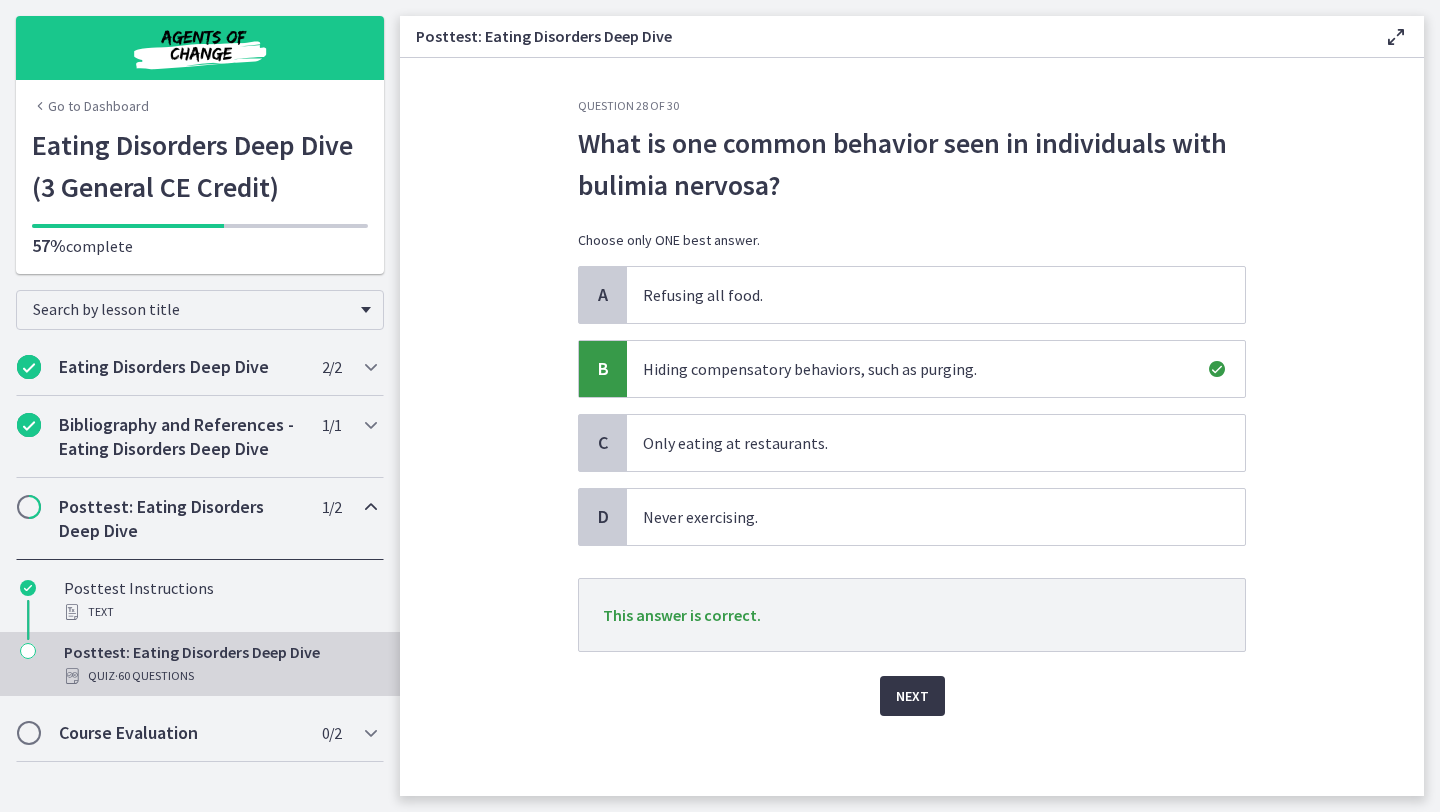 click on "Next" at bounding box center (912, 696) 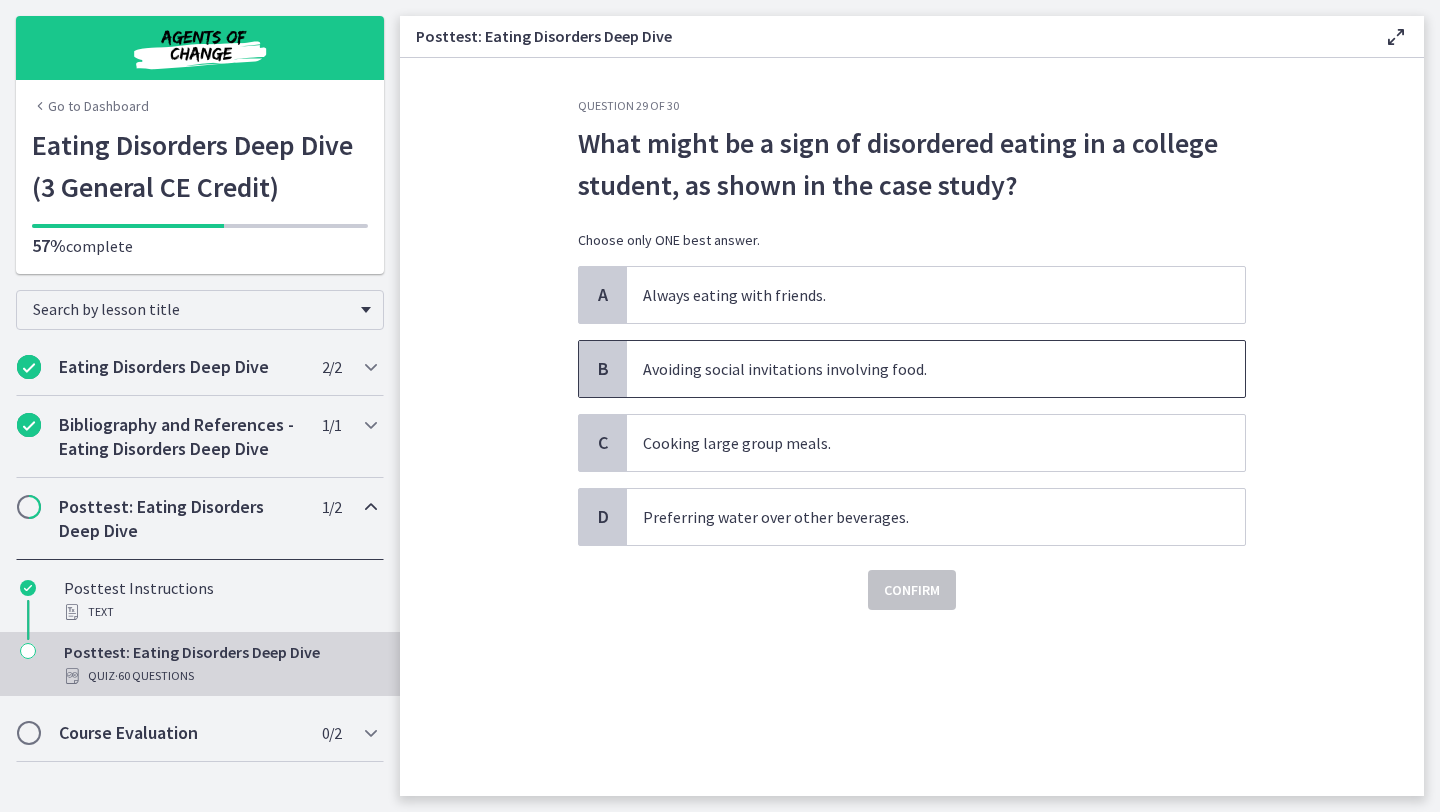 click on "Avoiding social invitations involving food." at bounding box center (936, 369) 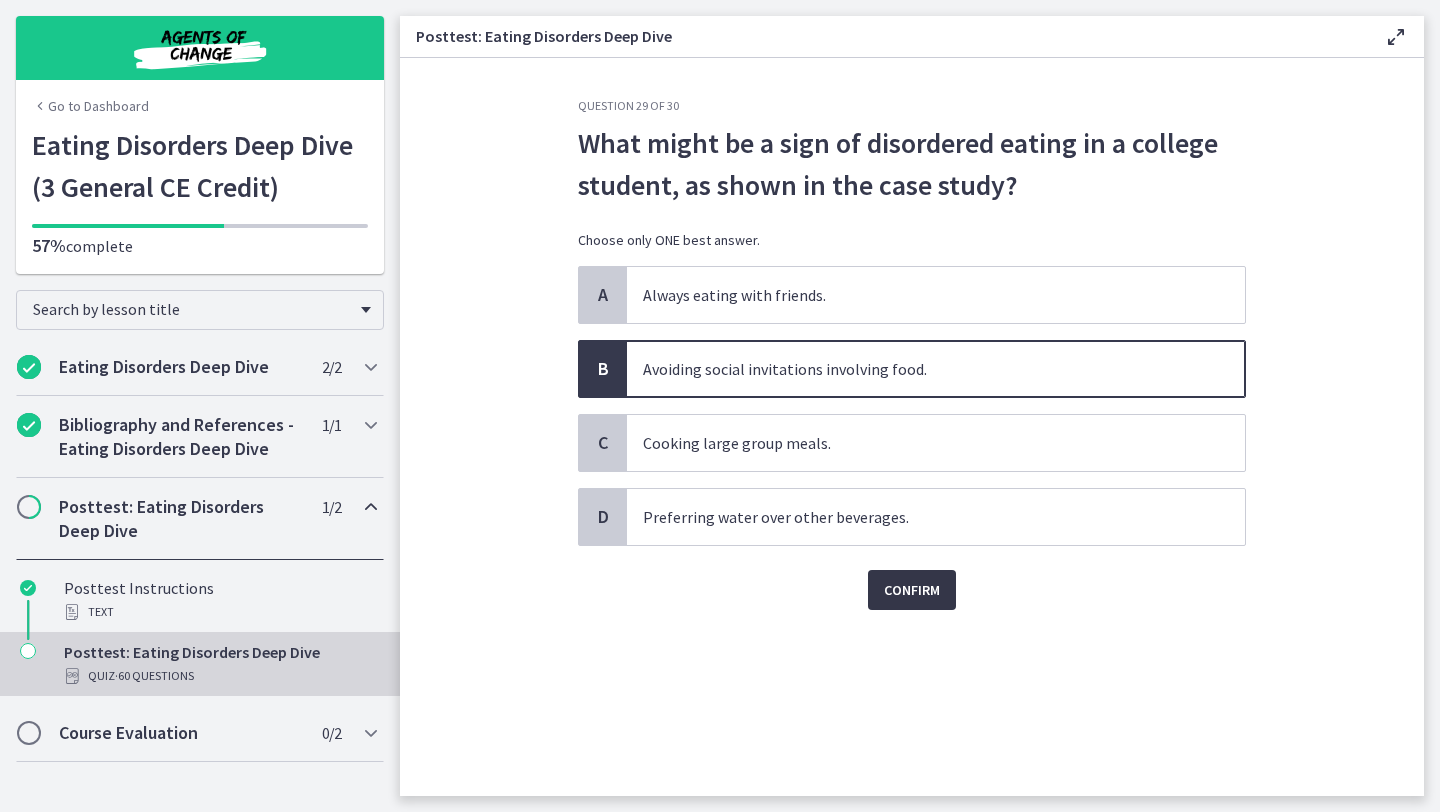 click on "Confirm" at bounding box center (912, 590) 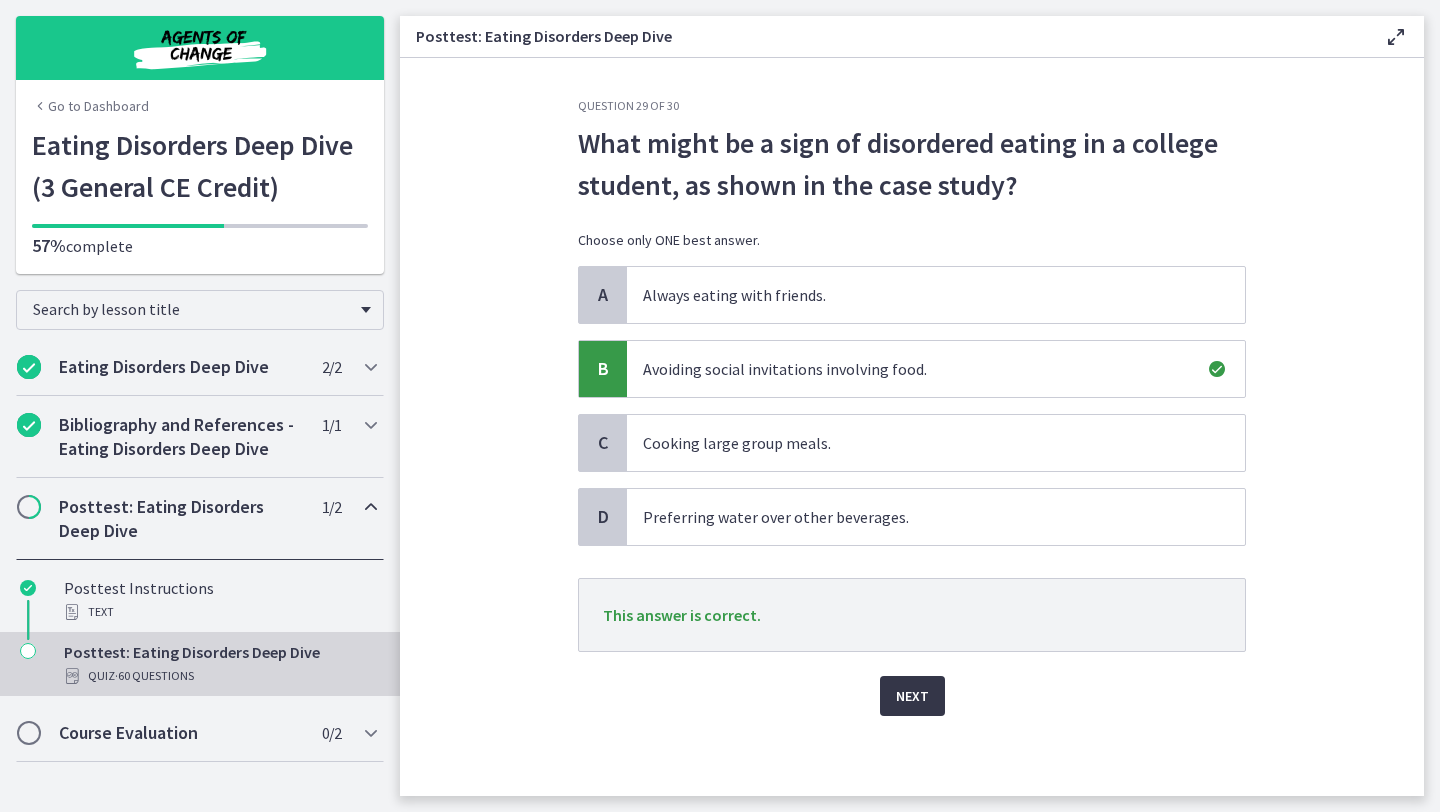 click on "Next" at bounding box center (912, 696) 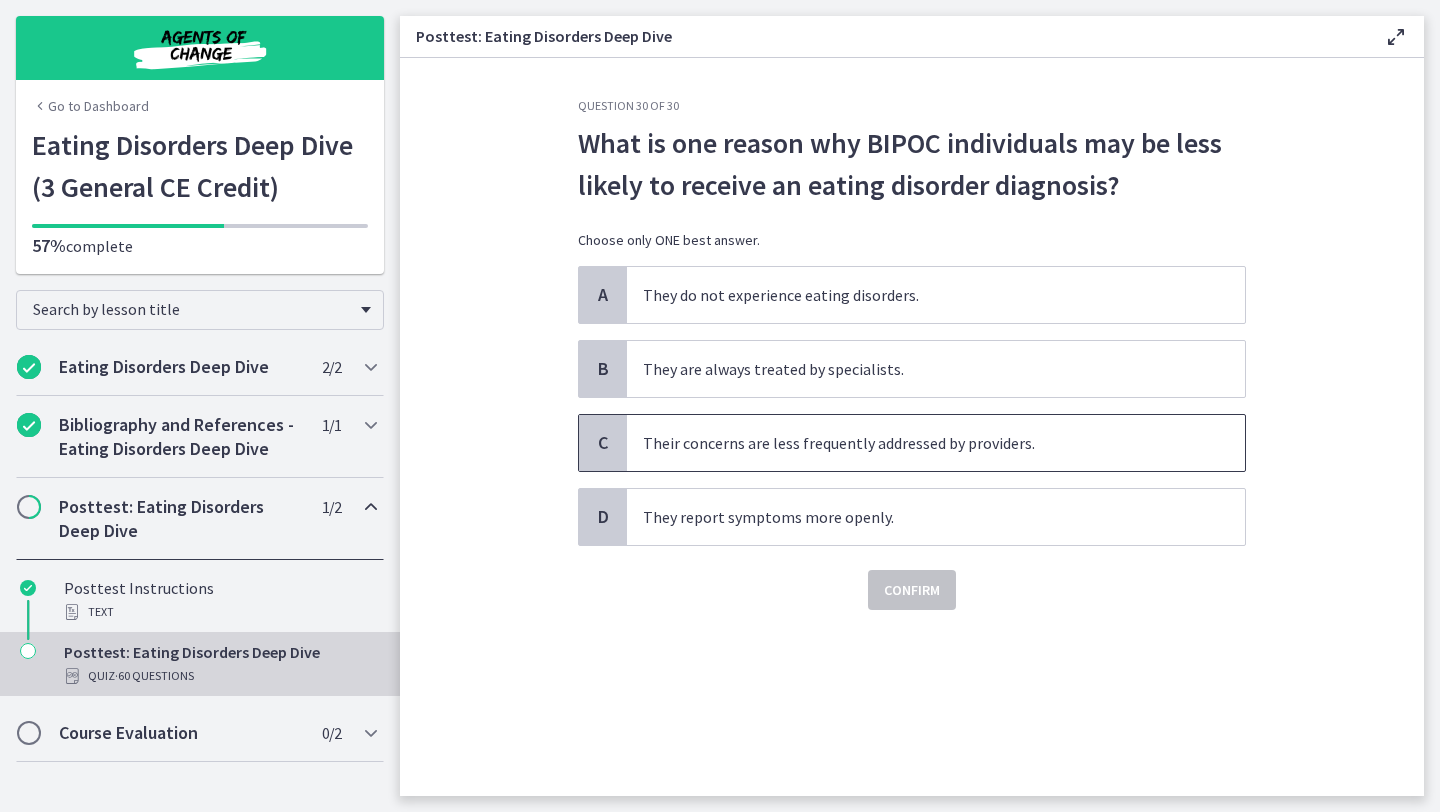 click on "Their concerns are less frequently addressed by providers." at bounding box center (936, 443) 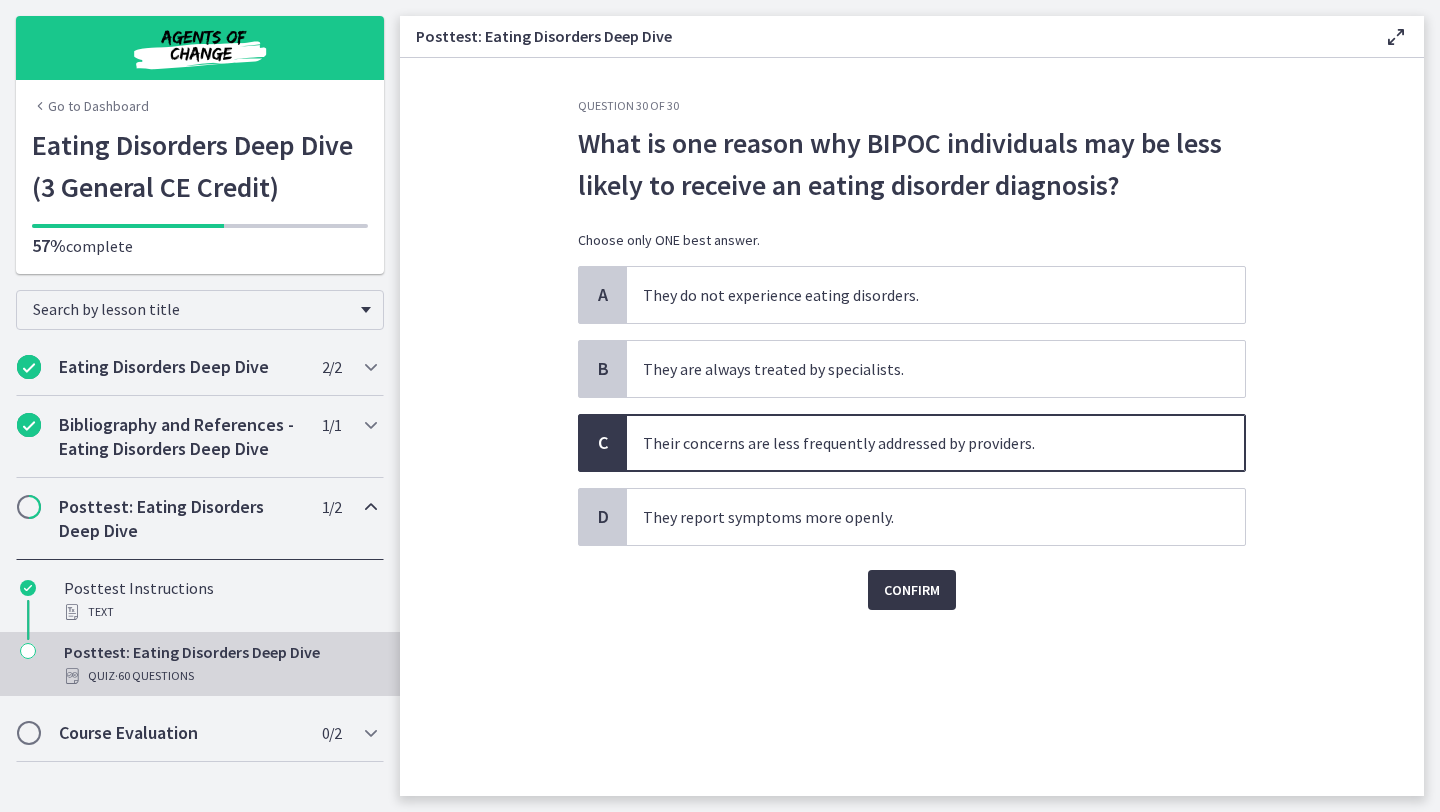click on "Confirm" at bounding box center (912, 590) 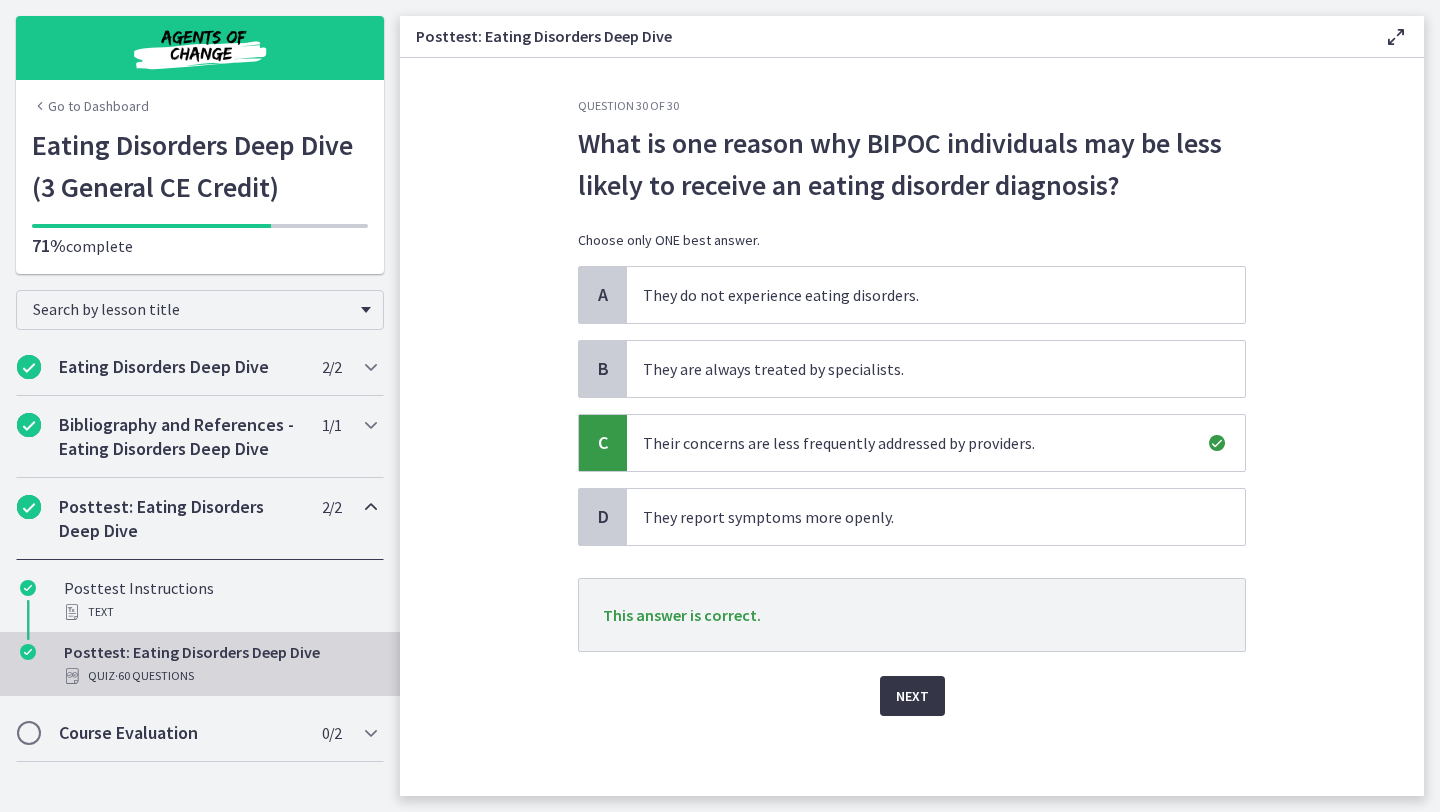 click on "Next" at bounding box center [912, 696] 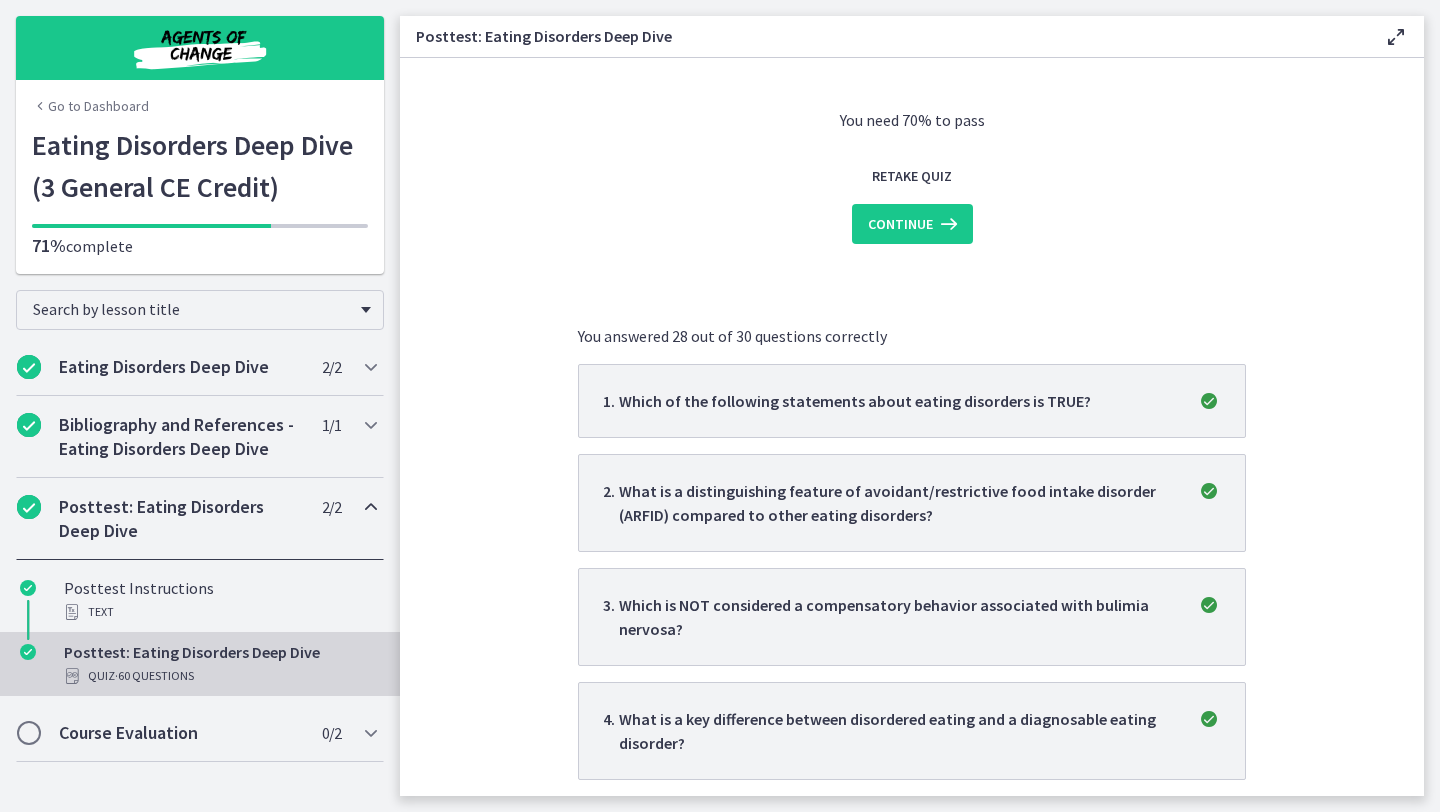 scroll, scrollTop: 0, scrollLeft: 0, axis: both 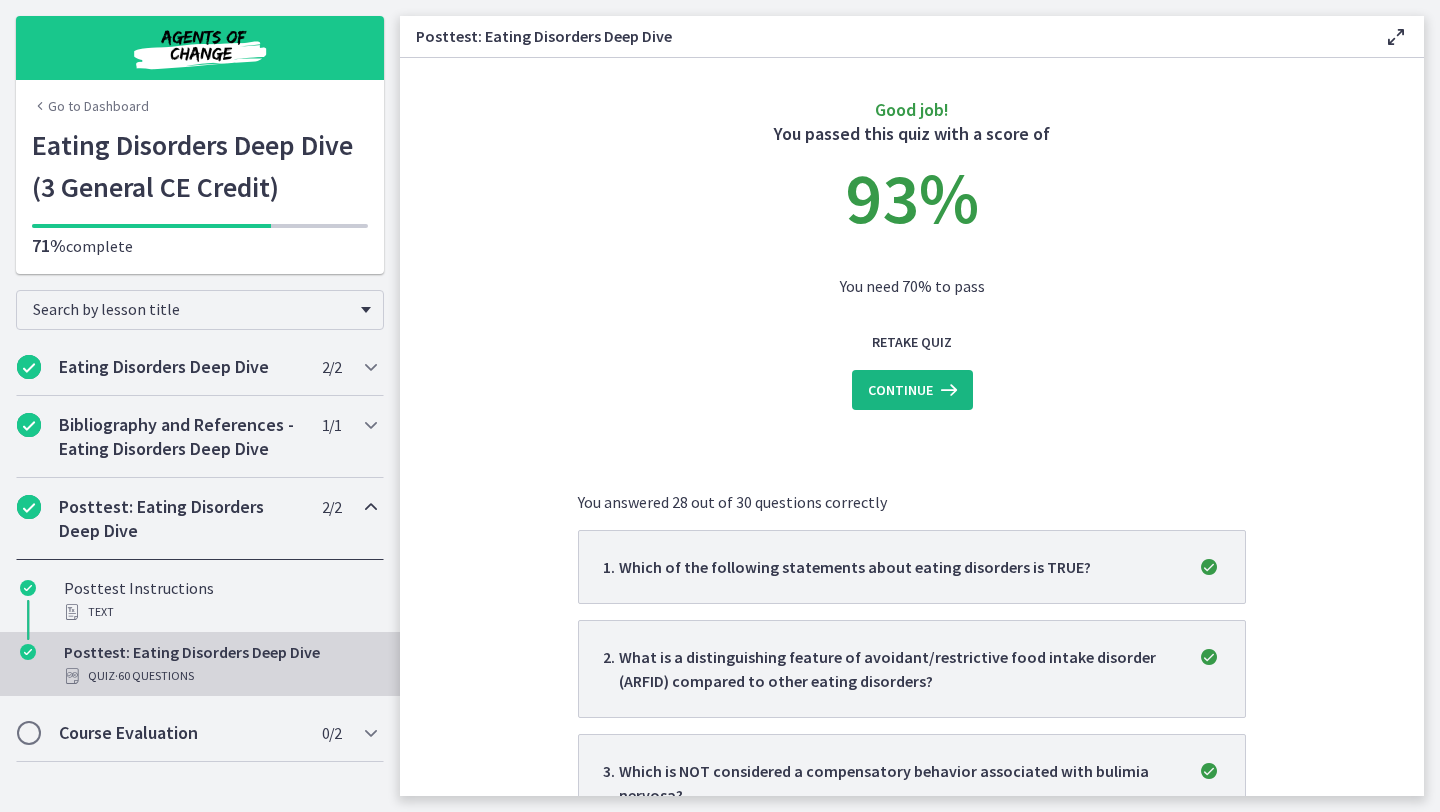 click on "Continue" at bounding box center (900, 390) 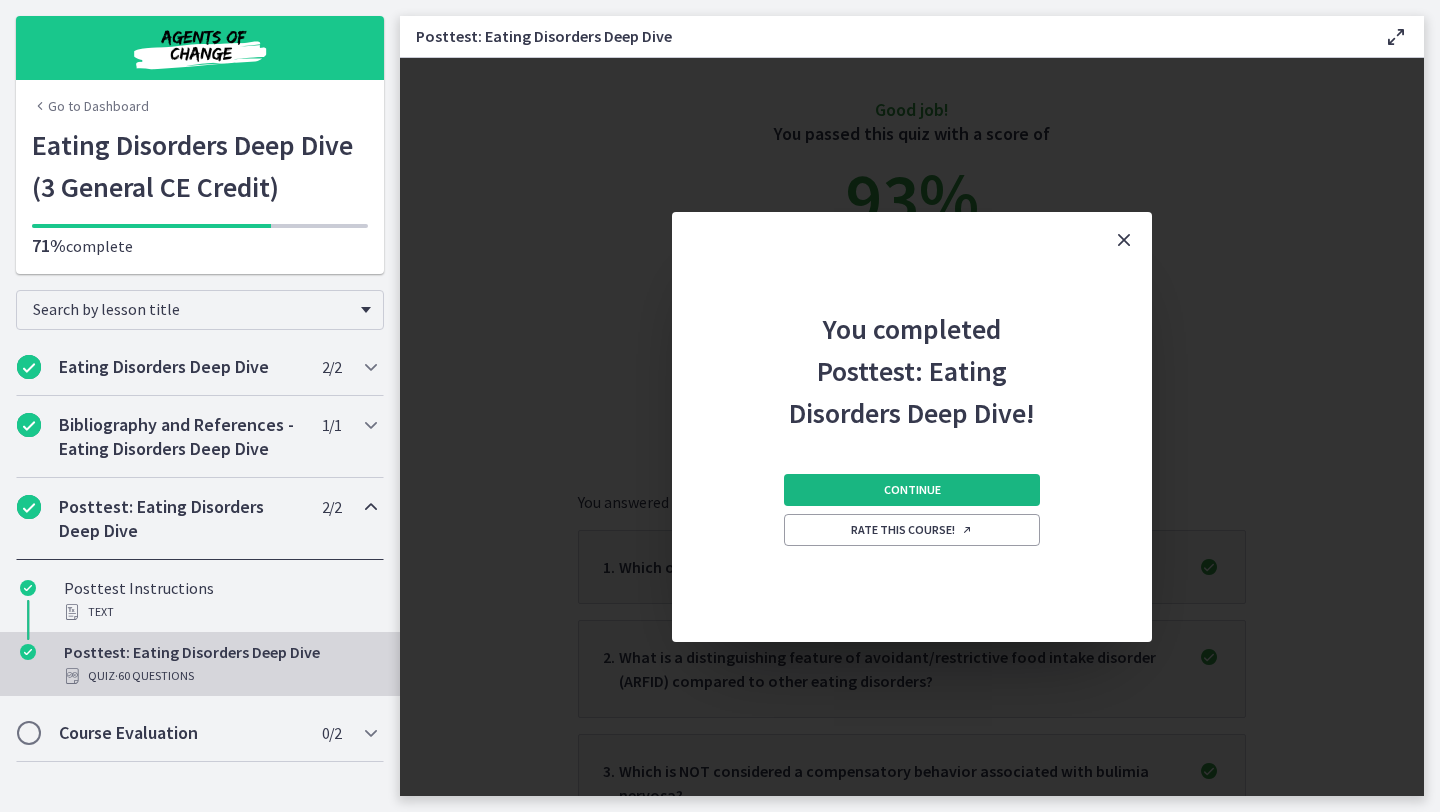 click on "Continue" at bounding box center (912, 490) 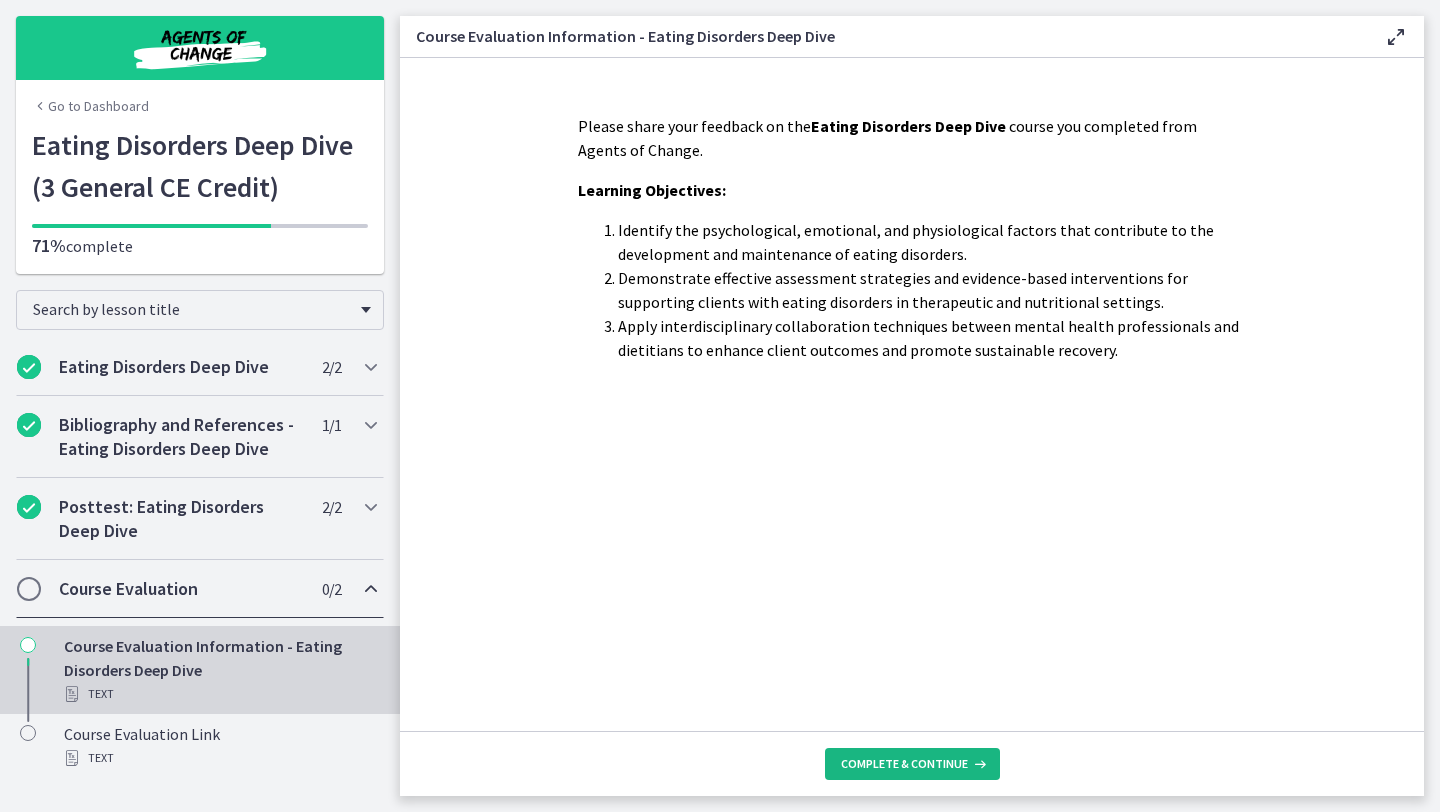click on "Complete & continue" at bounding box center (904, 764) 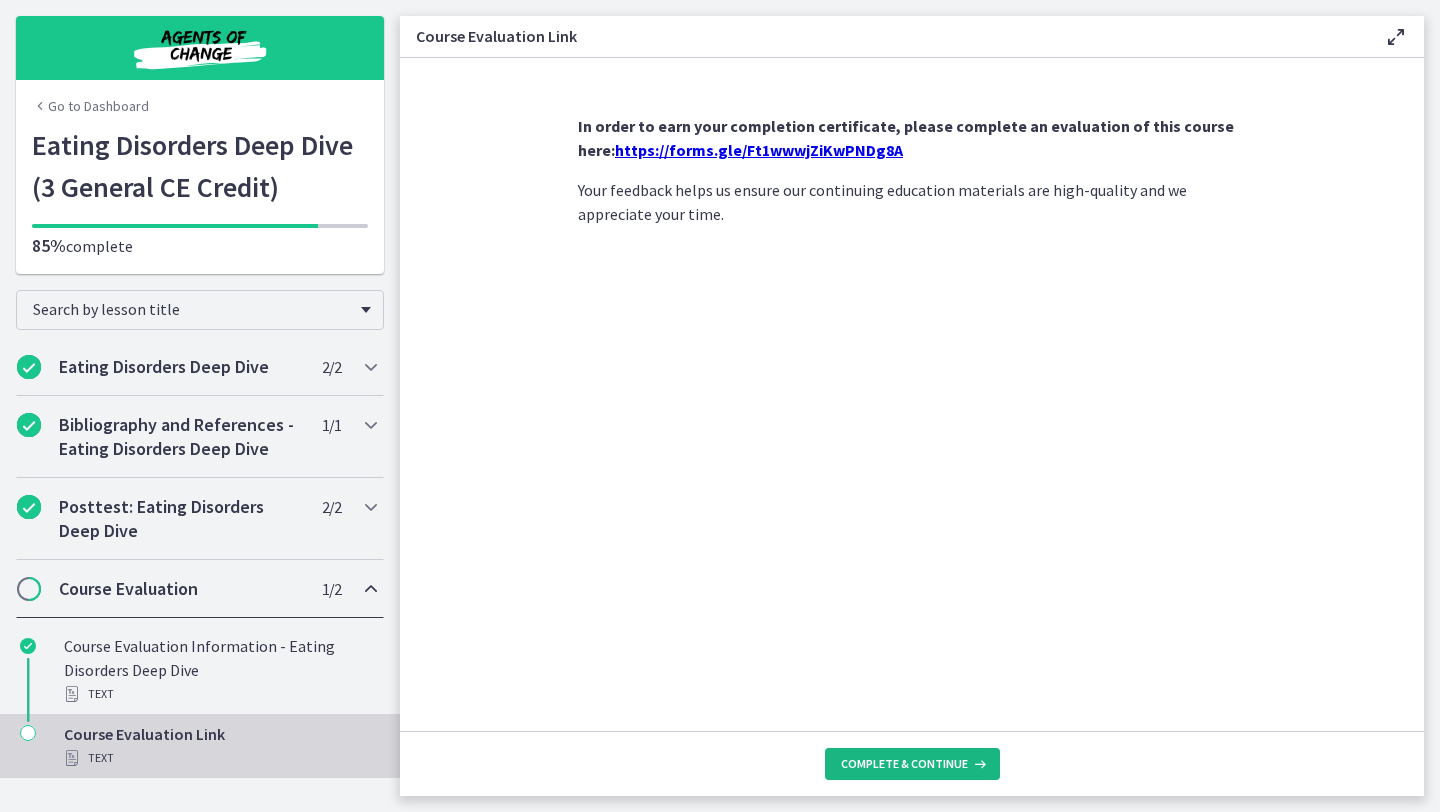 click on "Complete & continue" at bounding box center (904, 764) 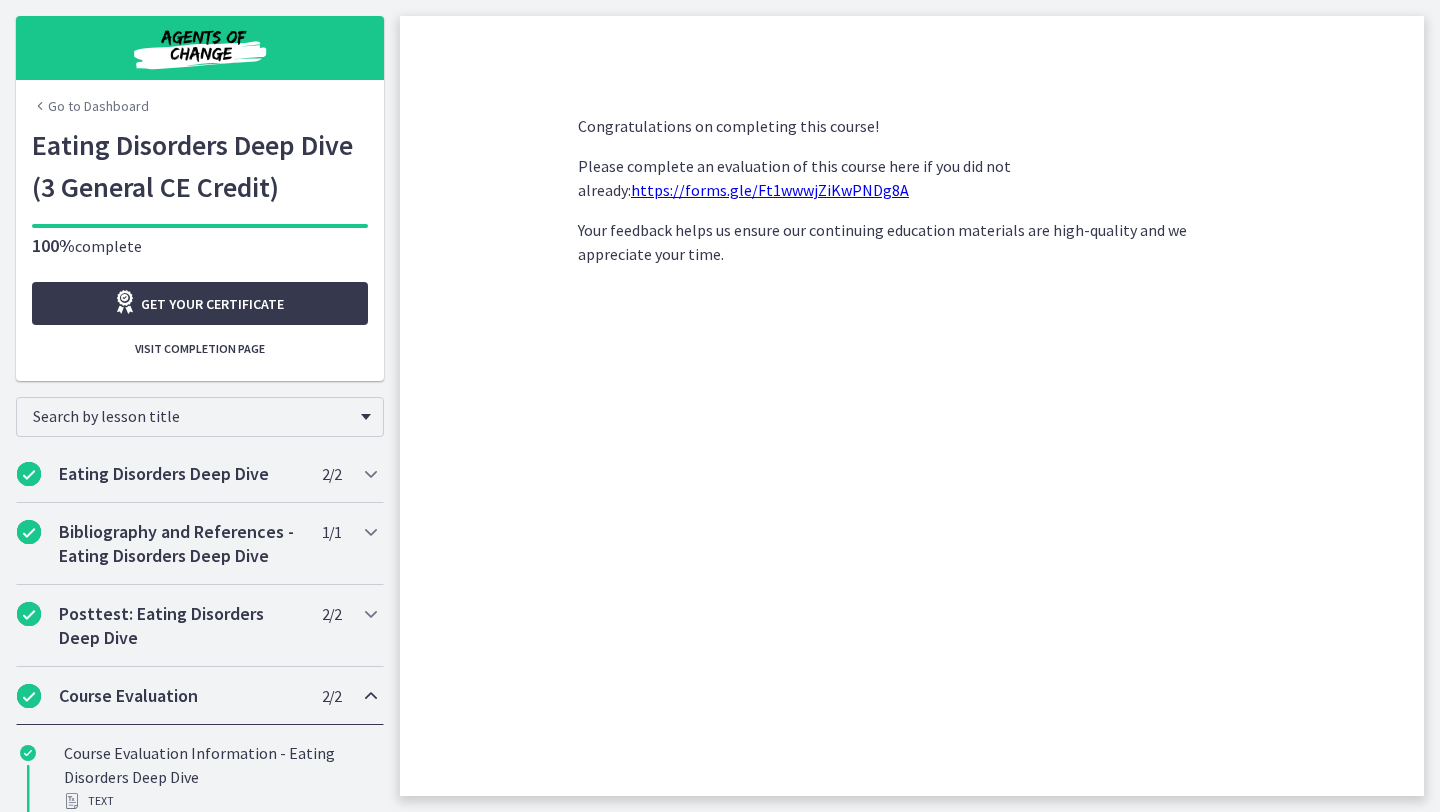 click on "https://forms.gle/Ft1wwwjZiKwPNDg8A" at bounding box center (770, 190) 